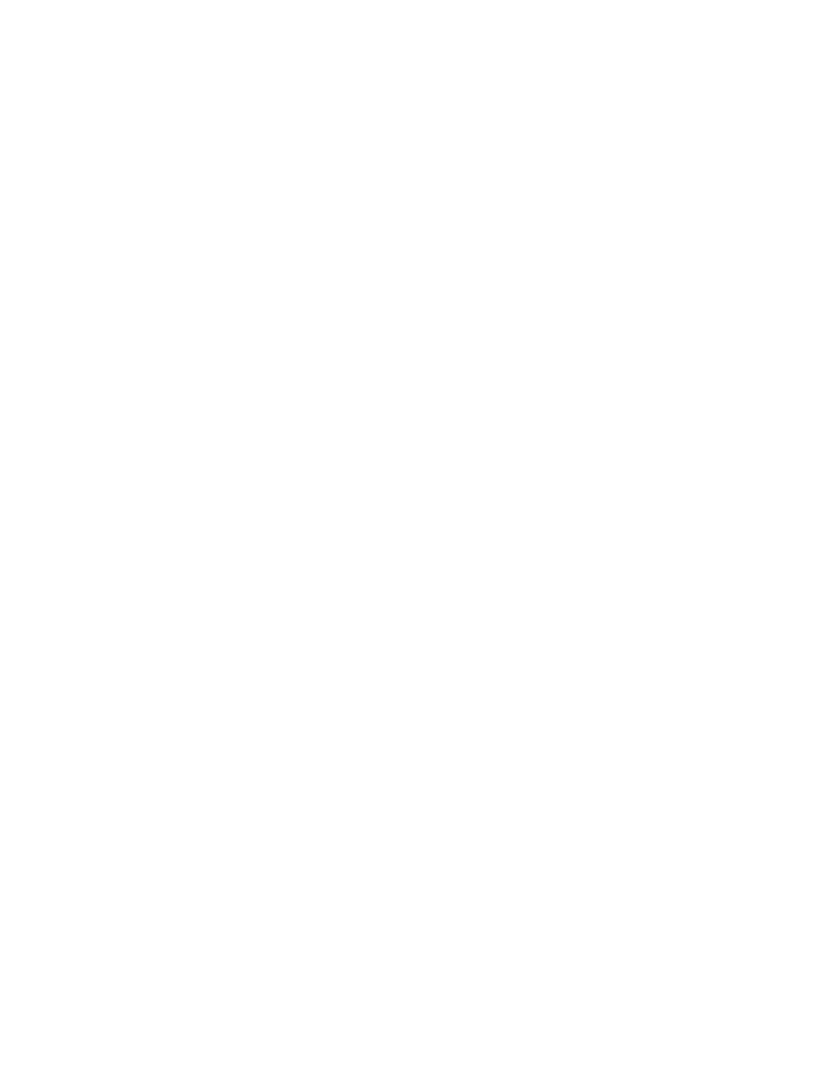 scroll, scrollTop: 0, scrollLeft: 0, axis: both 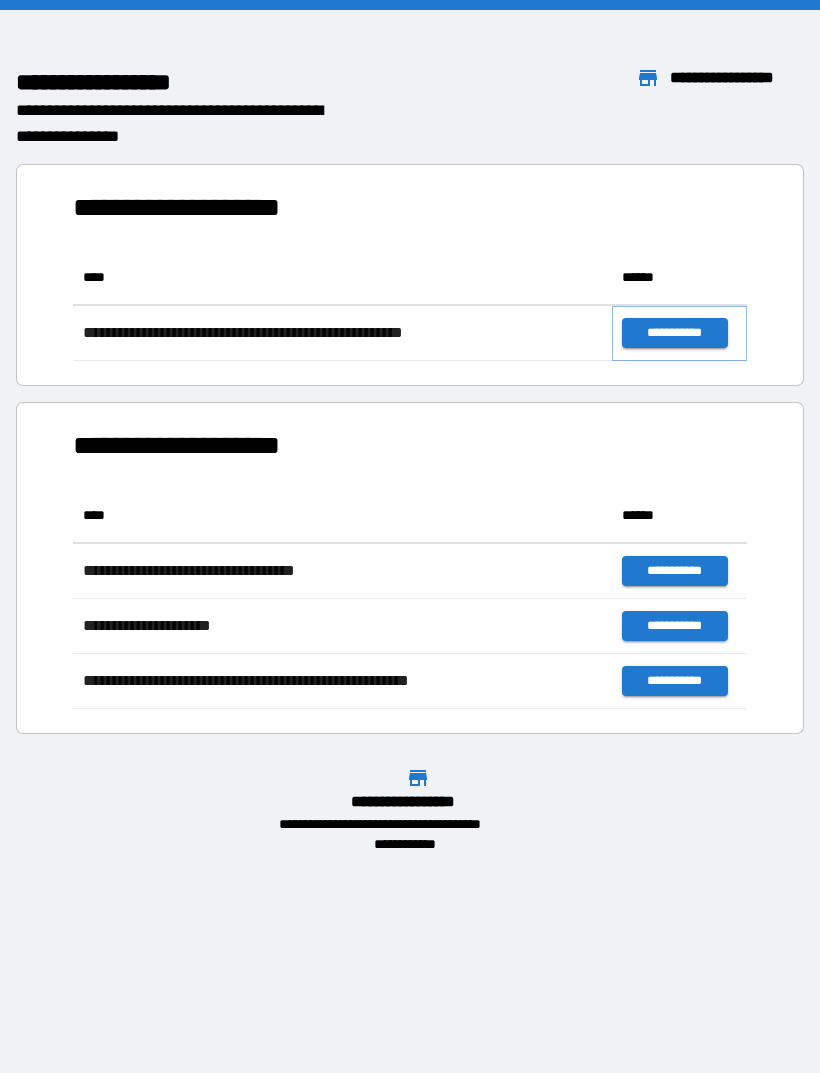 click on "**********" at bounding box center (674, 333) 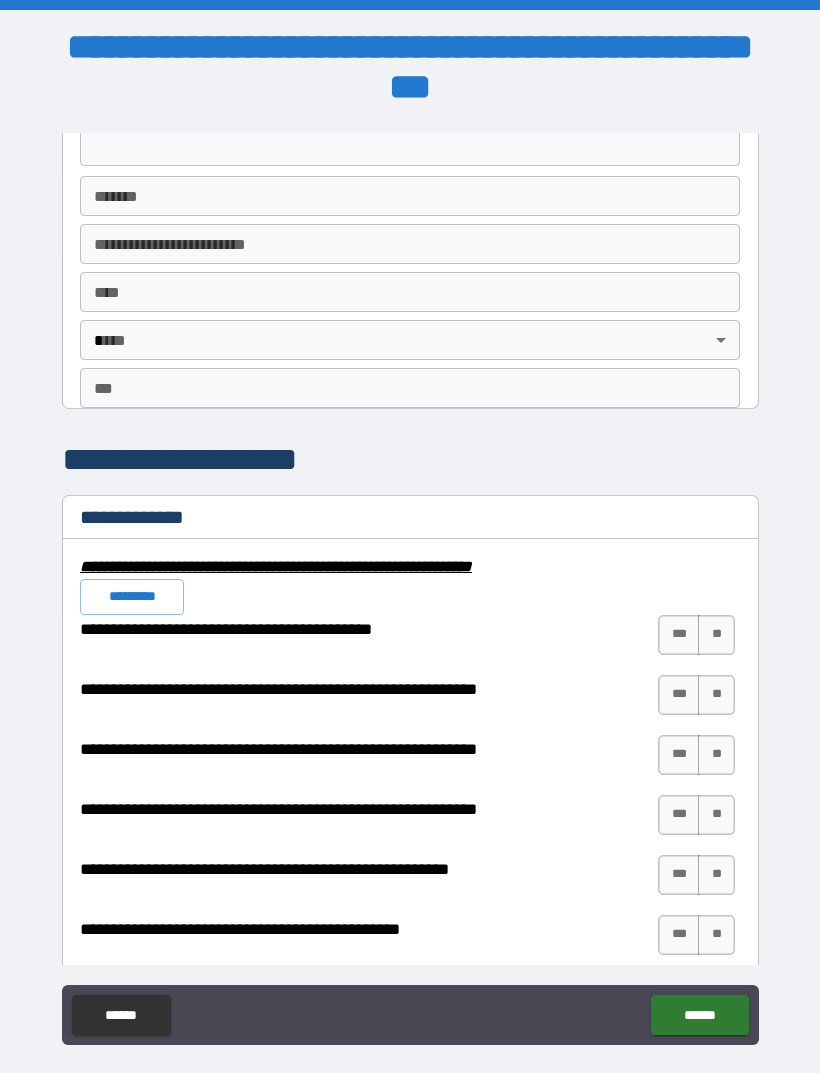 scroll, scrollTop: 1653, scrollLeft: 0, axis: vertical 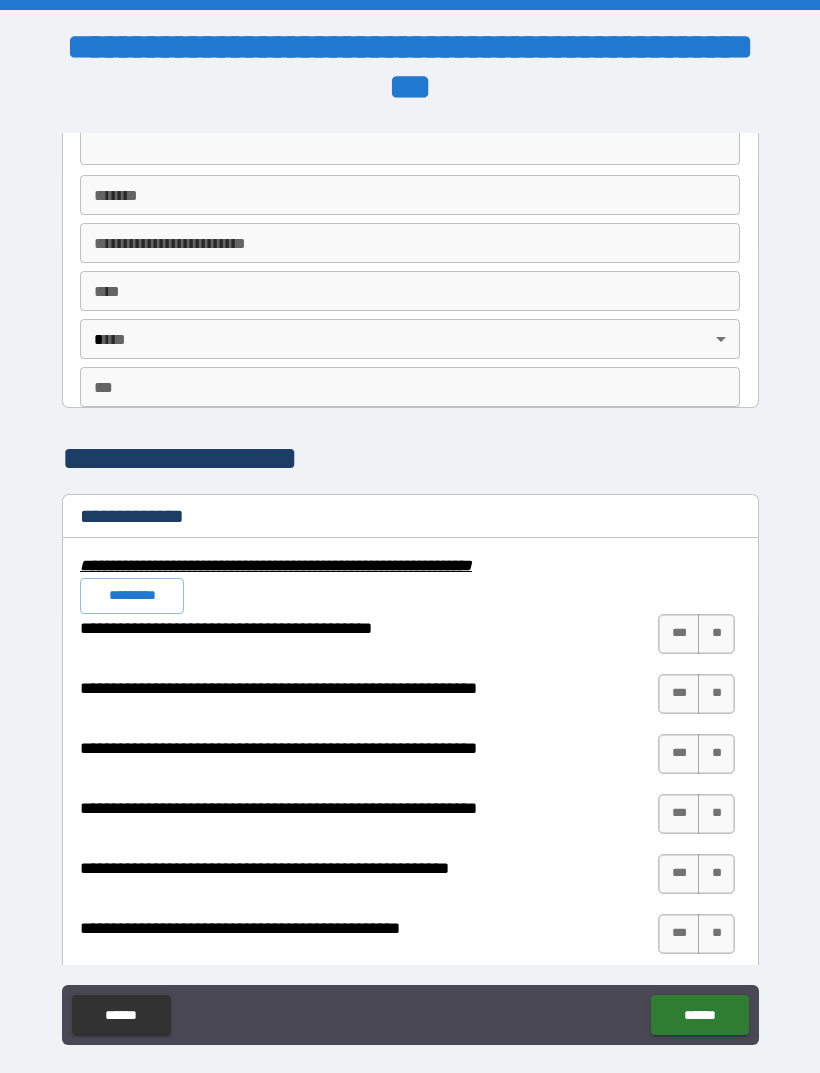click on "***" at bounding box center [679, 634] 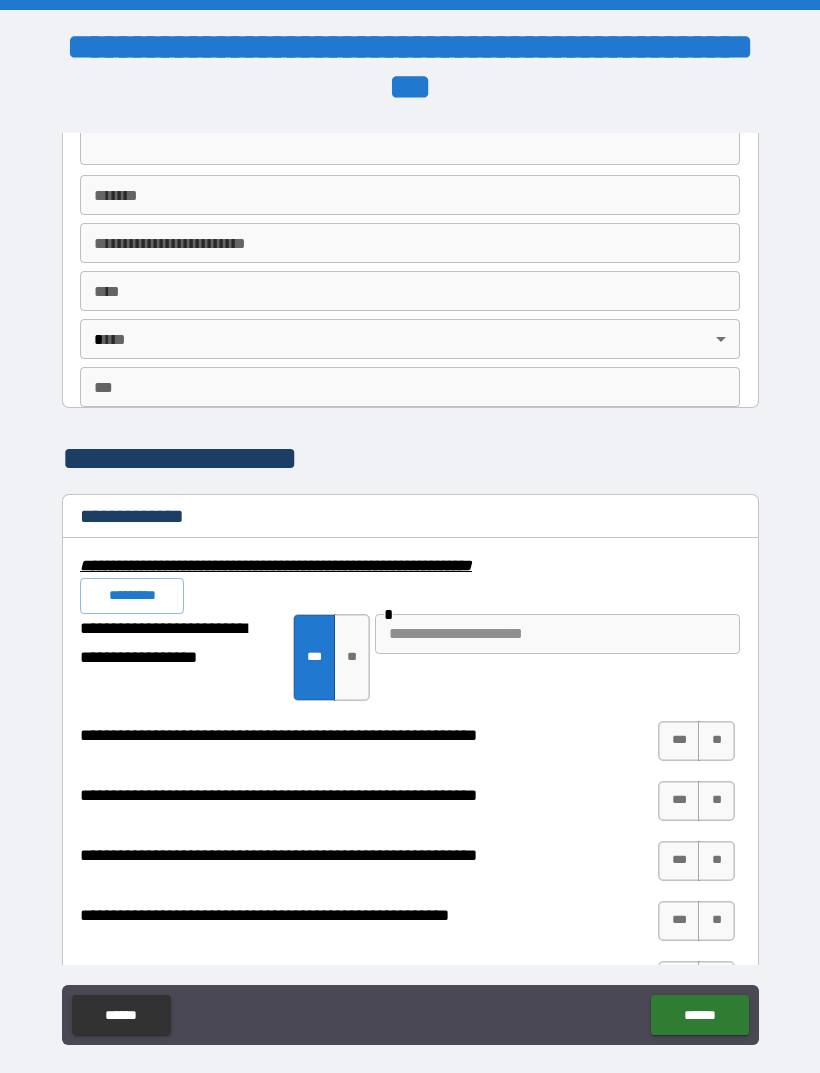 click at bounding box center [557, 634] 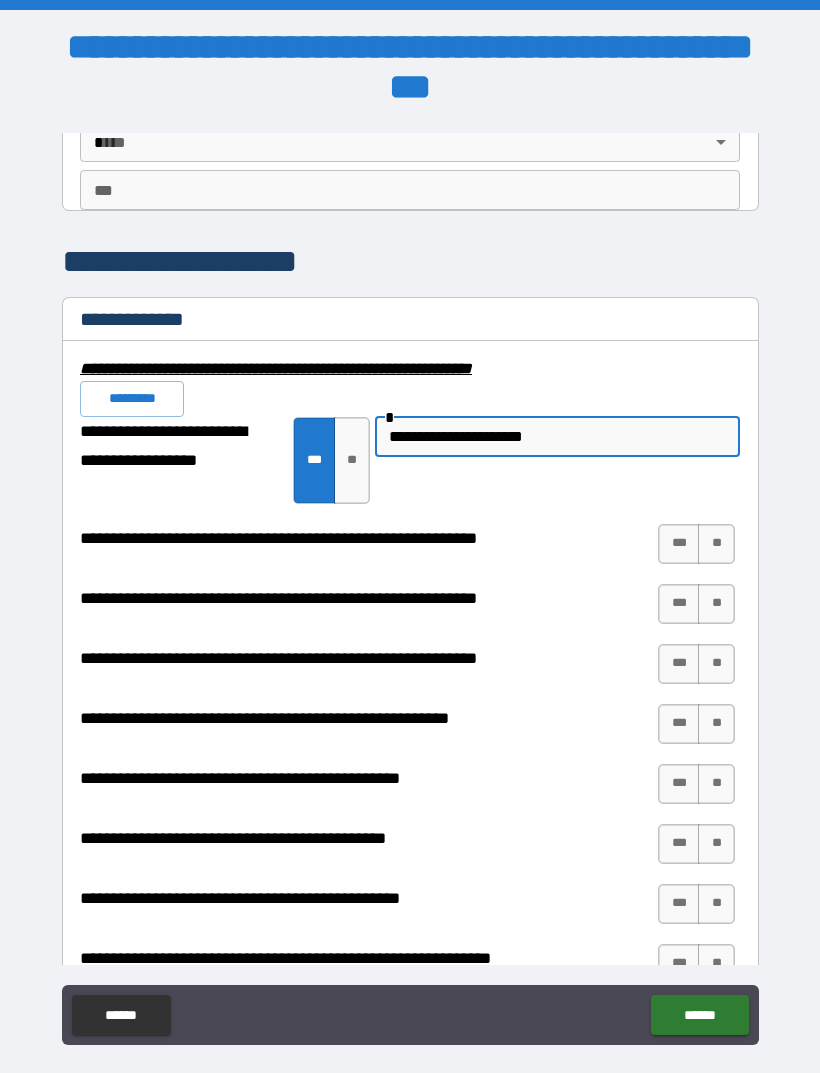scroll, scrollTop: 1852, scrollLeft: 0, axis: vertical 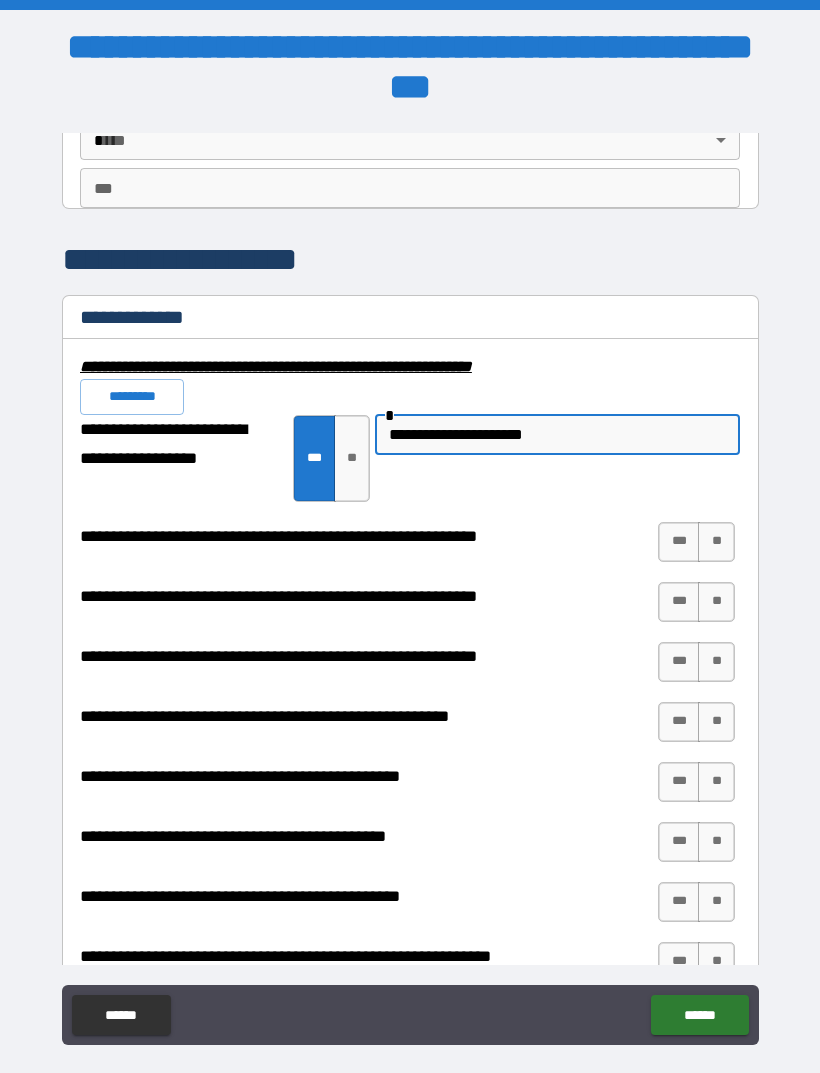 type on "**********" 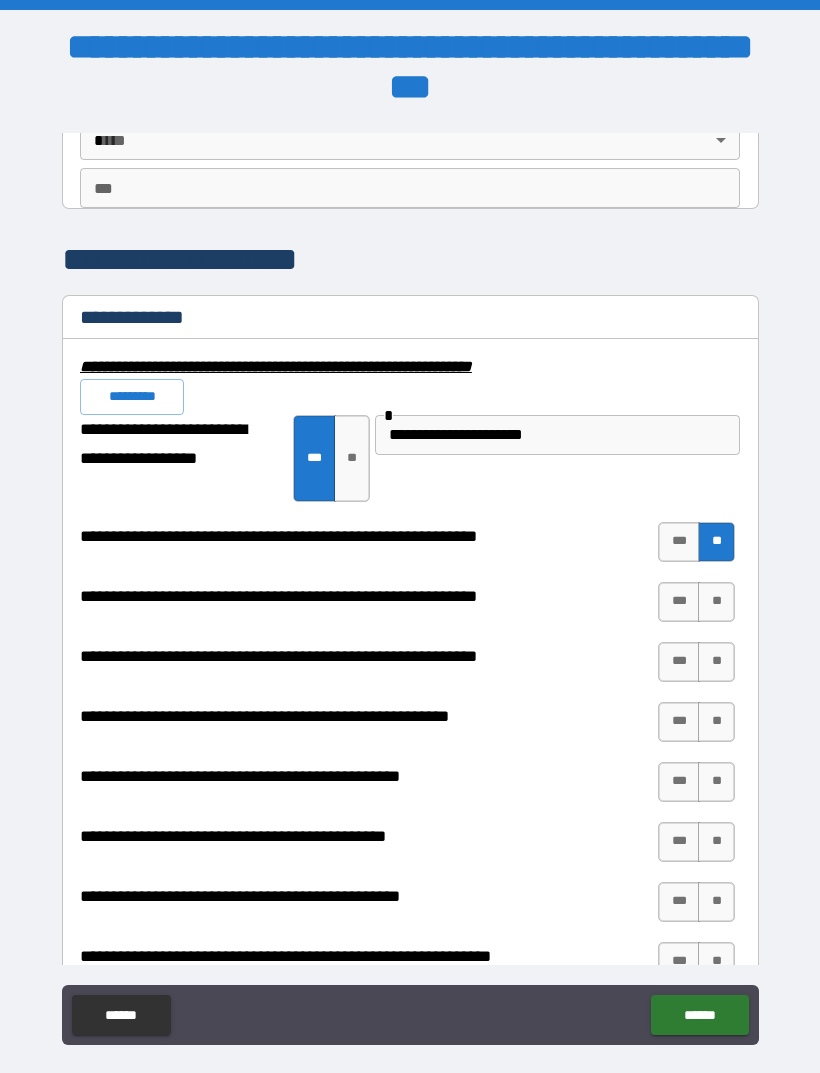 click on "**" at bounding box center [716, 602] 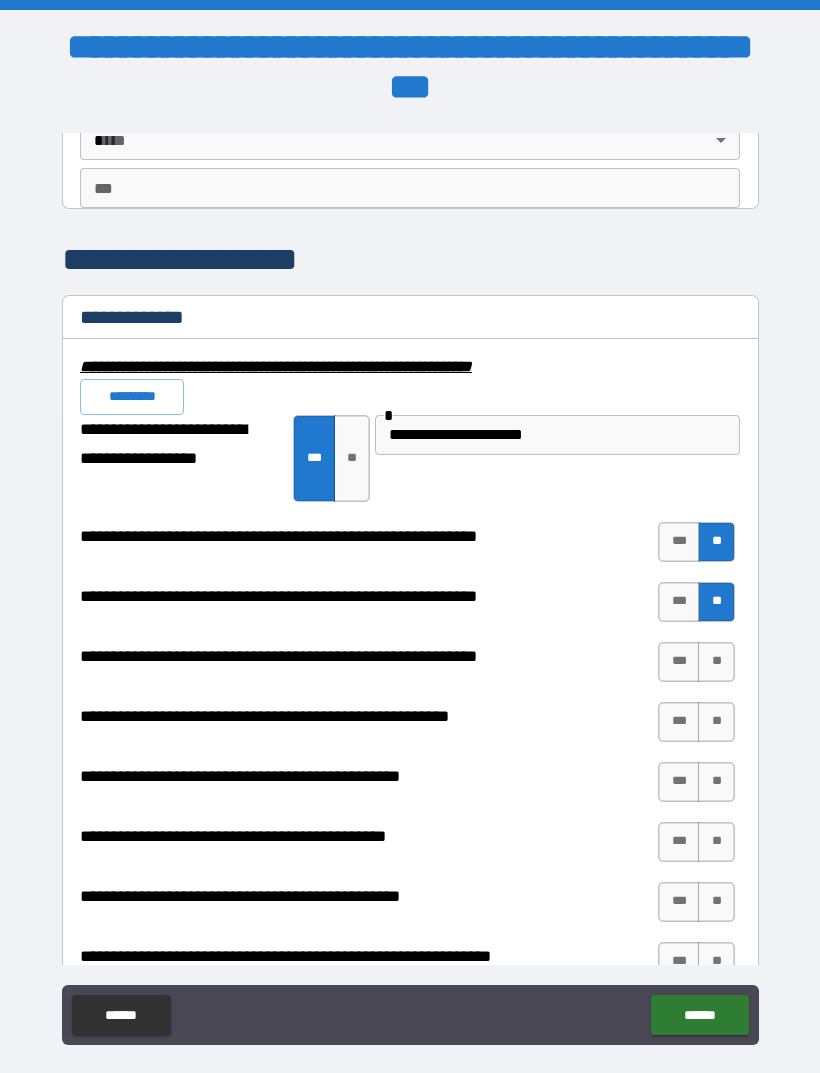 click on "**" at bounding box center [716, 662] 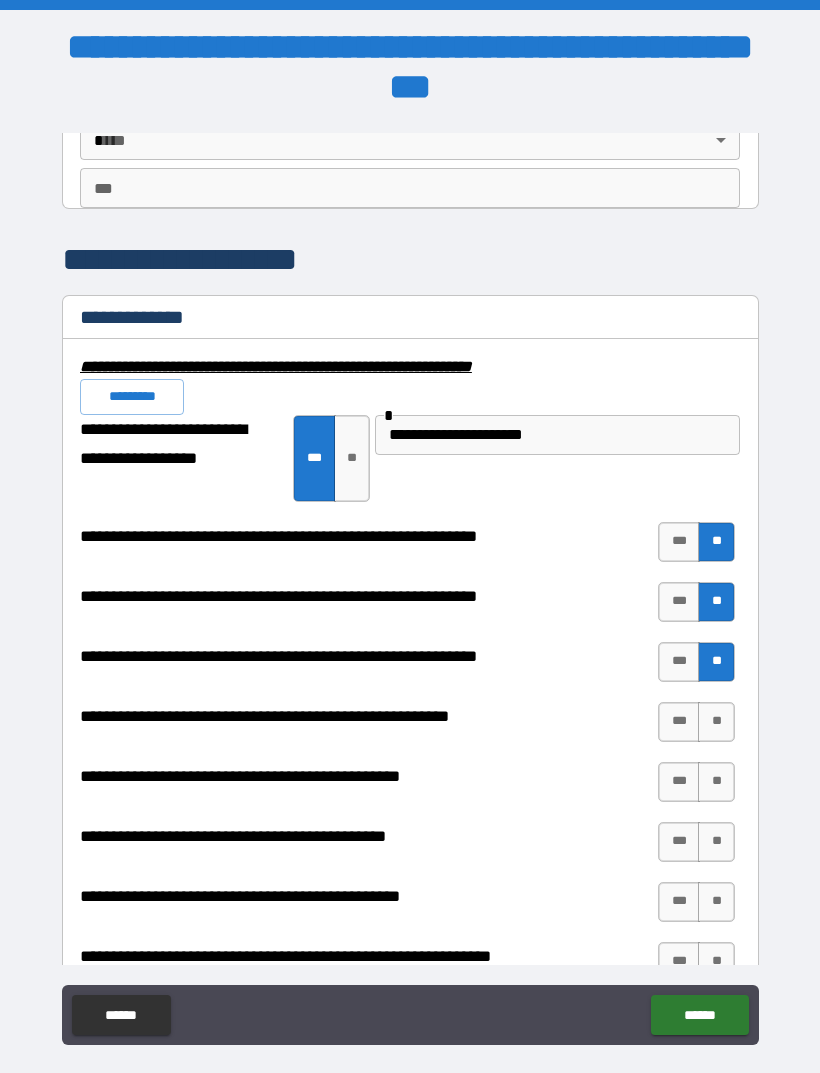 click on "**" at bounding box center [716, 722] 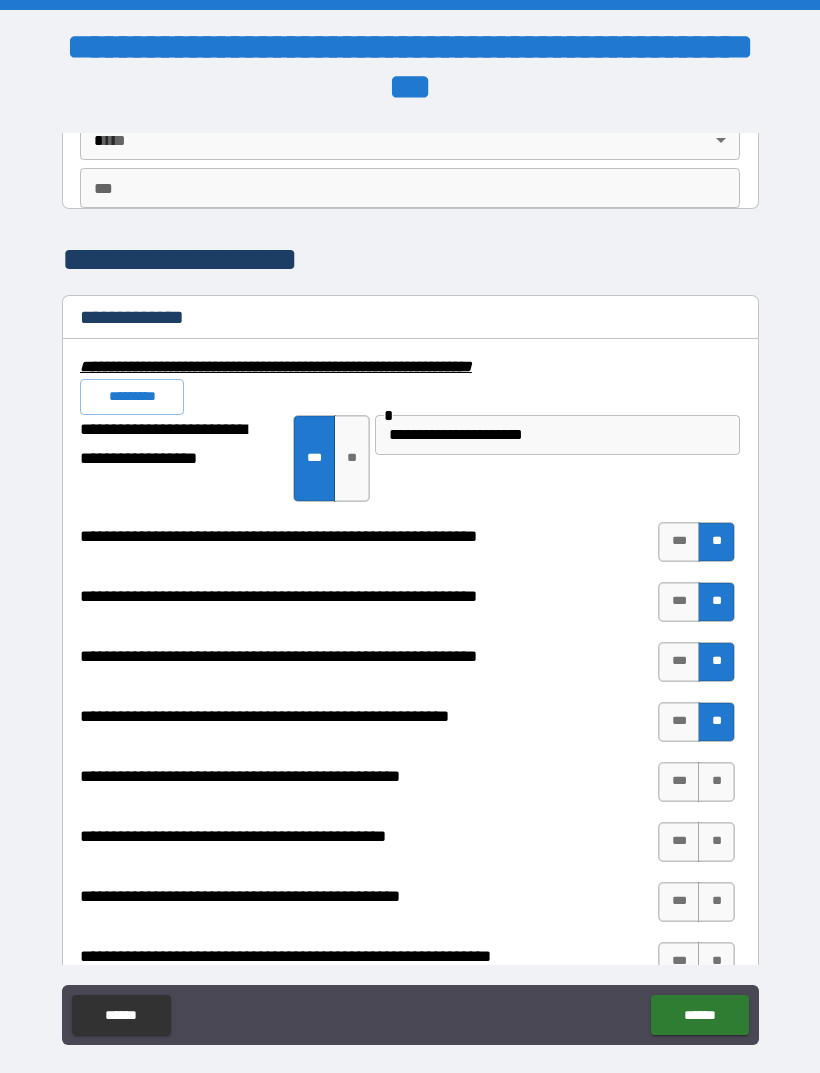 click on "**" at bounding box center [716, 782] 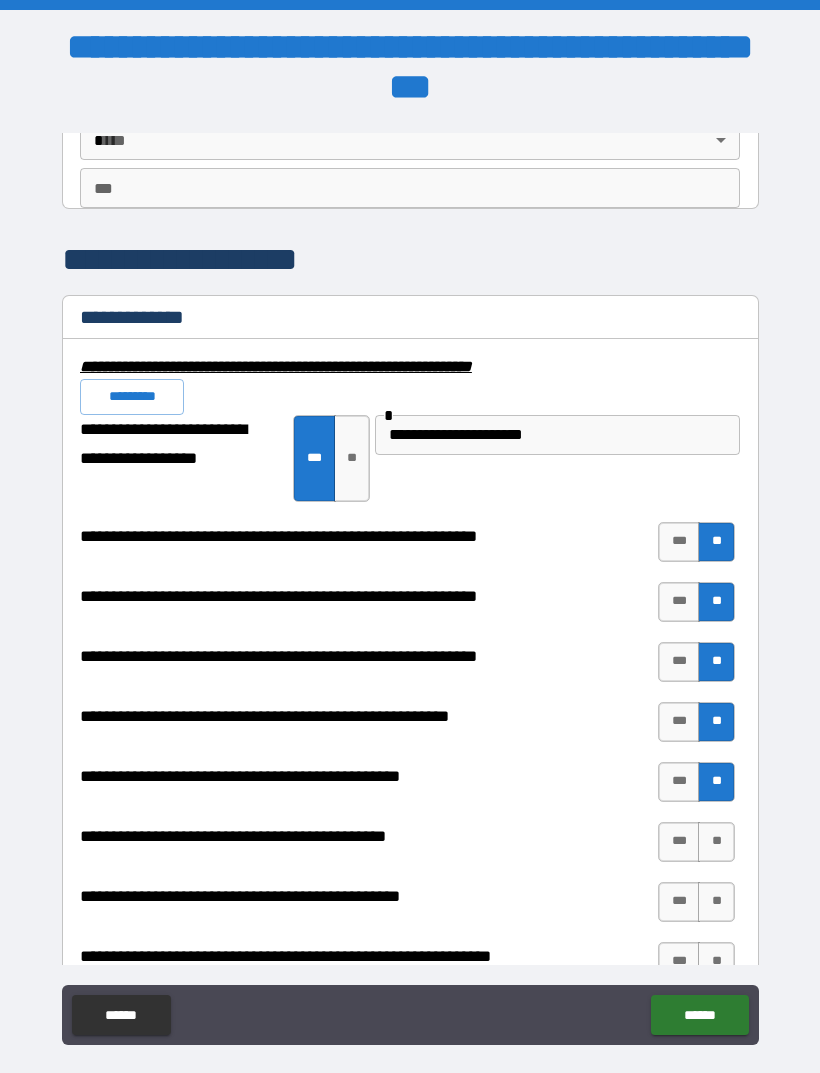 click on "**" at bounding box center (716, 842) 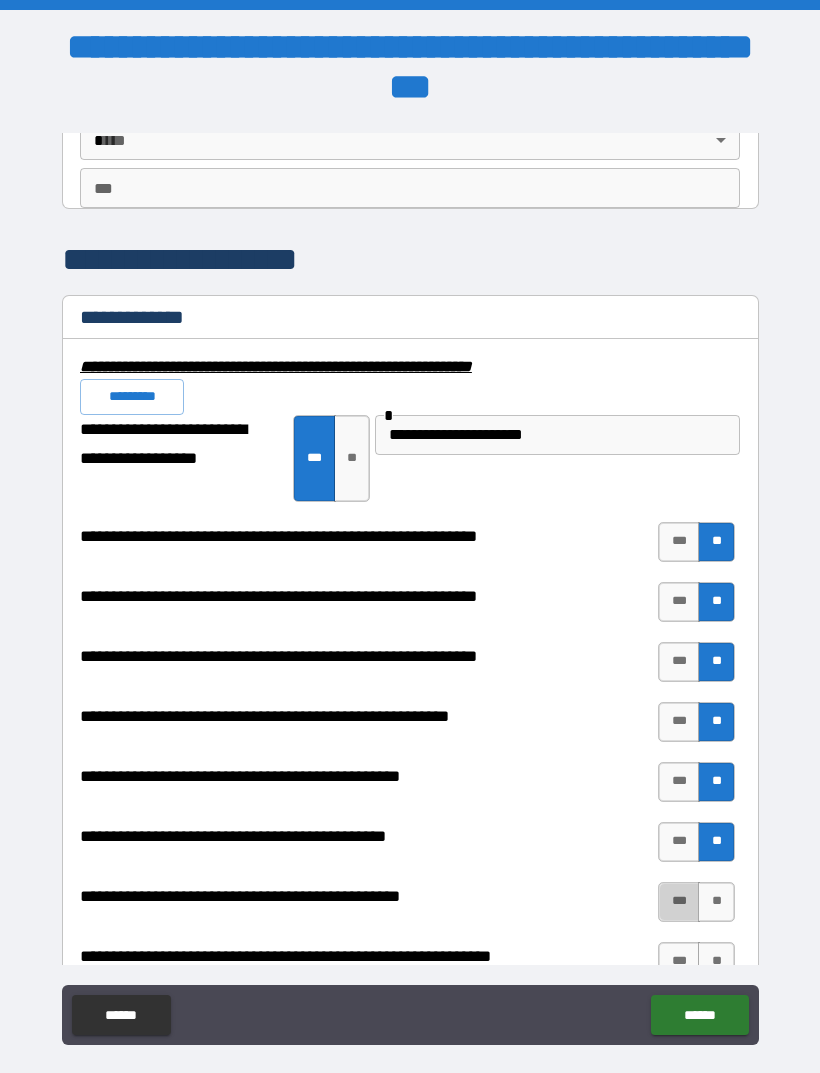 click on "***" at bounding box center (679, 902) 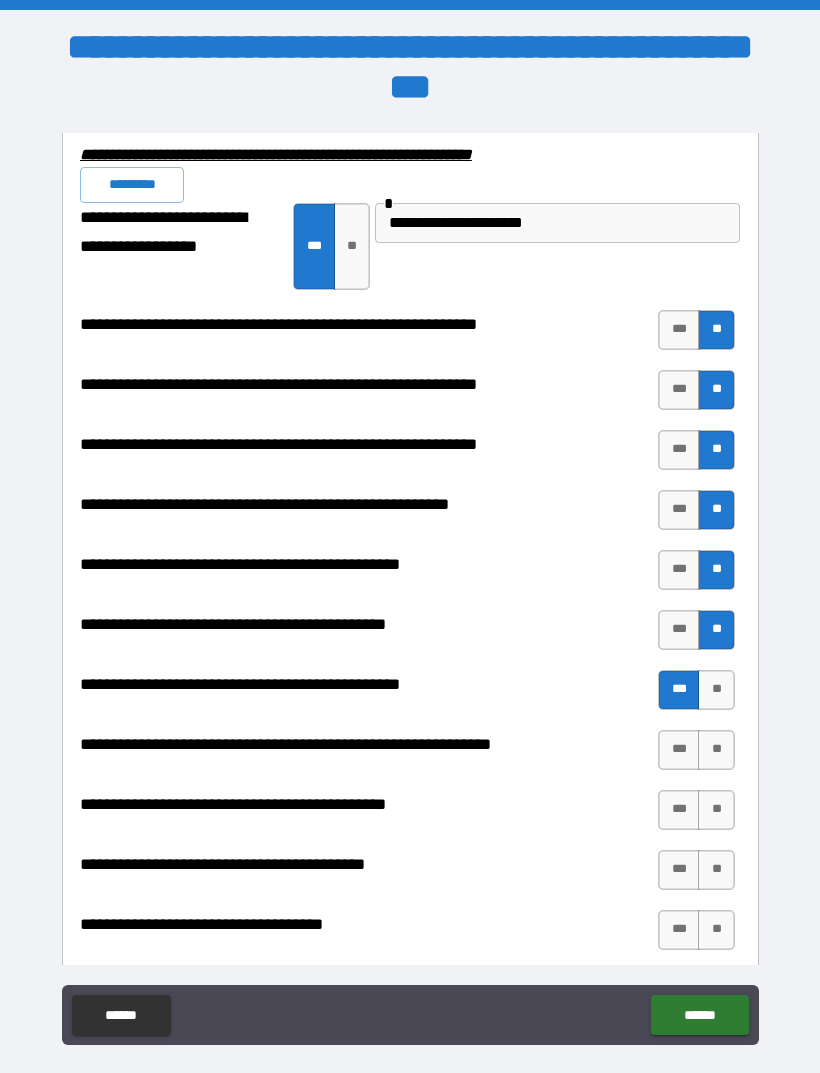 scroll, scrollTop: 2070, scrollLeft: 0, axis: vertical 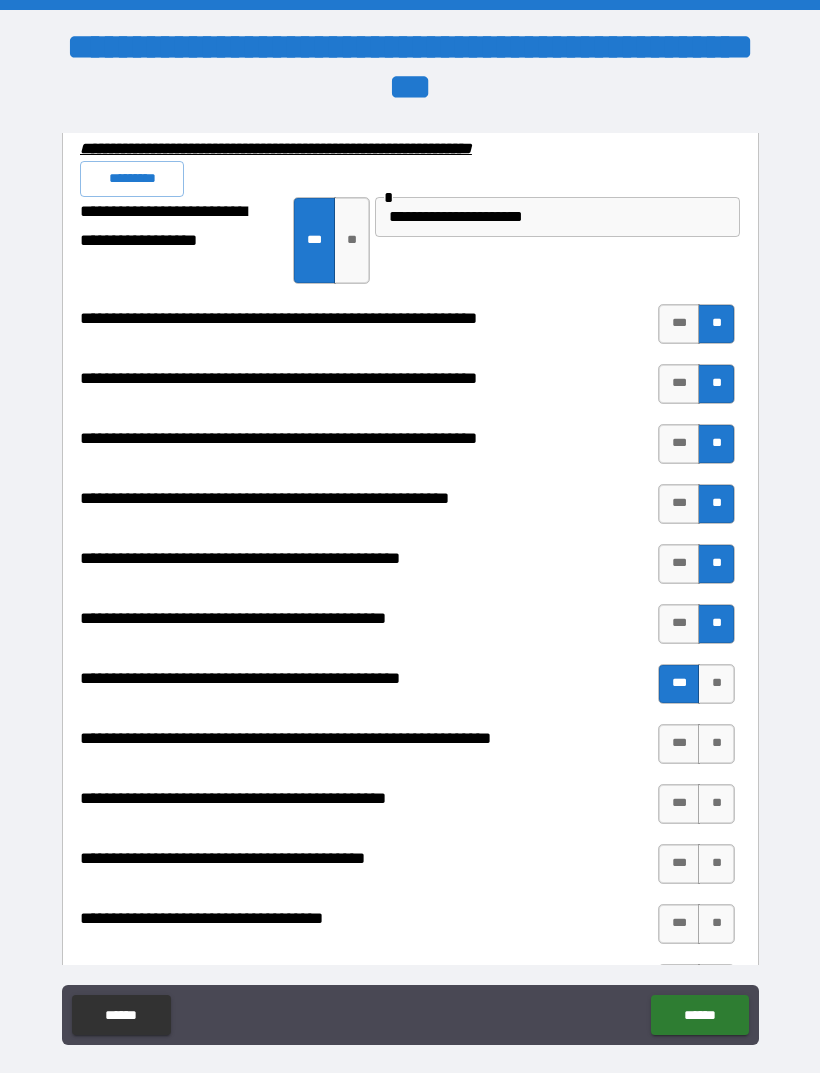 click on "**" at bounding box center [716, 744] 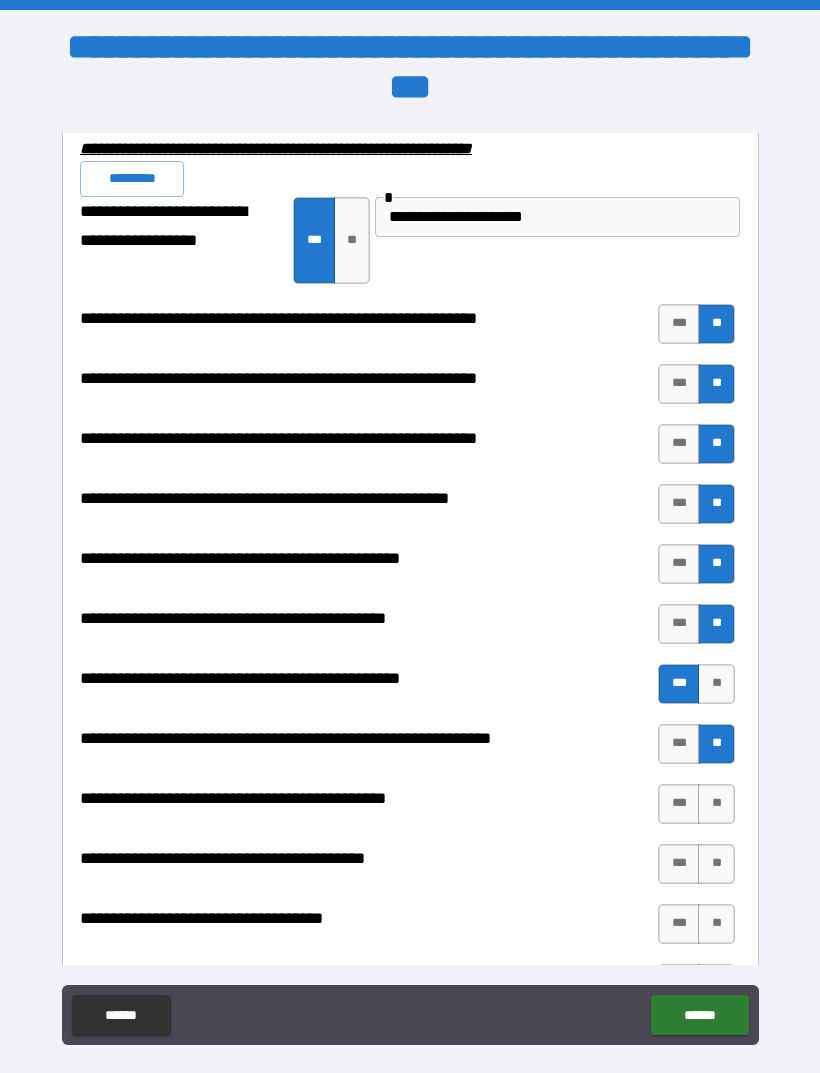 click on "**" at bounding box center (716, 804) 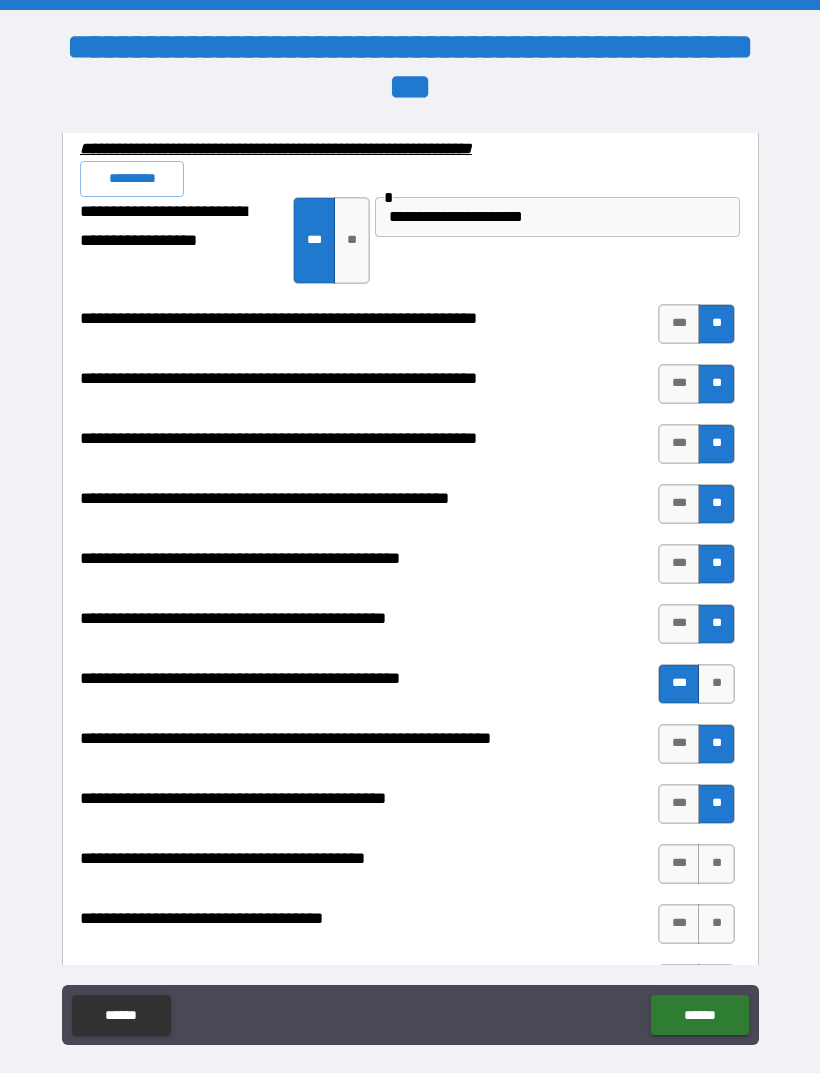 click on "***" at bounding box center (679, 864) 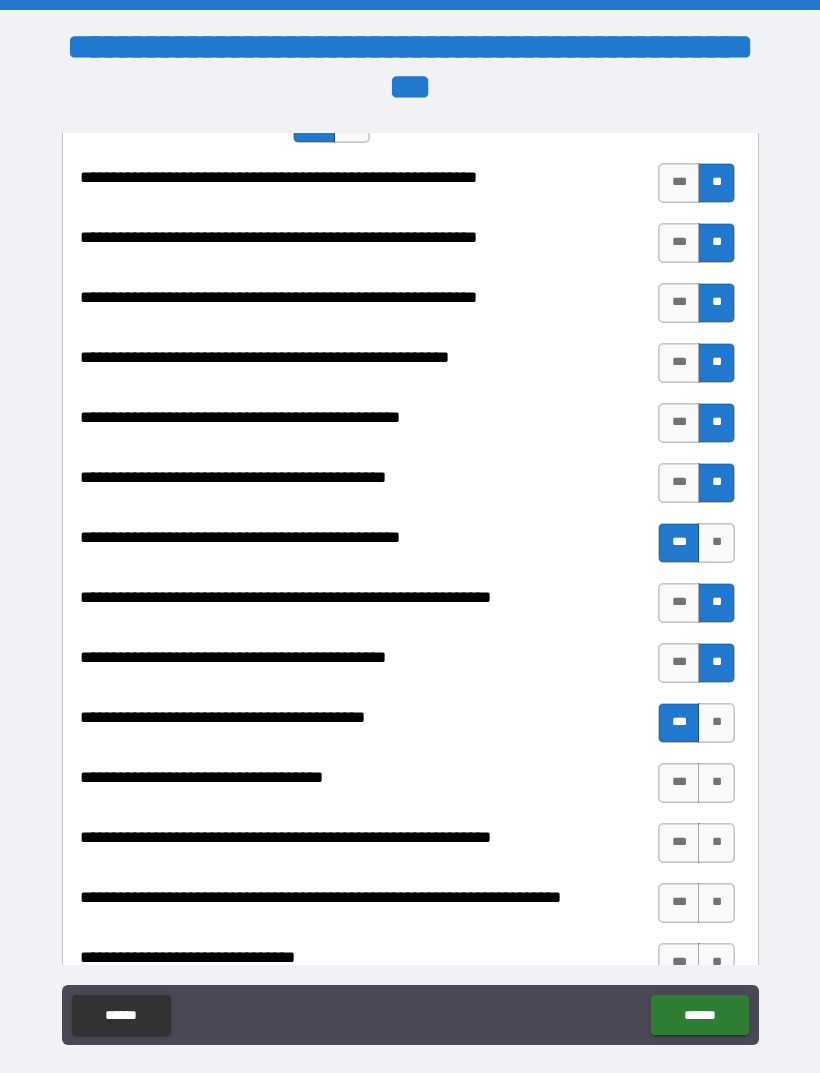 scroll, scrollTop: 2212, scrollLeft: 0, axis: vertical 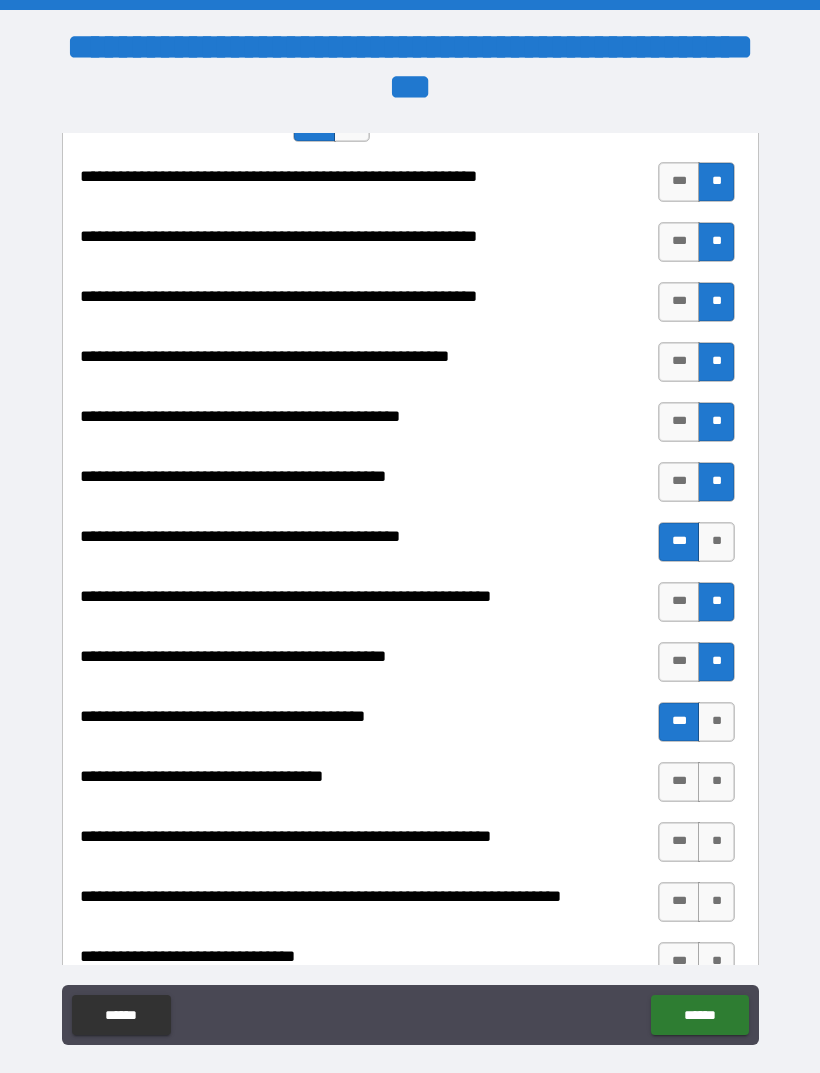 click on "**" at bounding box center [716, 782] 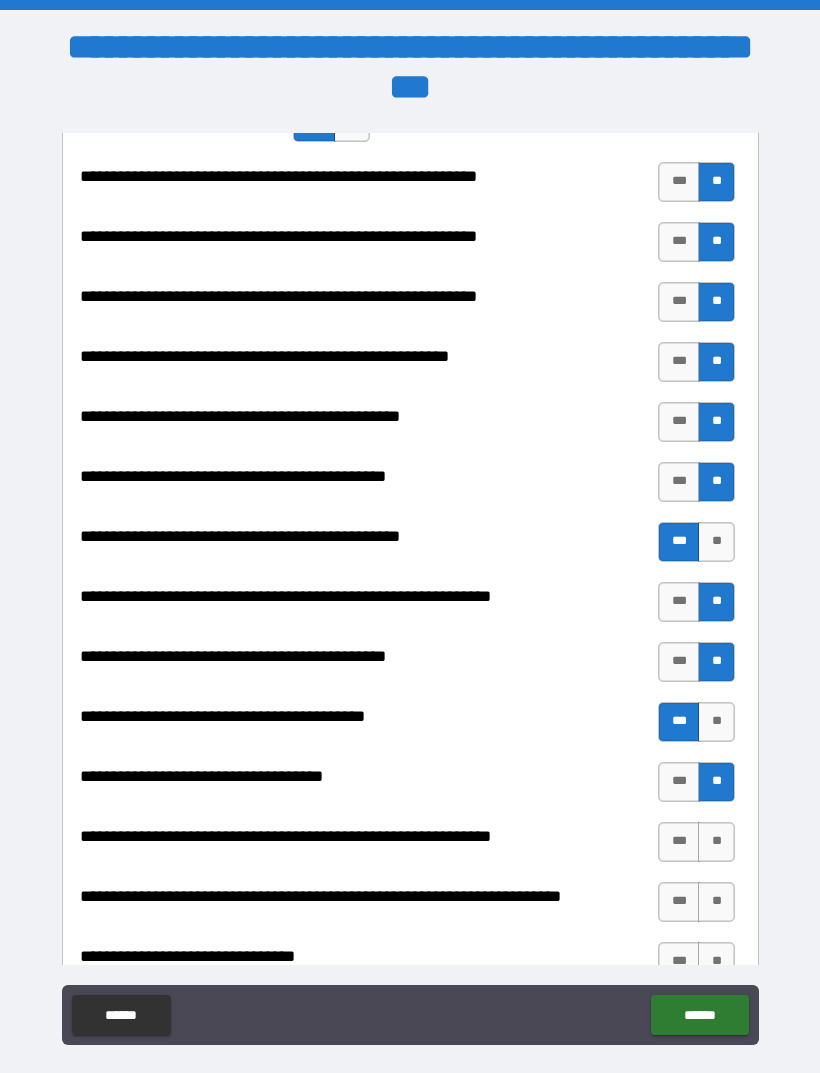click on "**" at bounding box center [716, 842] 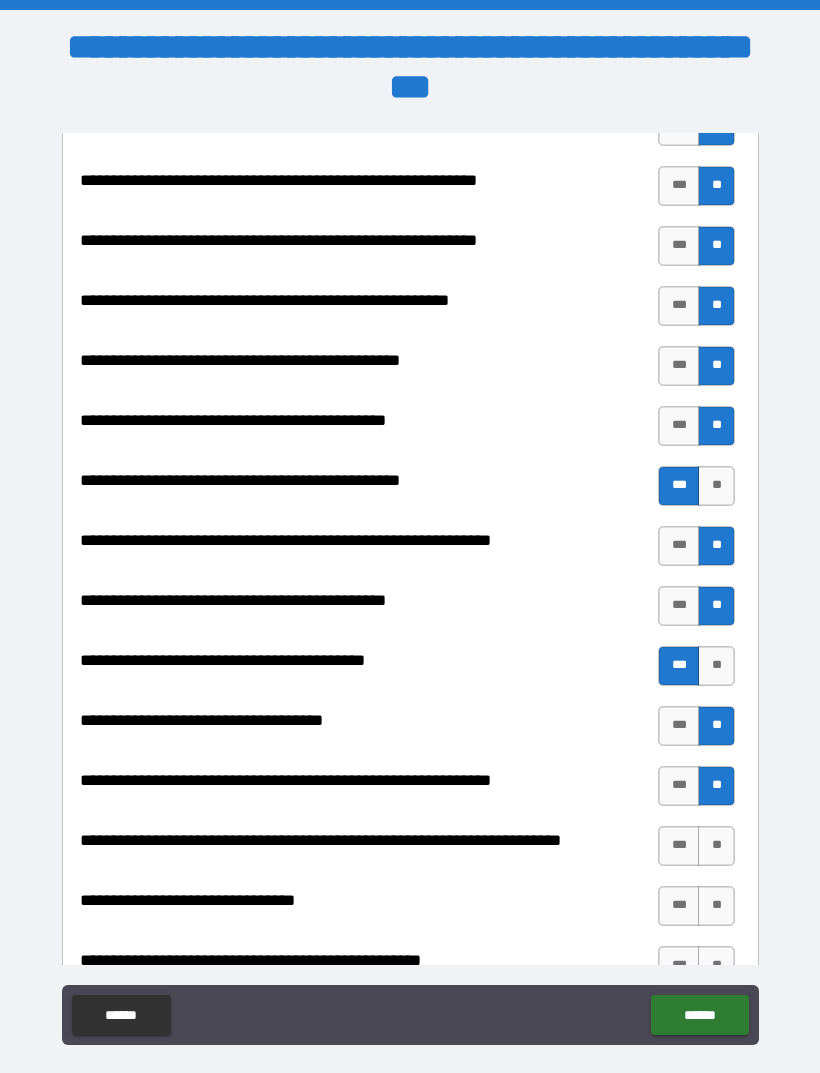 scroll, scrollTop: 2269, scrollLeft: 0, axis: vertical 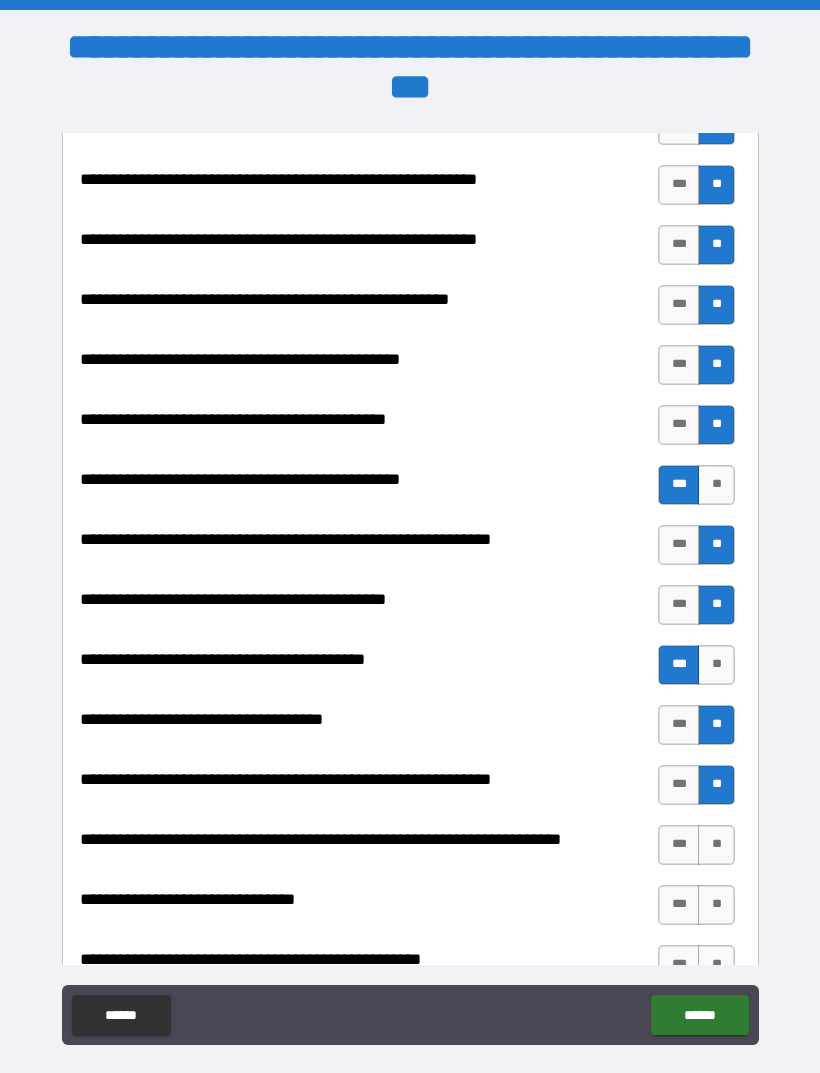 click on "**" at bounding box center (716, 845) 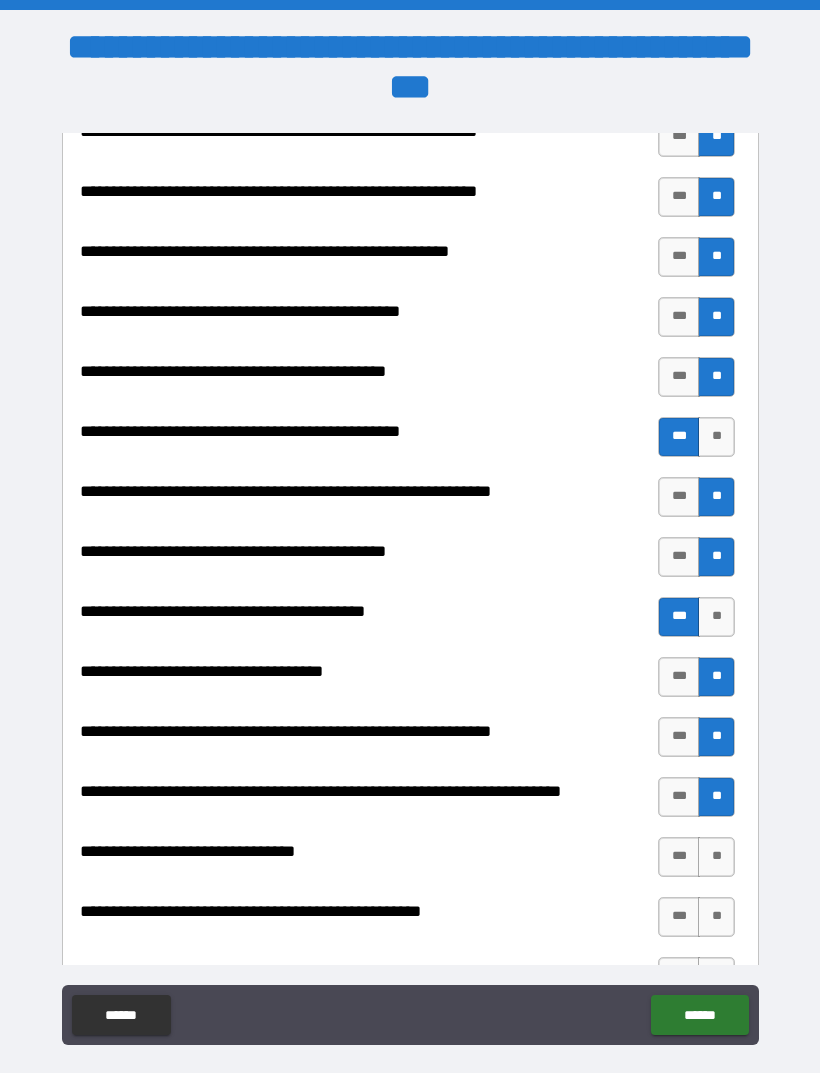 scroll, scrollTop: 2321, scrollLeft: 0, axis: vertical 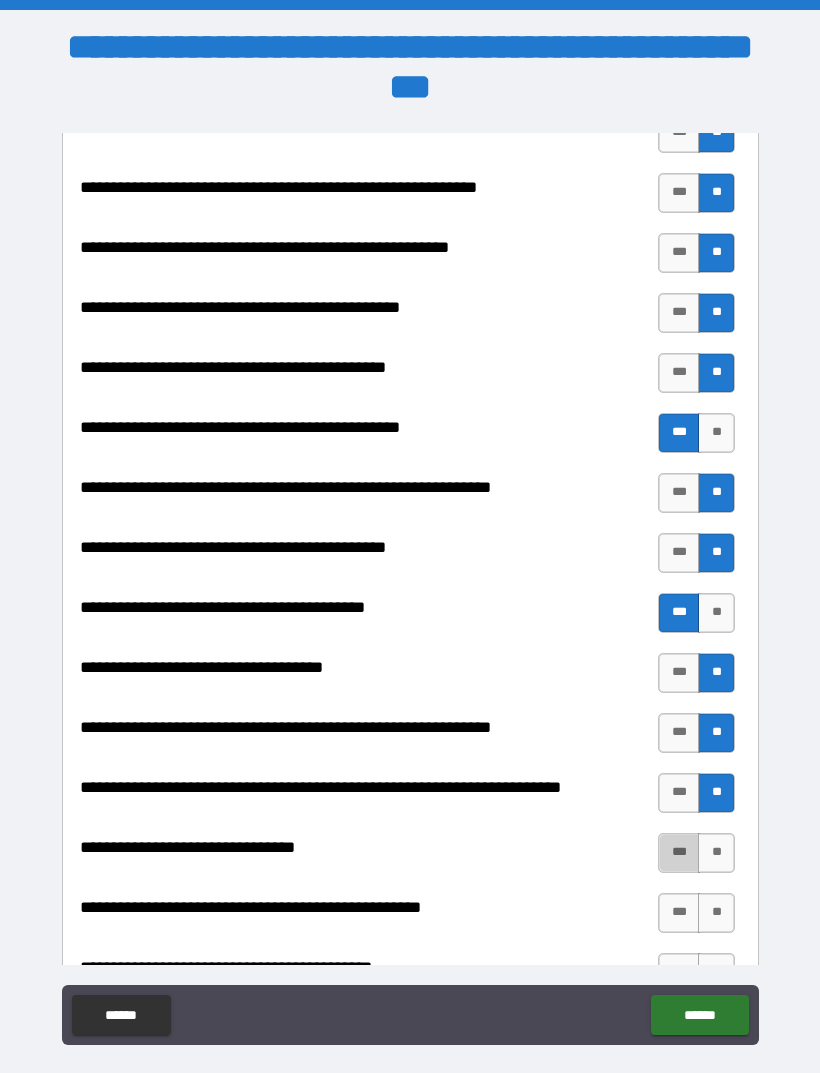 click on "***" at bounding box center (679, 853) 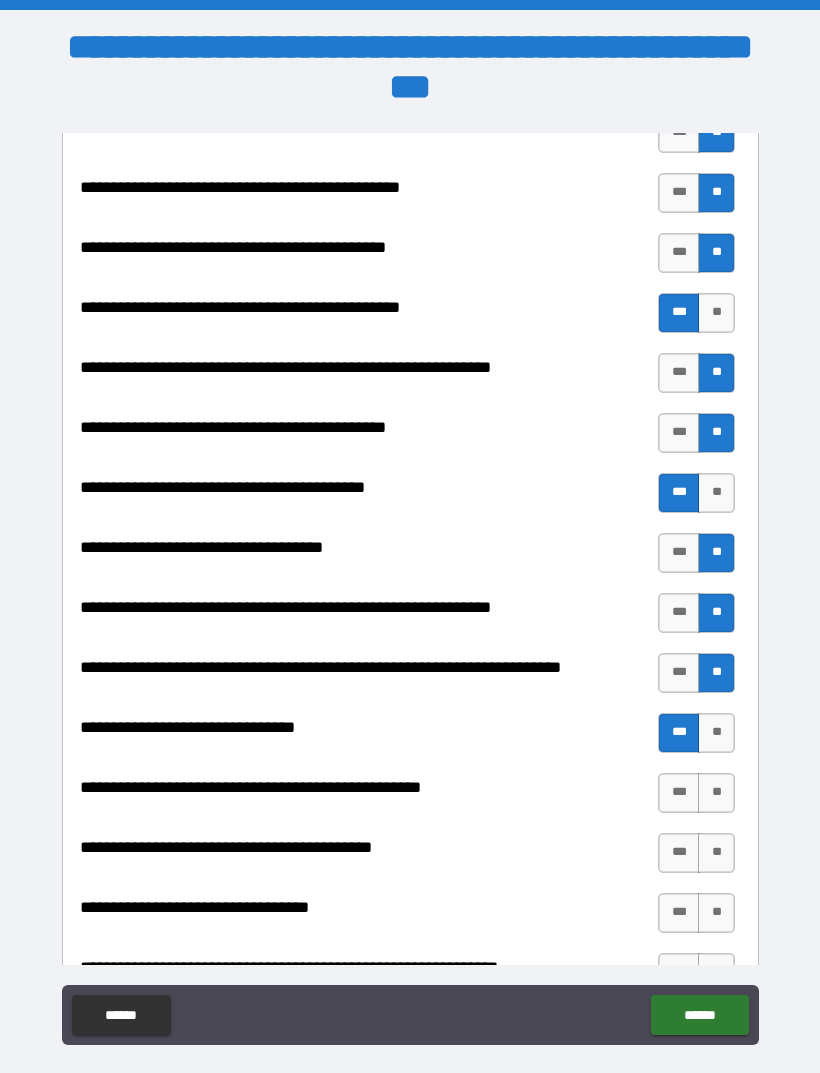 scroll, scrollTop: 2450, scrollLeft: 0, axis: vertical 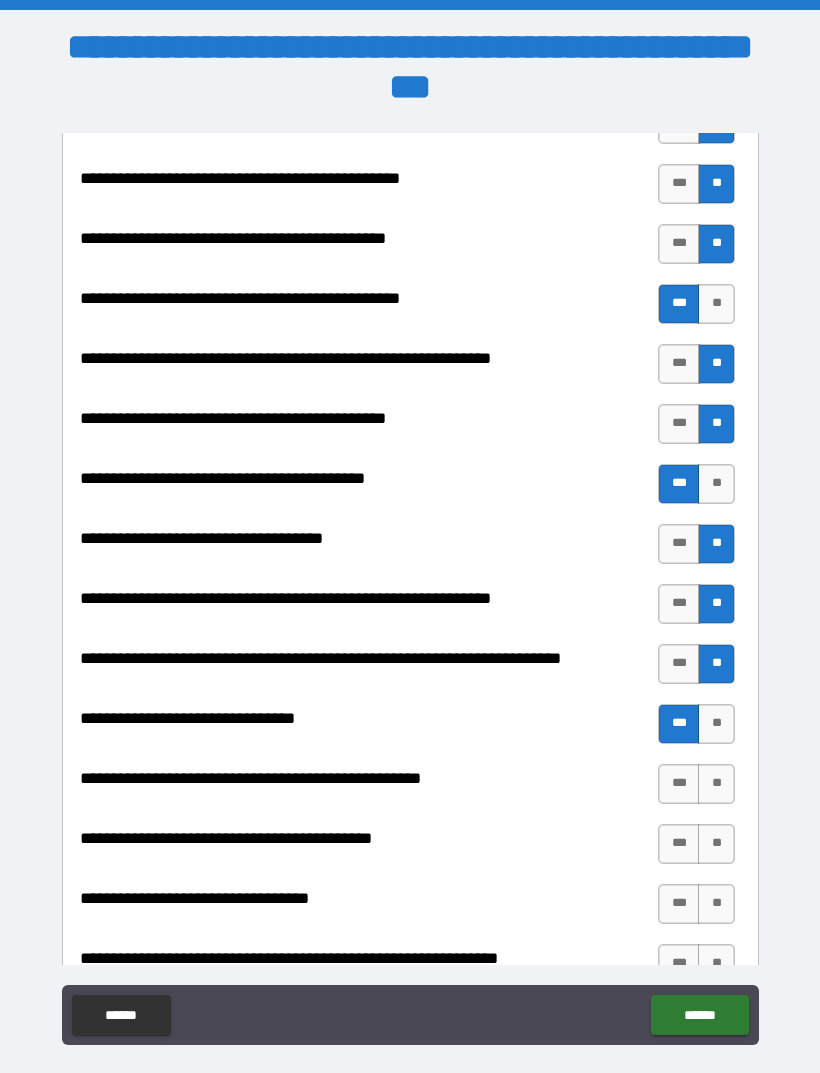 click on "**" at bounding box center (716, 784) 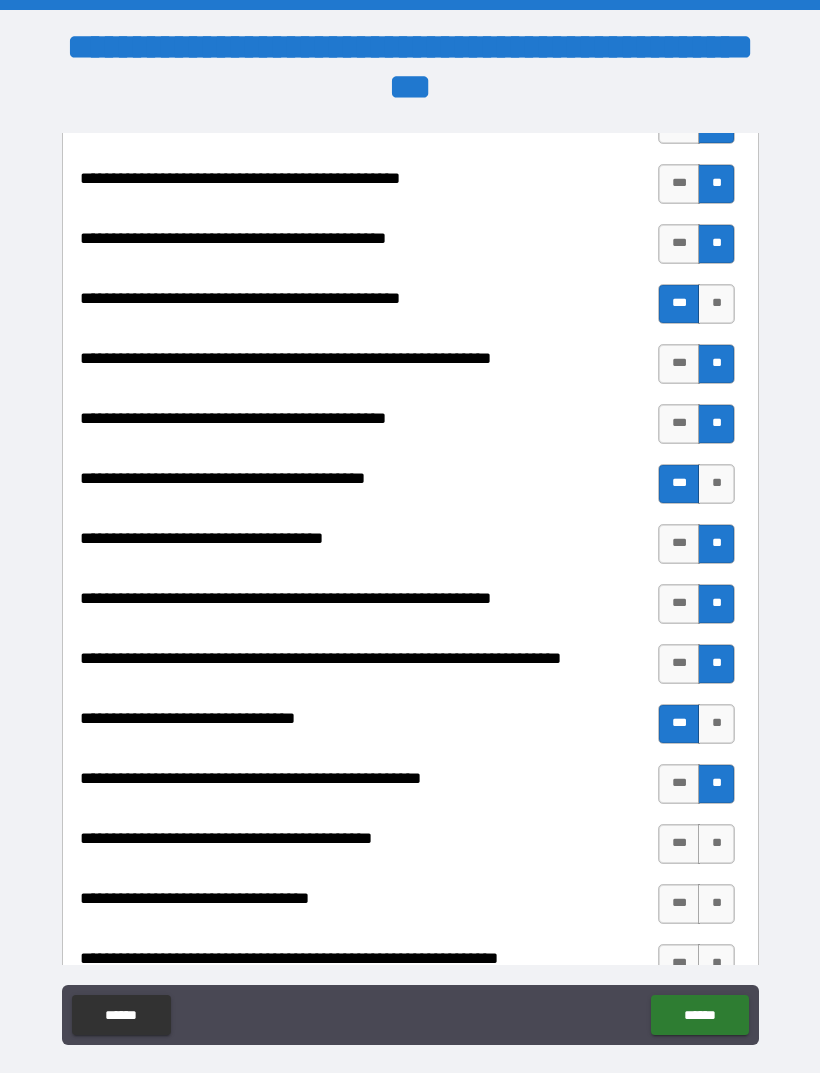 click on "**" at bounding box center [716, 844] 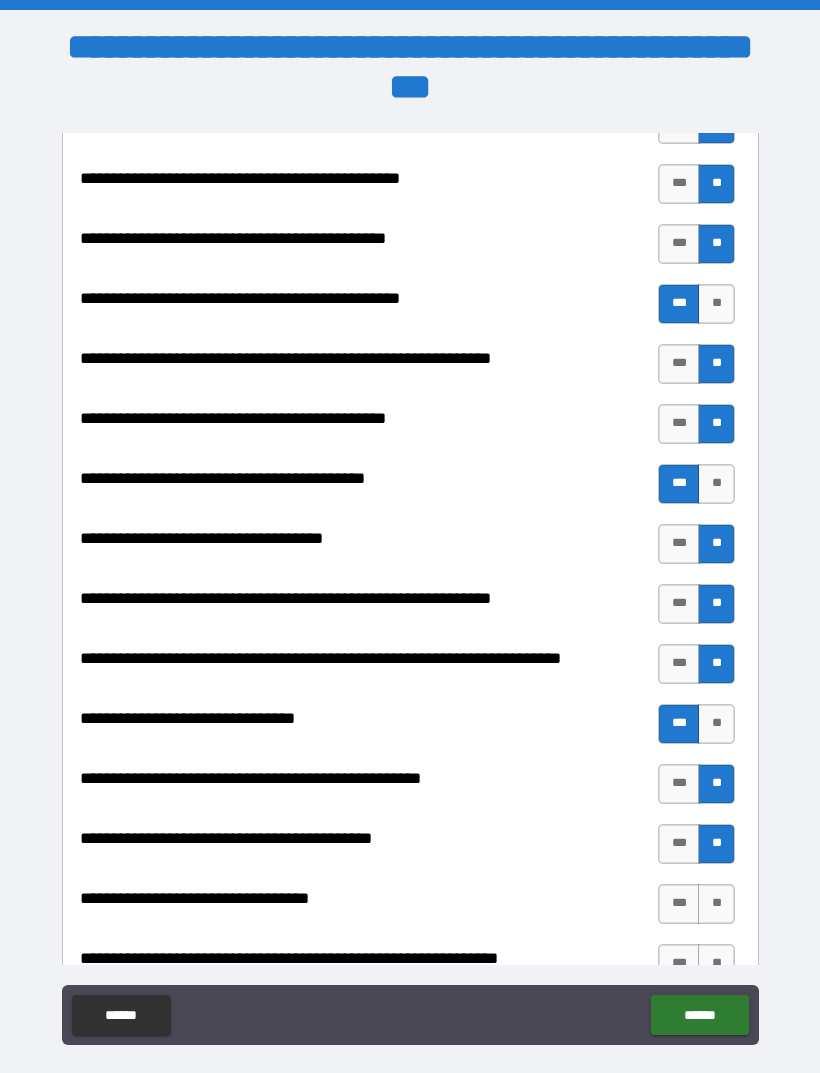 click on "**" at bounding box center (716, 904) 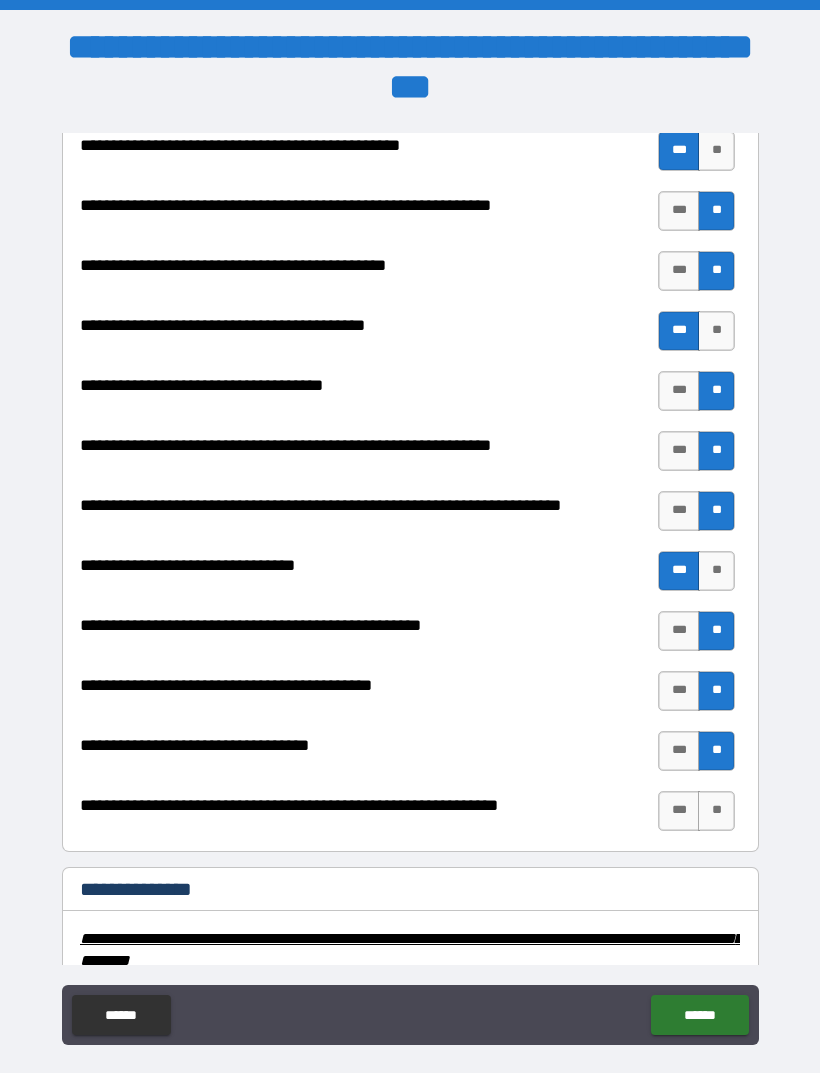 scroll, scrollTop: 2608, scrollLeft: 0, axis: vertical 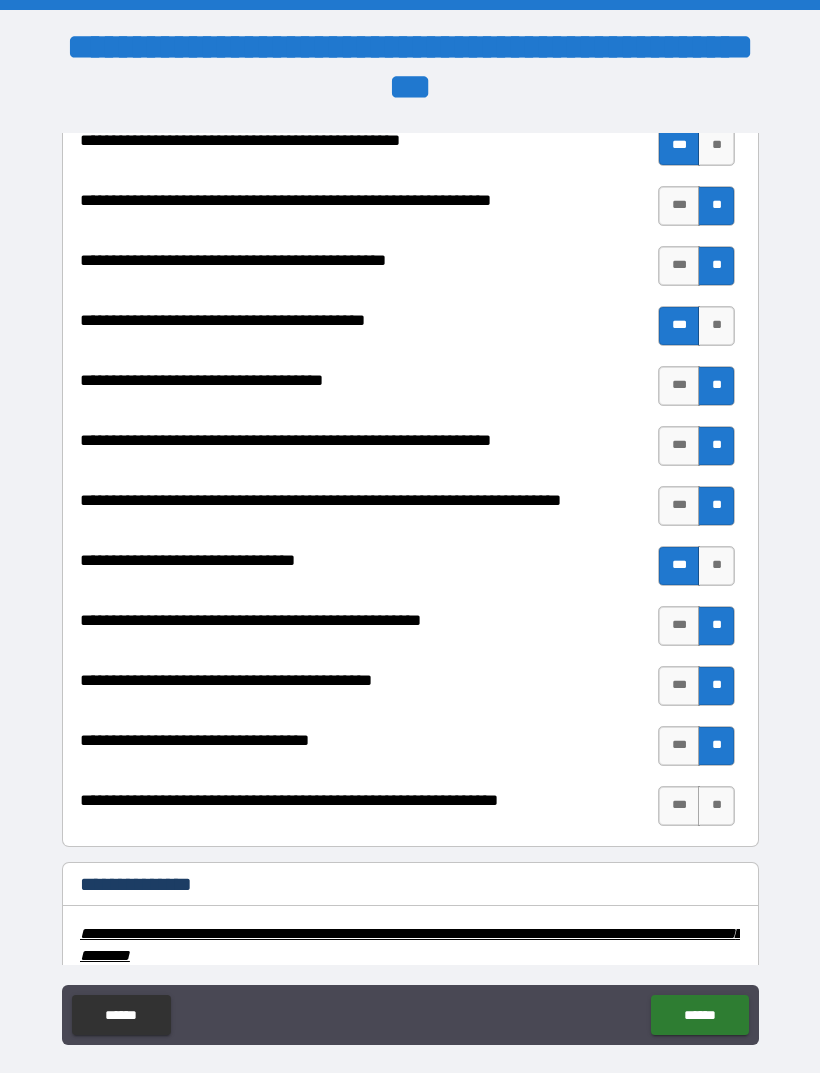 click on "**" at bounding box center (716, 806) 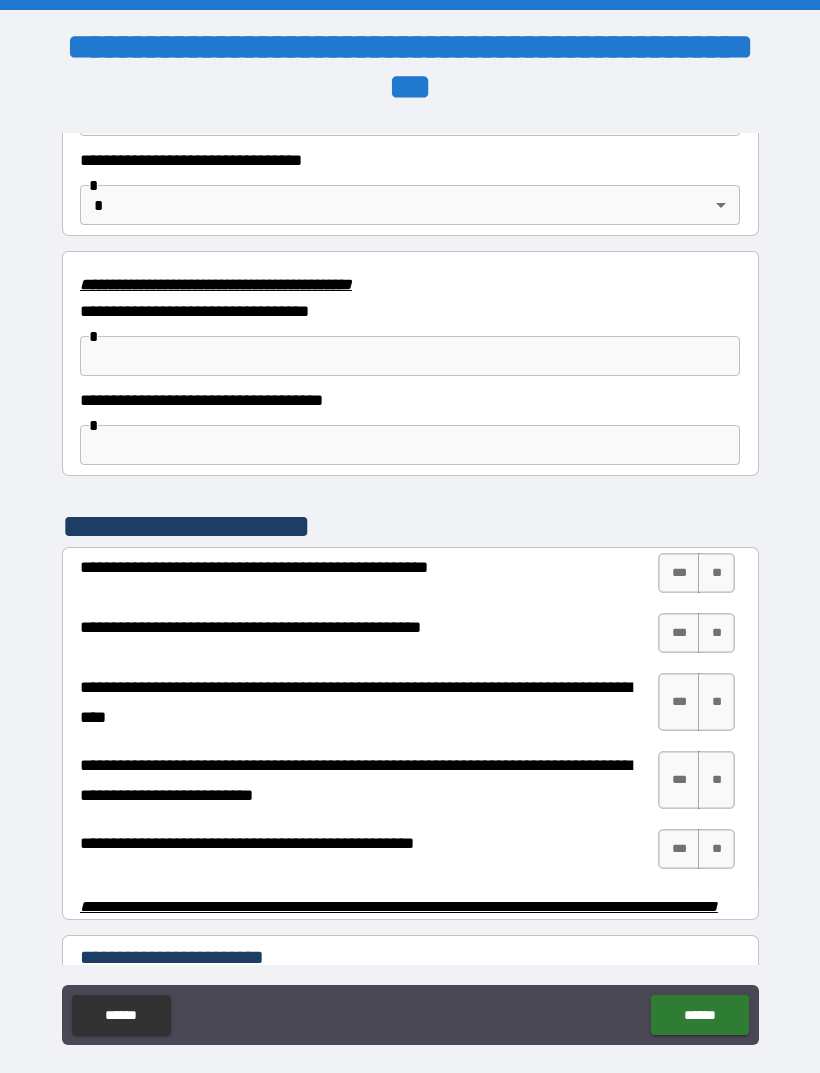 scroll, scrollTop: 3521, scrollLeft: 0, axis: vertical 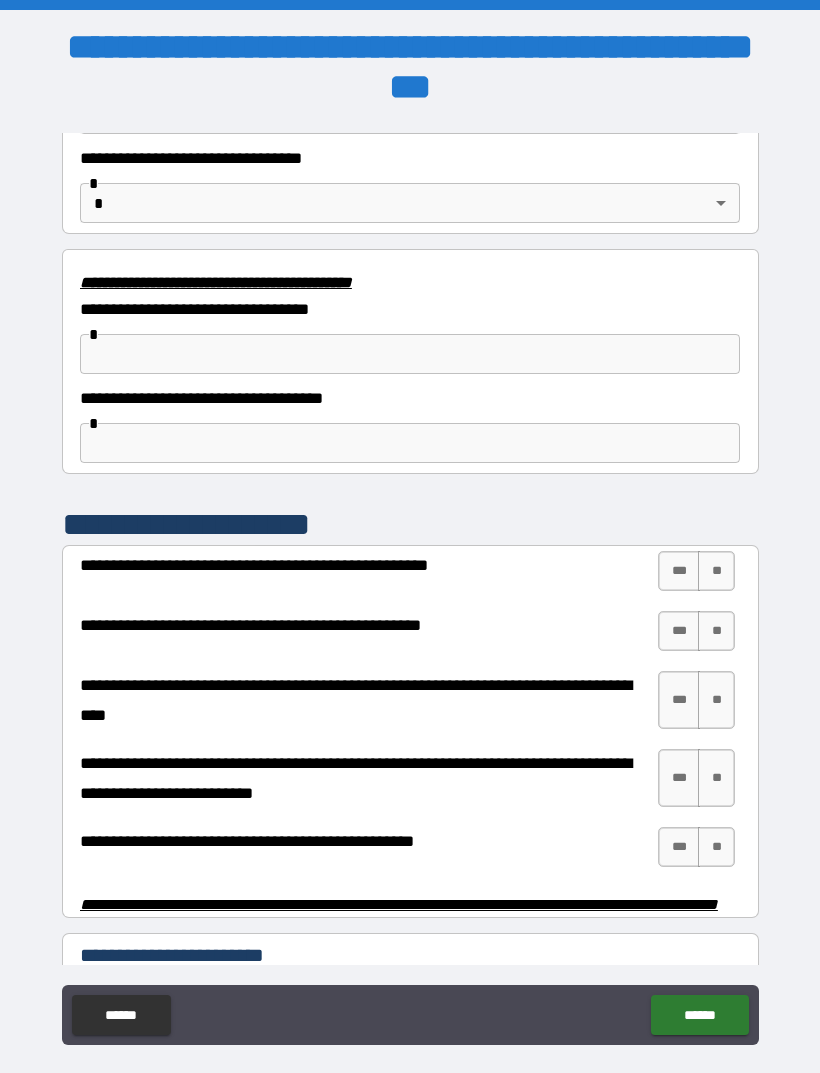 click on "**" at bounding box center (716, 571) 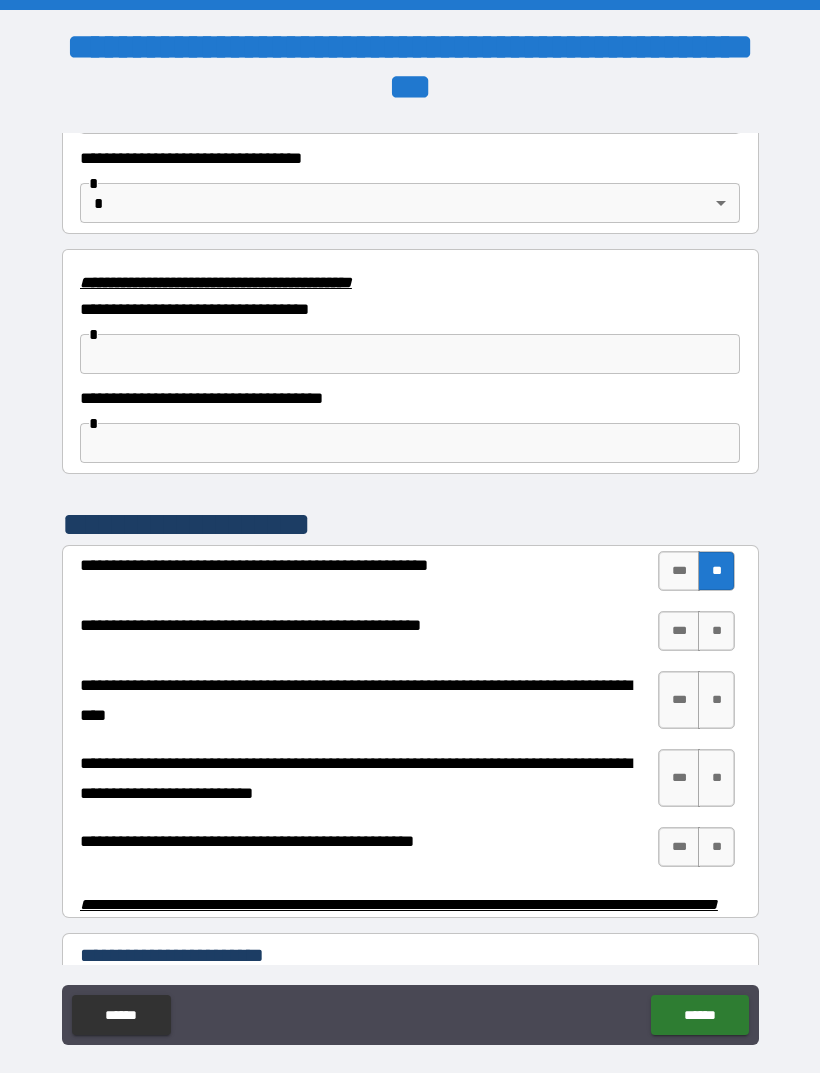click on "**" at bounding box center [716, 631] 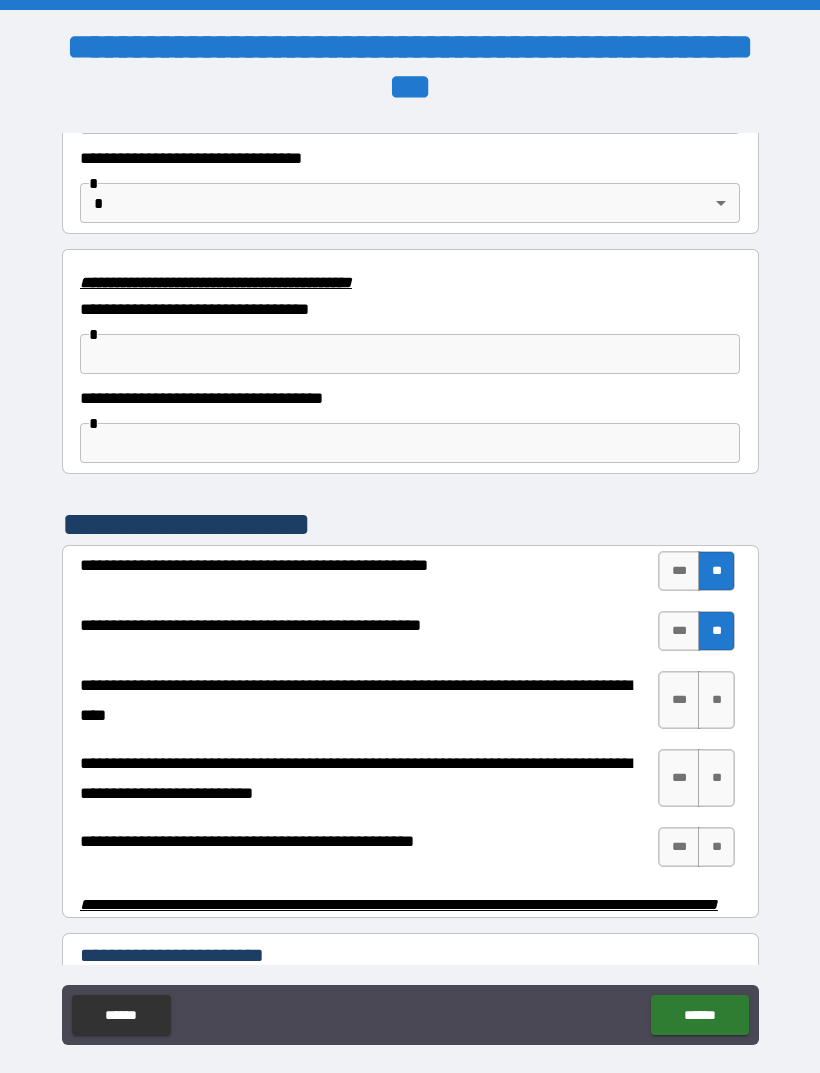 click on "**" at bounding box center [716, 700] 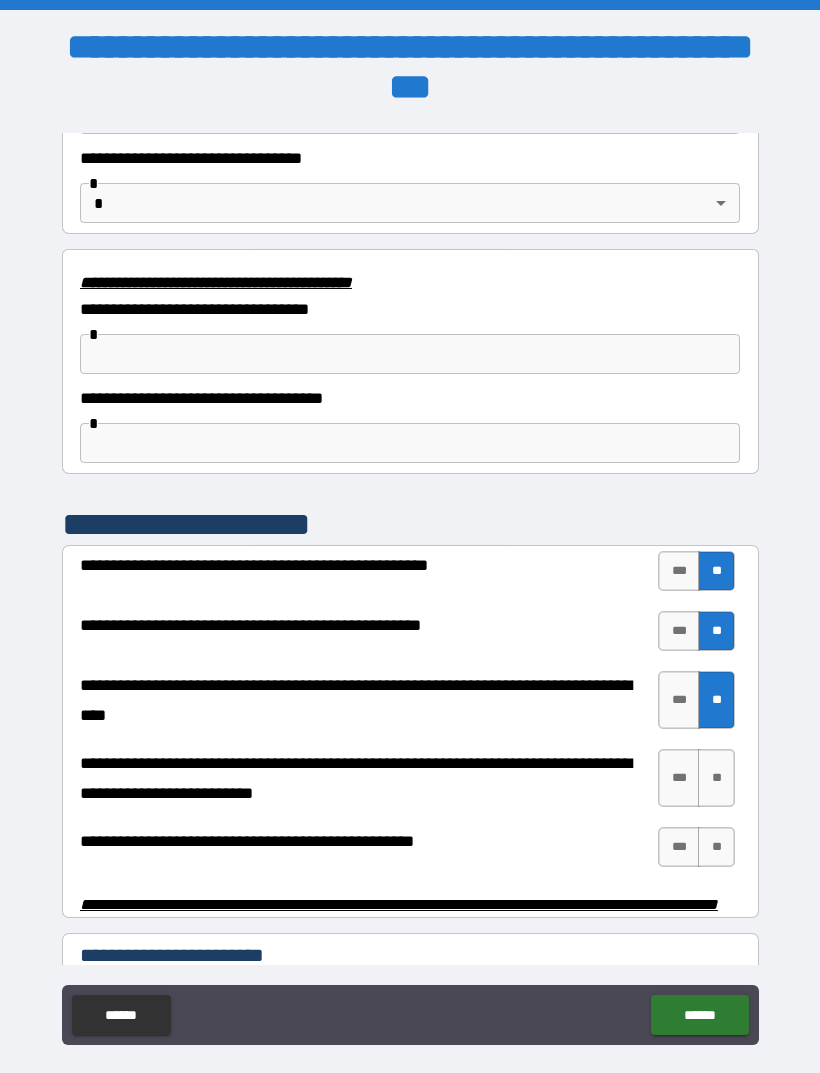 click on "**" at bounding box center [716, 778] 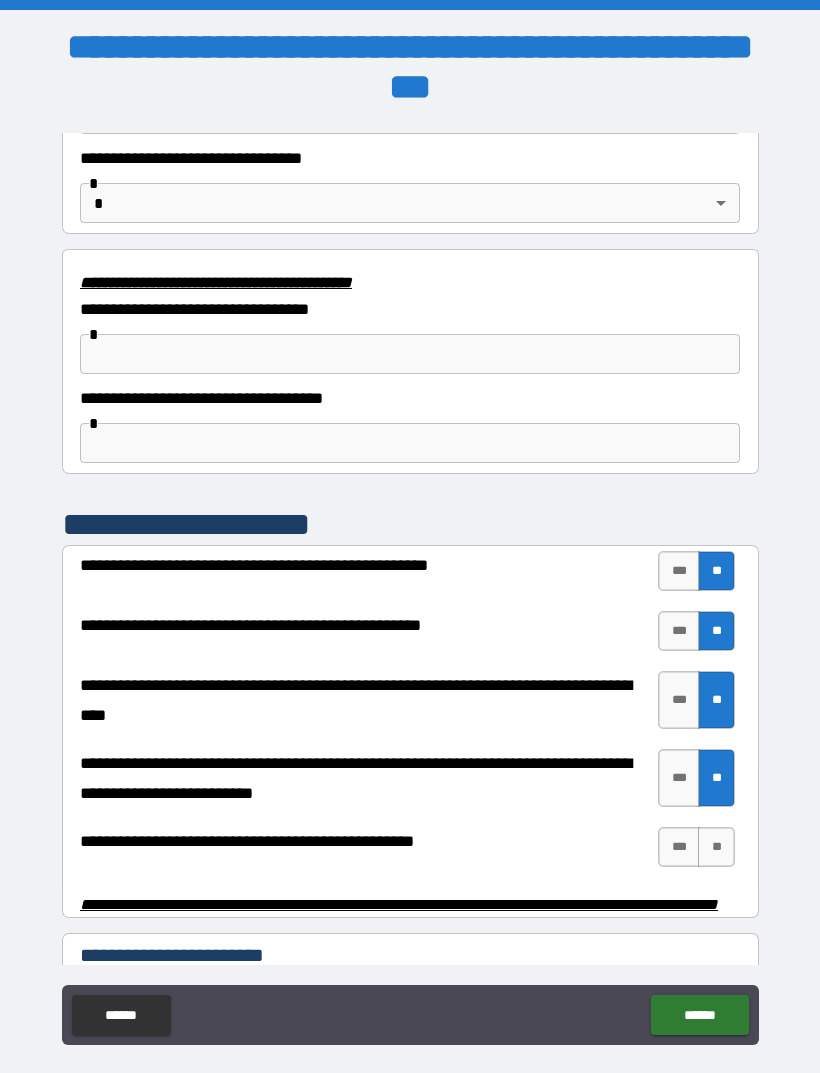 click on "**" at bounding box center [716, 847] 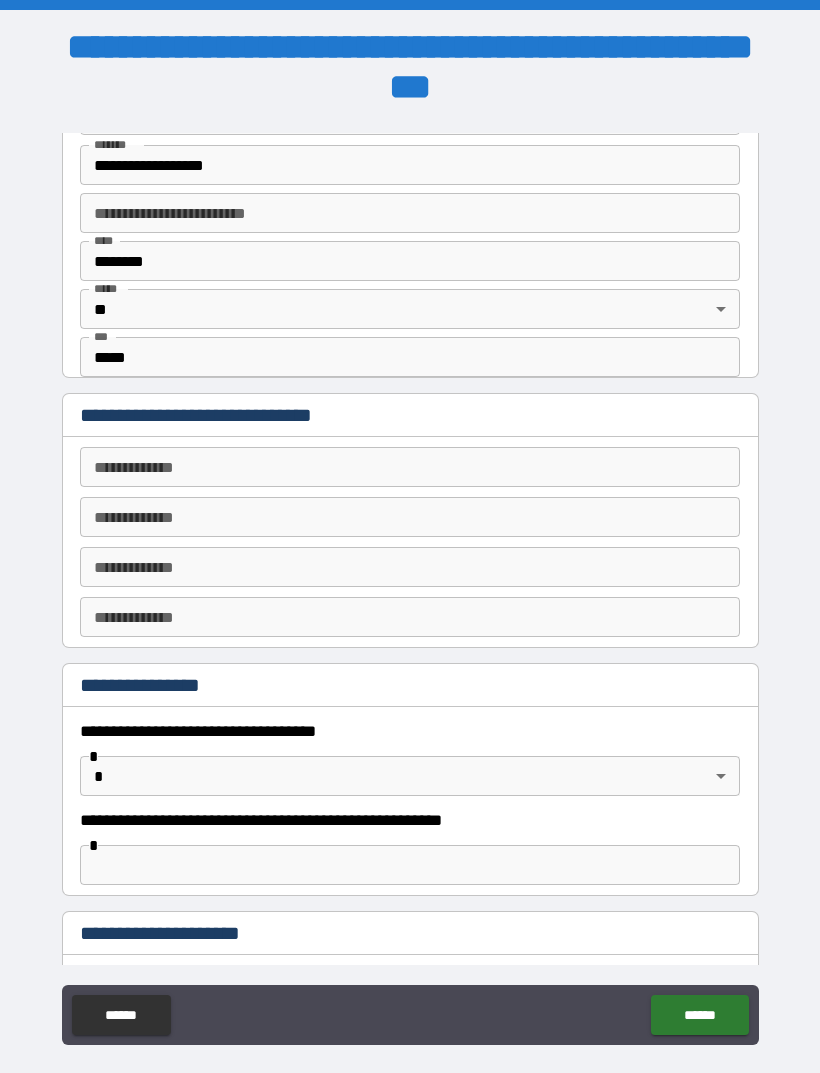 scroll, scrollTop: 721, scrollLeft: 0, axis: vertical 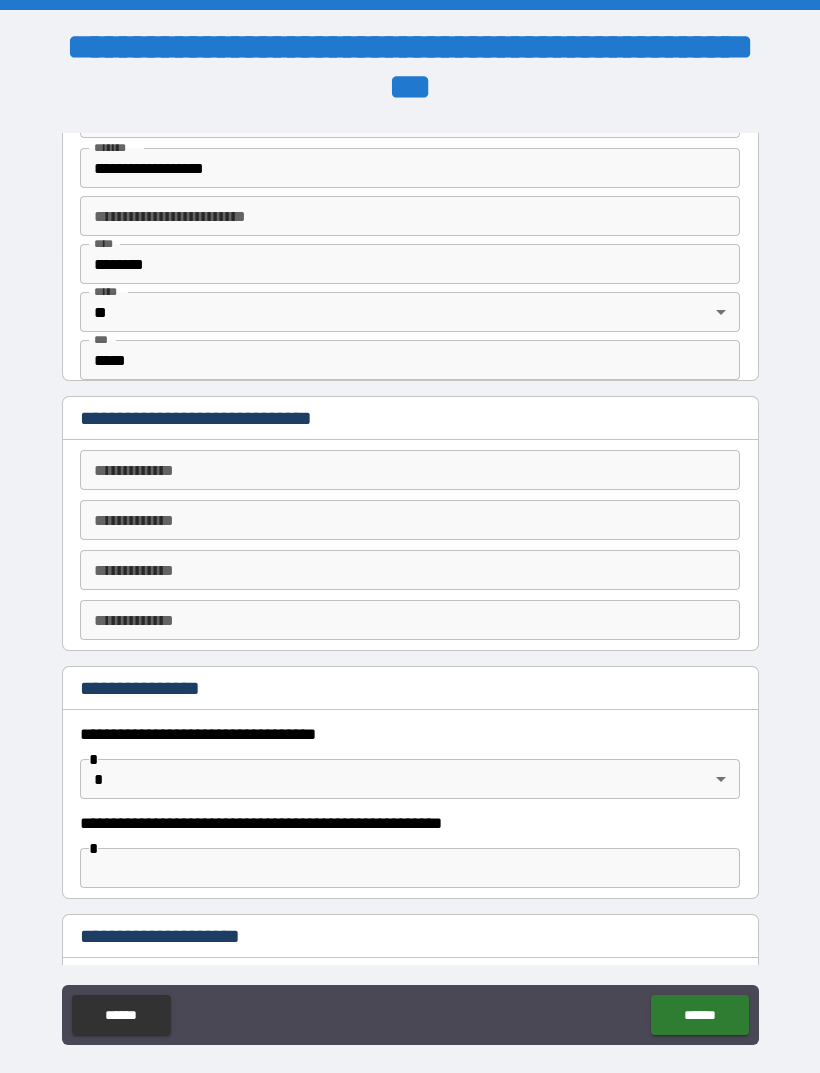 click on "**********" at bounding box center [410, 470] 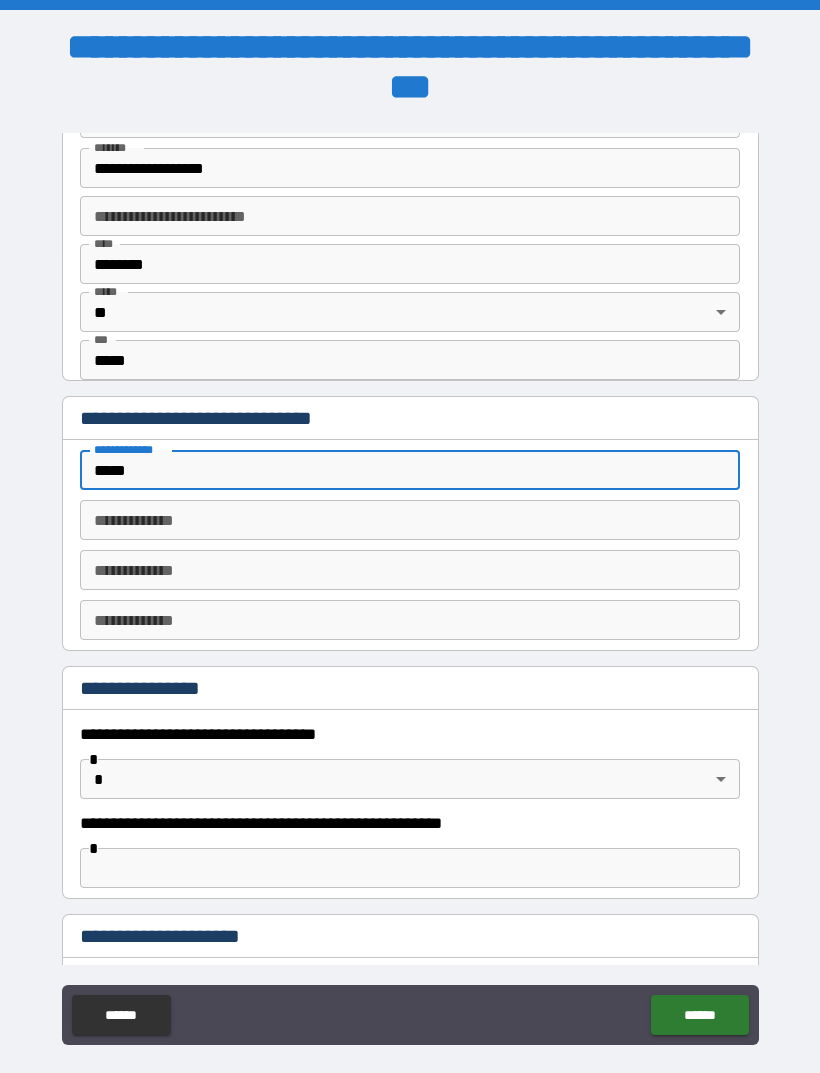 type on "*****" 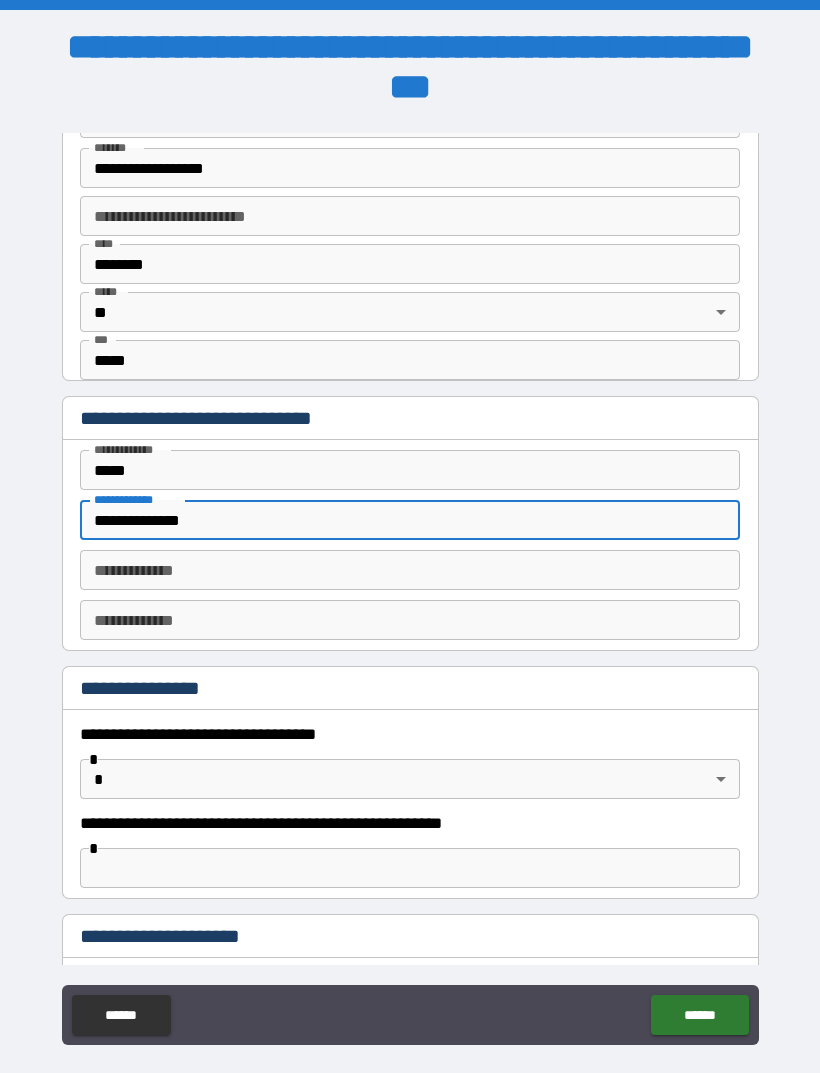 type on "**********" 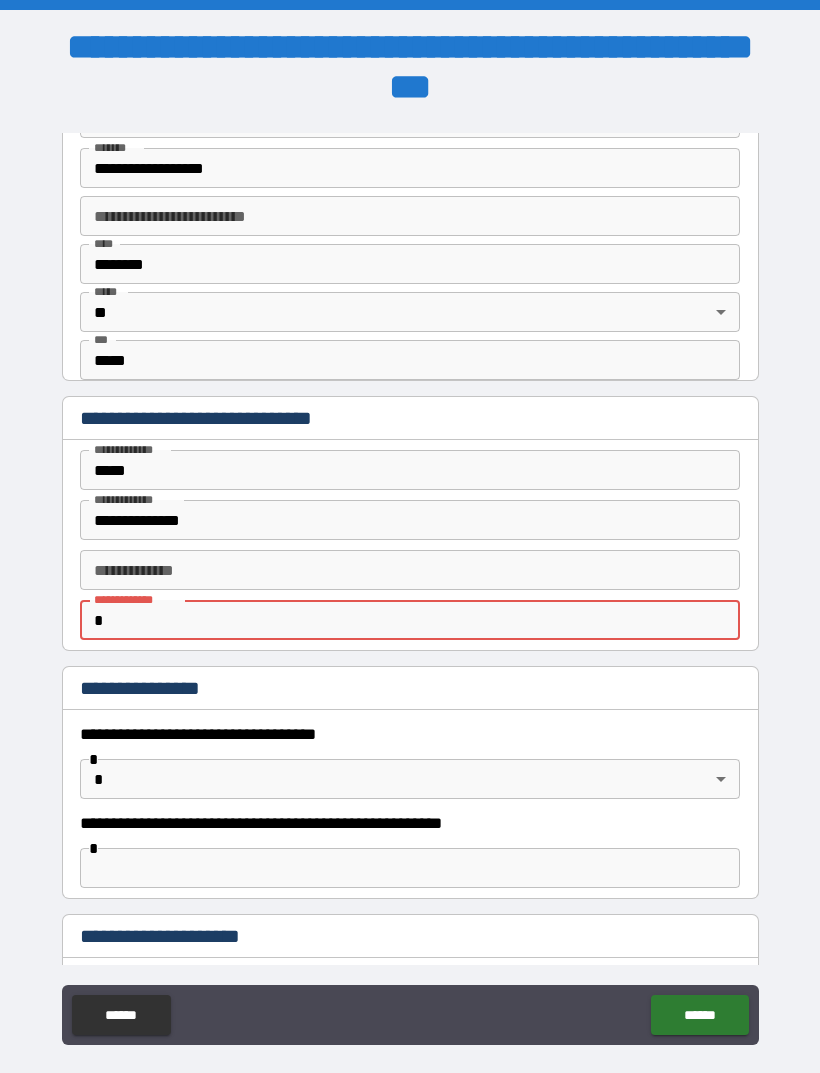 click on "**********" at bounding box center [410, 570] 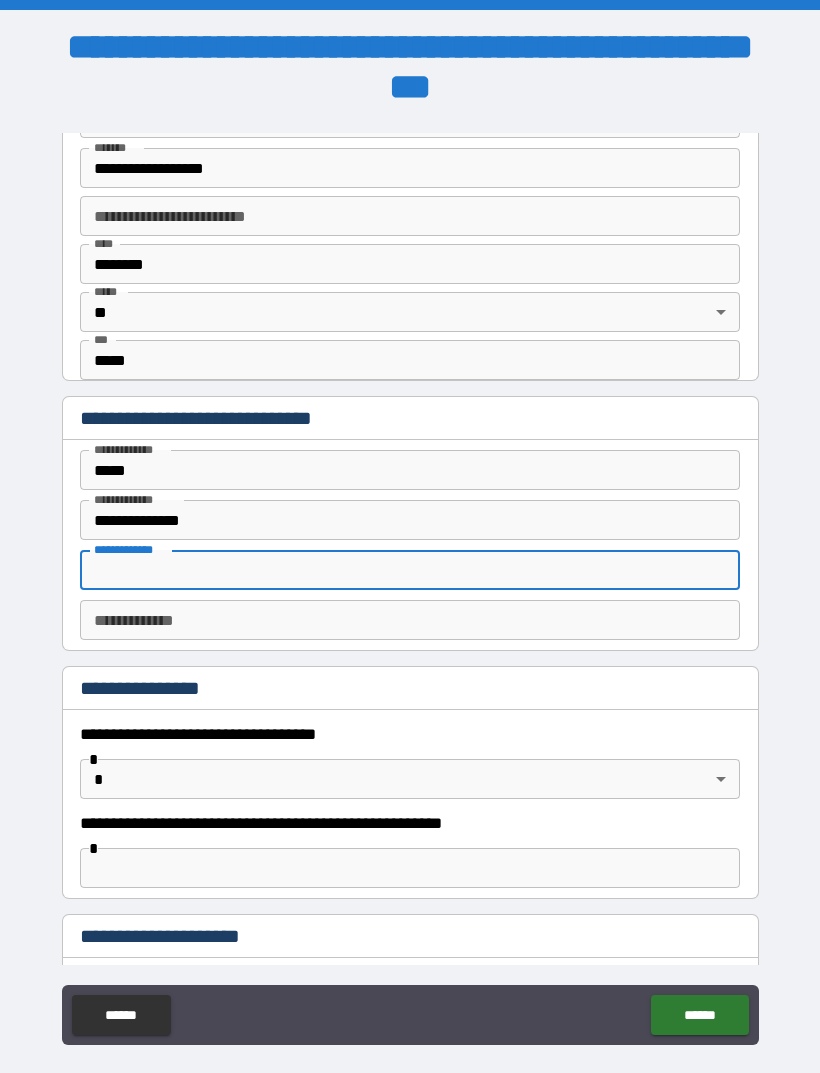 click on "*****" at bounding box center (410, 470) 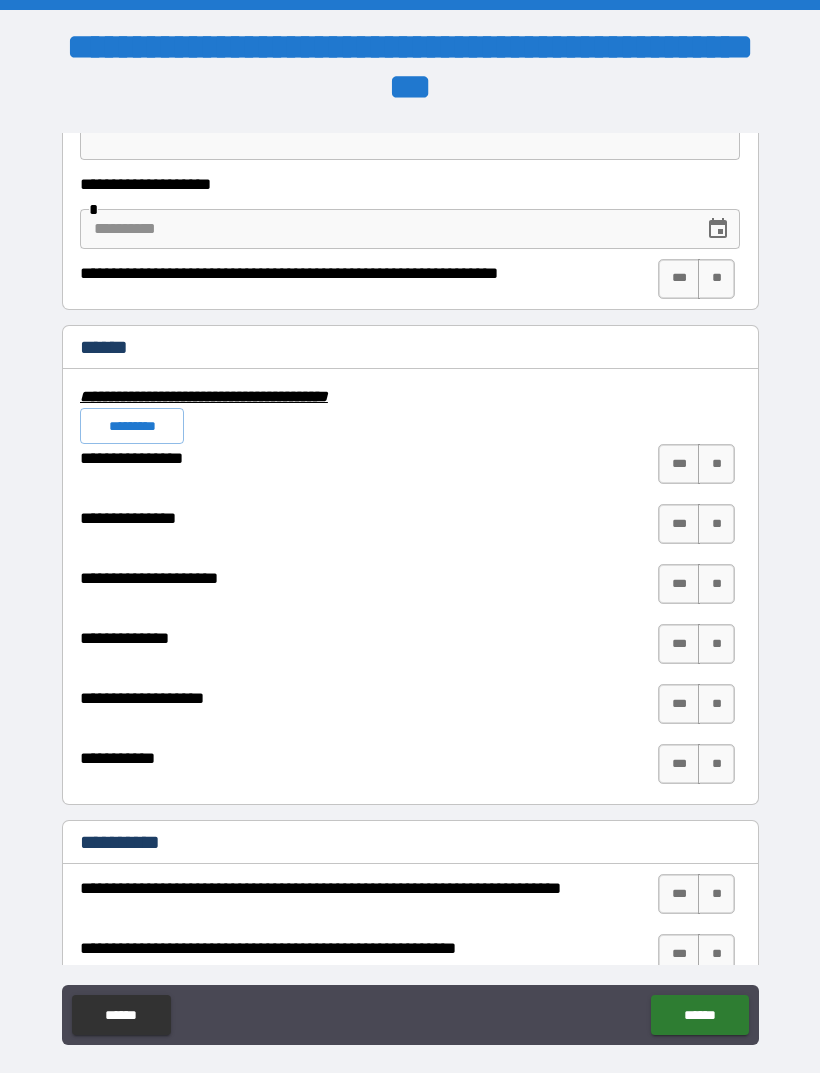 scroll, scrollTop: 4521, scrollLeft: 0, axis: vertical 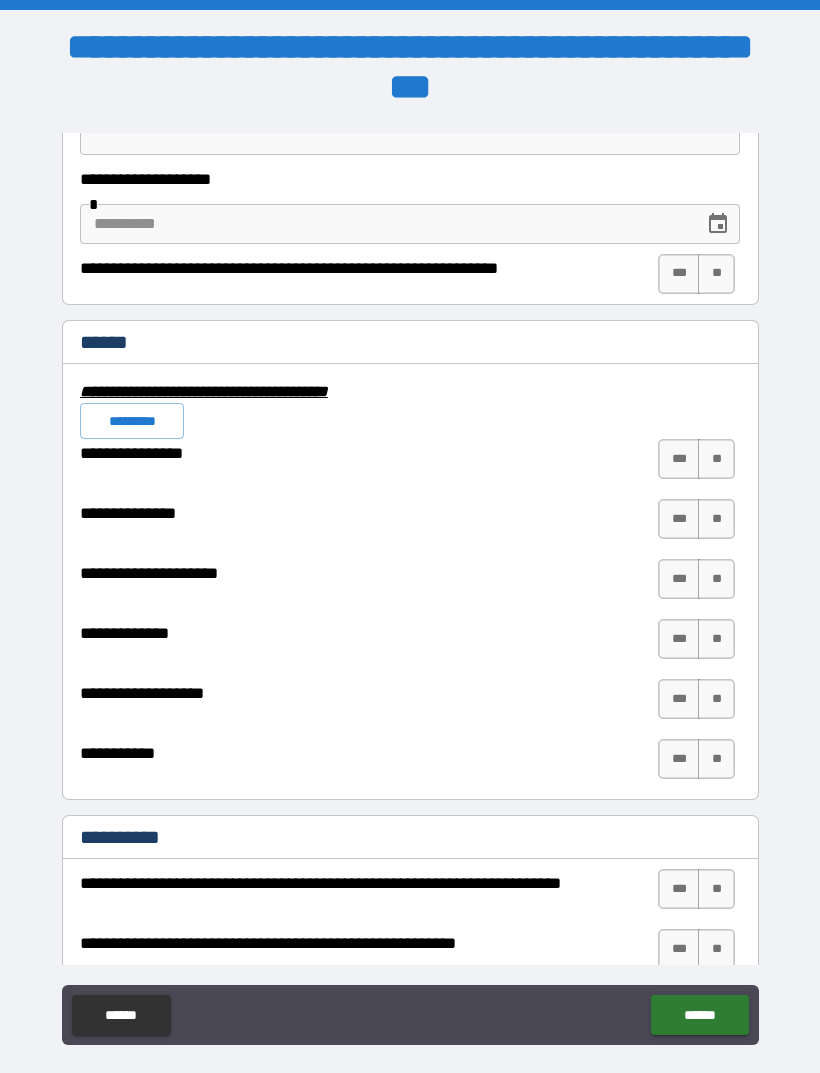 type on "**********" 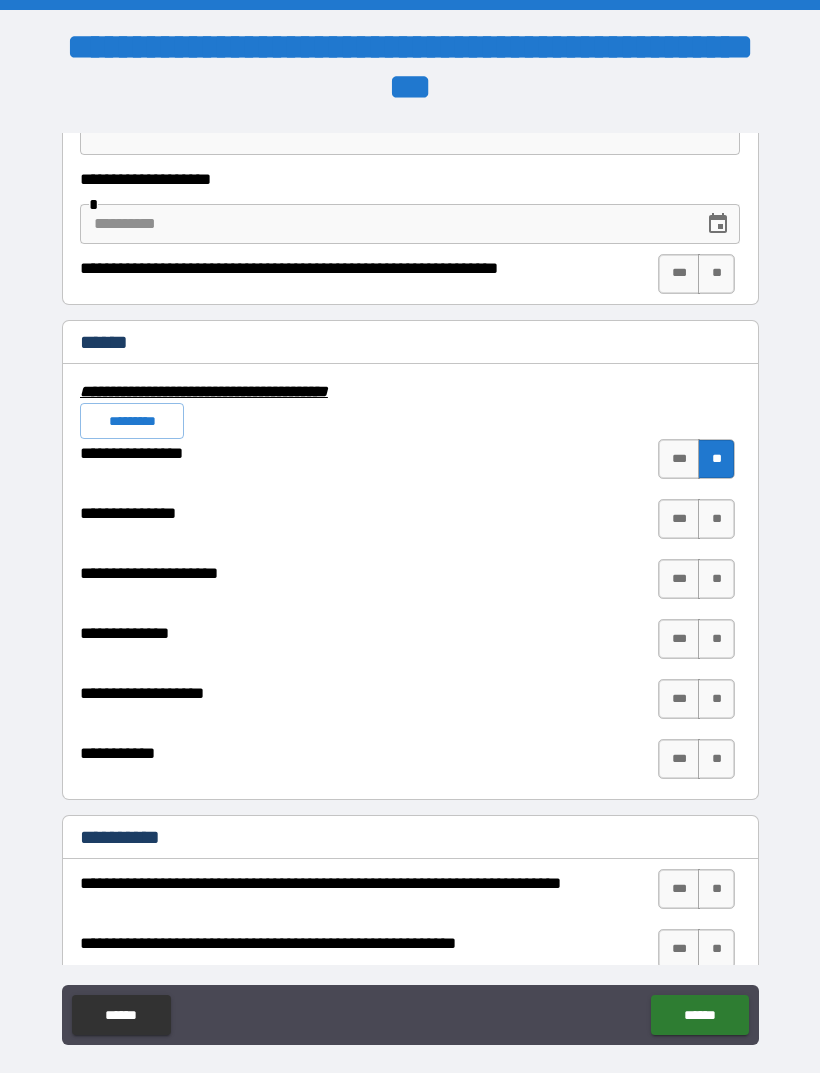 click on "**" at bounding box center (716, 519) 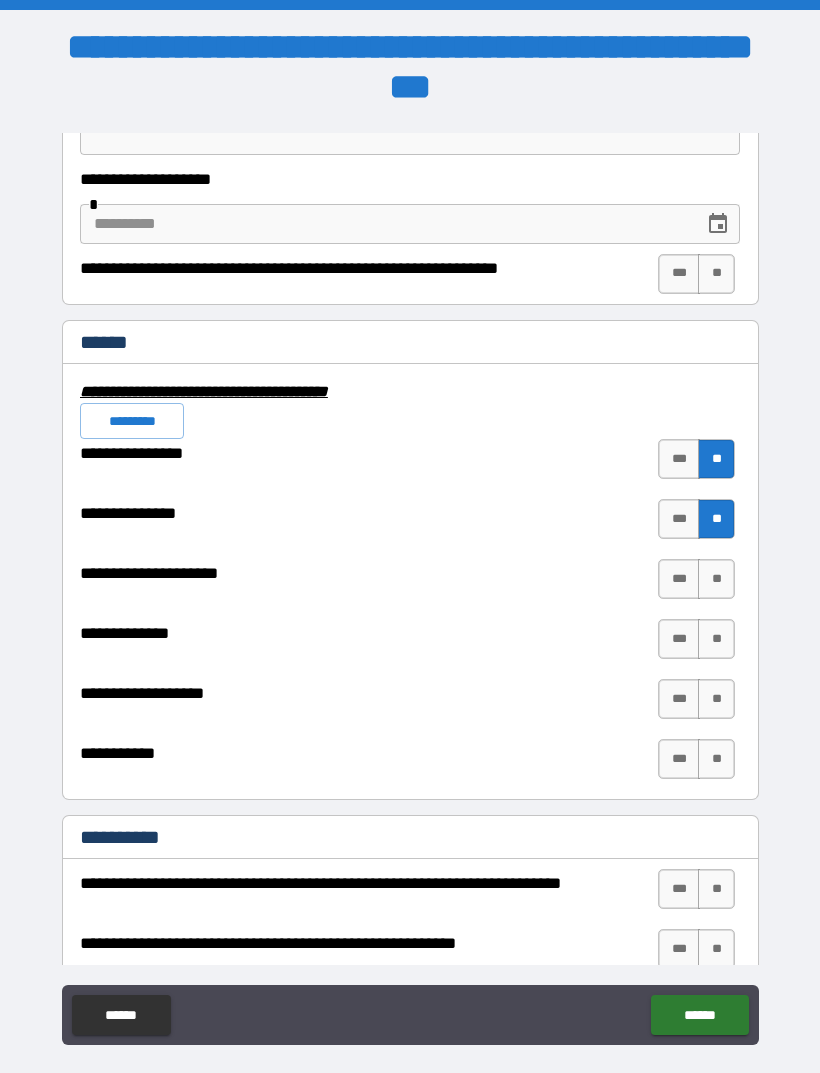 click on "**" at bounding box center (716, 579) 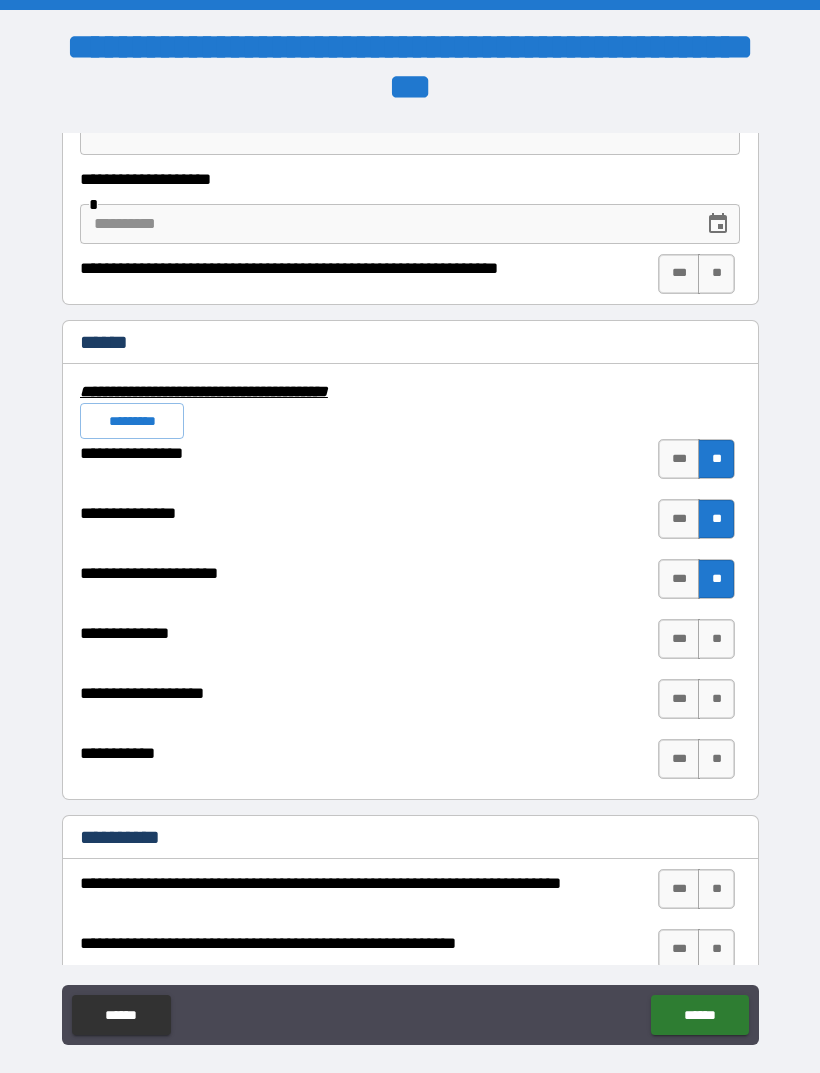 click on "**" at bounding box center [716, 639] 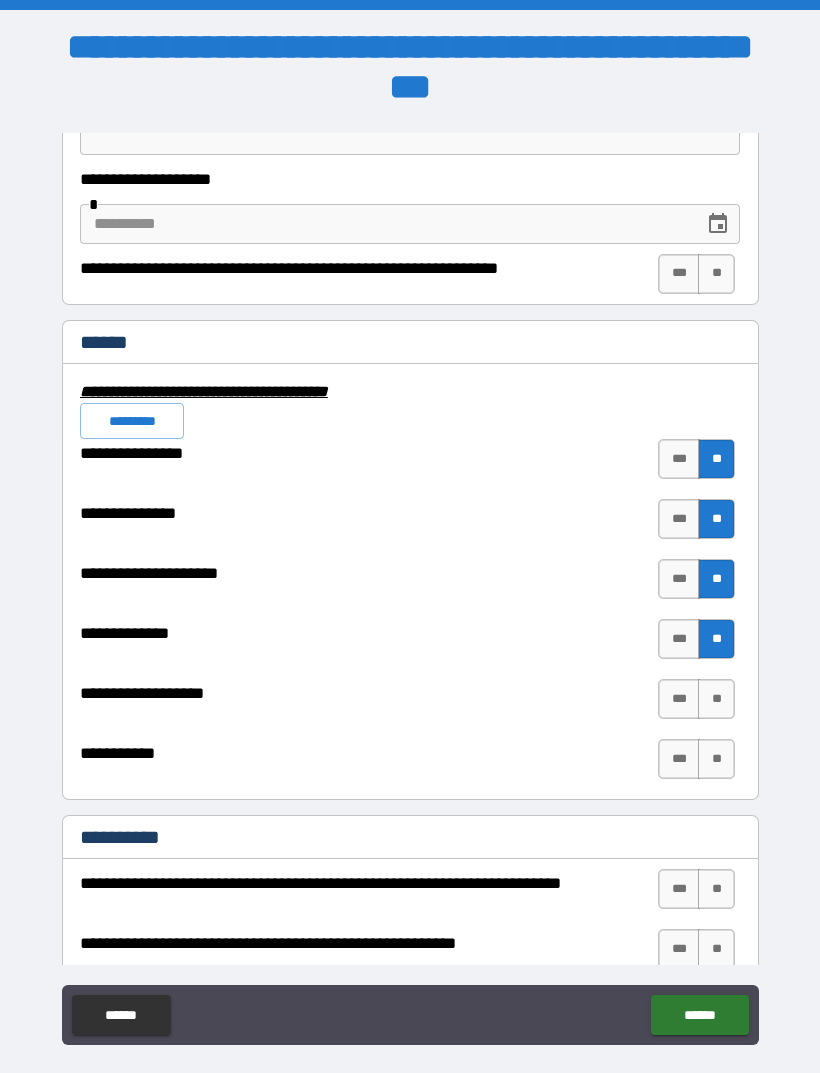 click on "**" at bounding box center (716, 699) 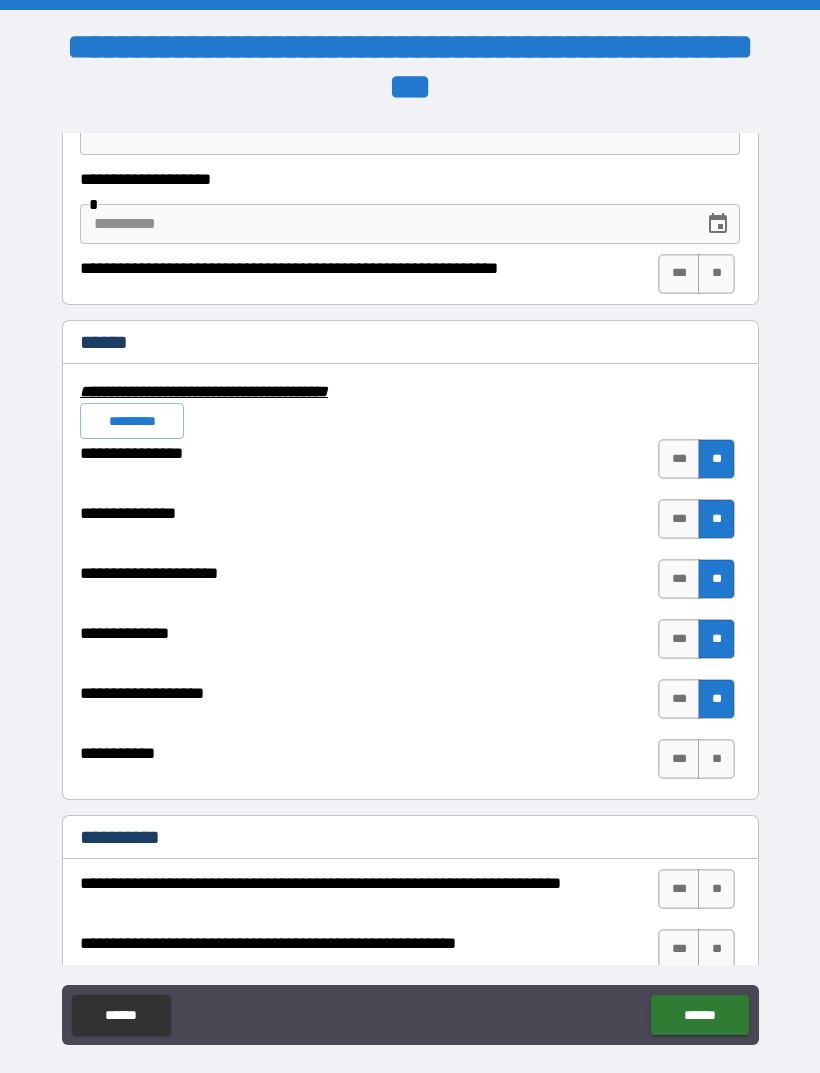 click on "**" at bounding box center [716, 759] 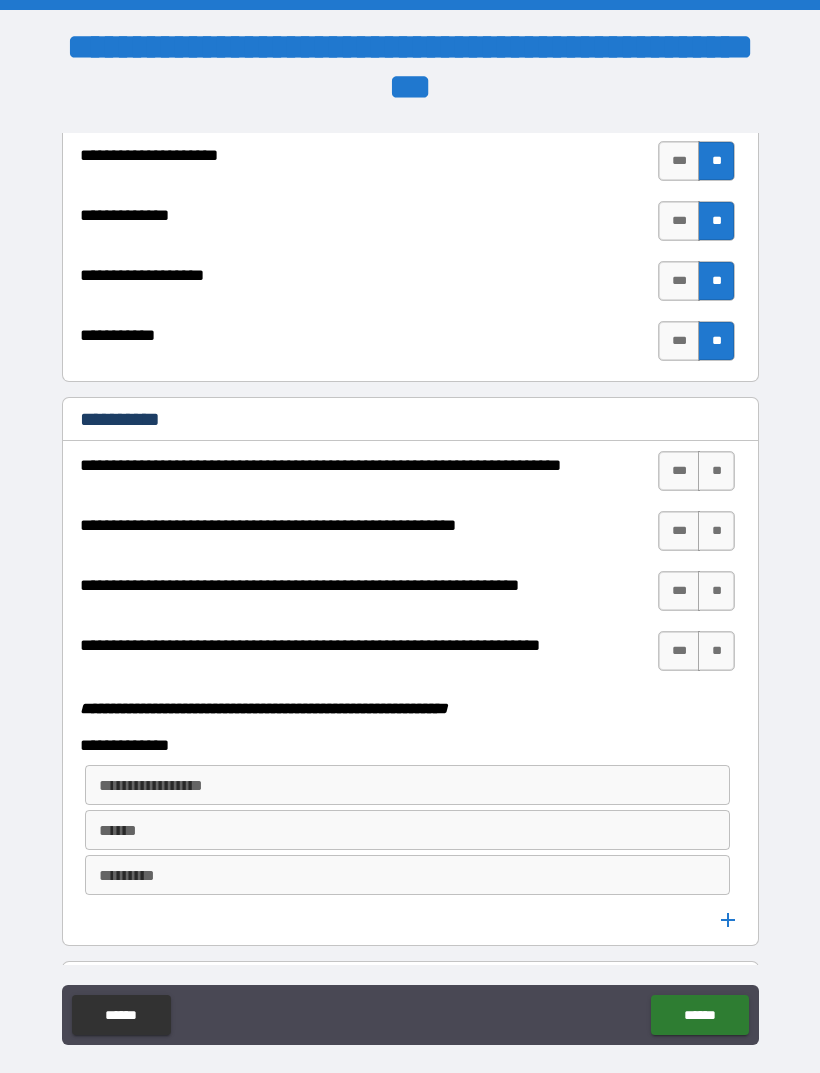 scroll, scrollTop: 4940, scrollLeft: 0, axis: vertical 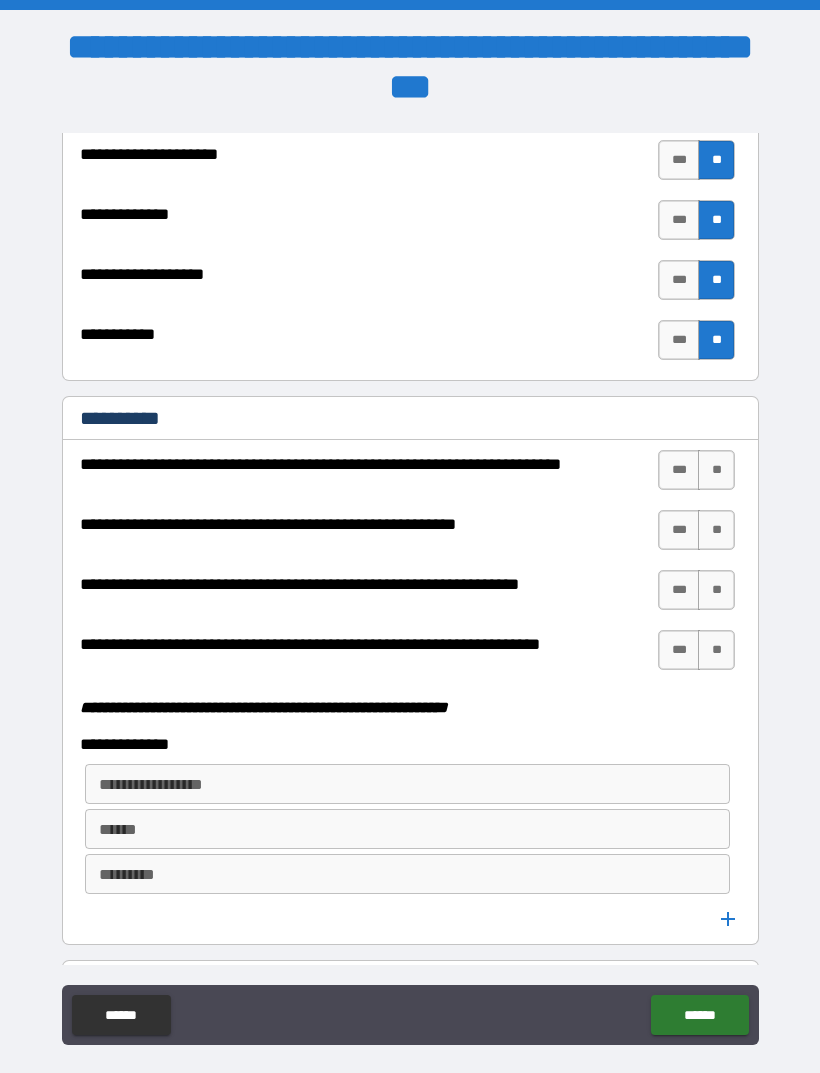 click on "***" at bounding box center (679, 470) 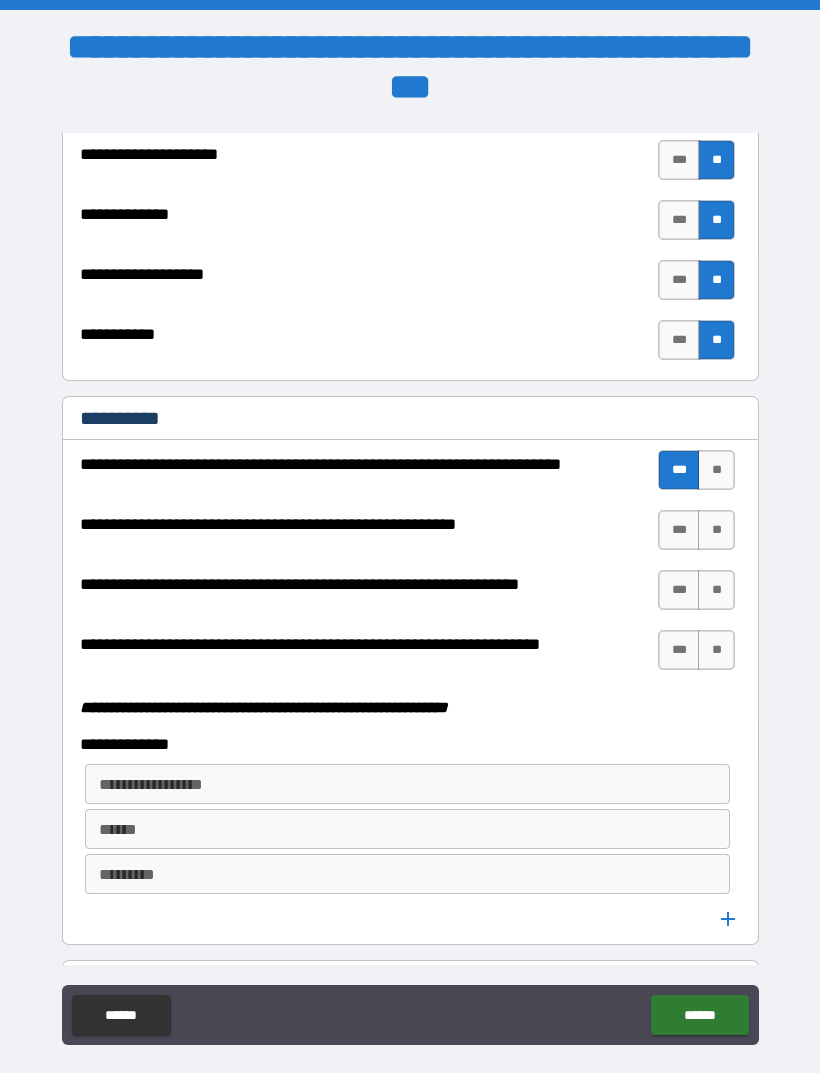 click on "**" at bounding box center [716, 530] 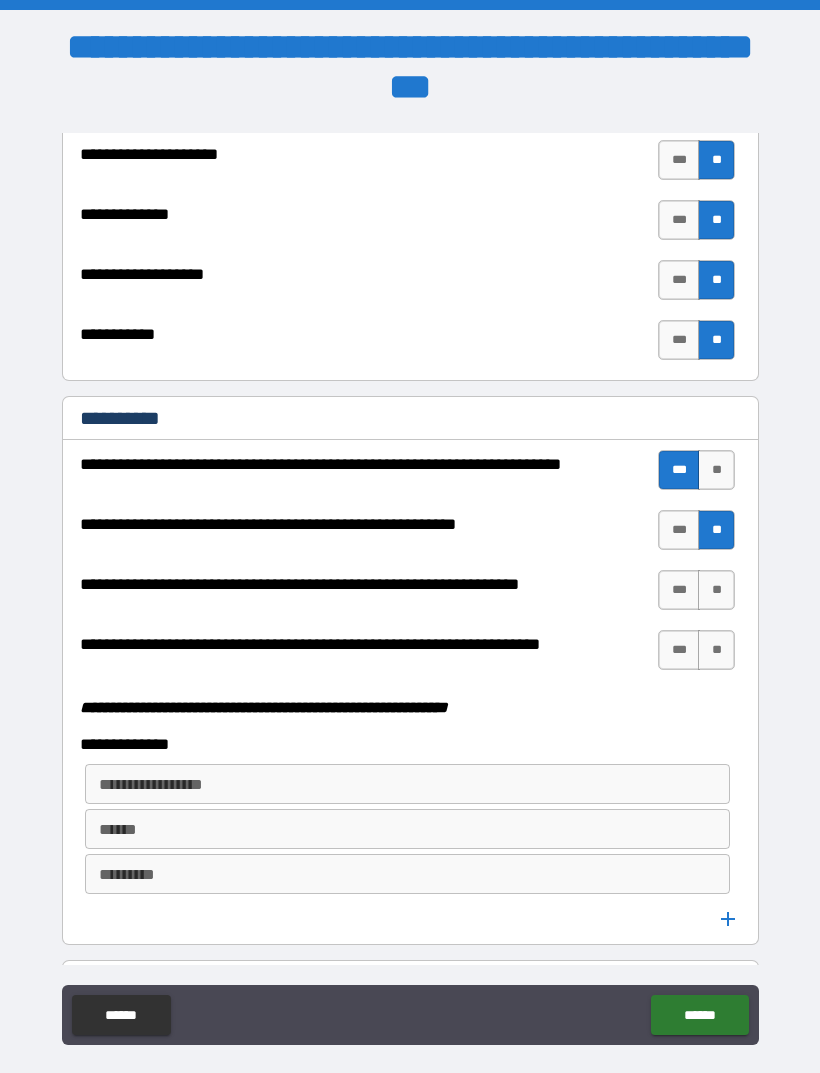click on "***" at bounding box center [679, 590] 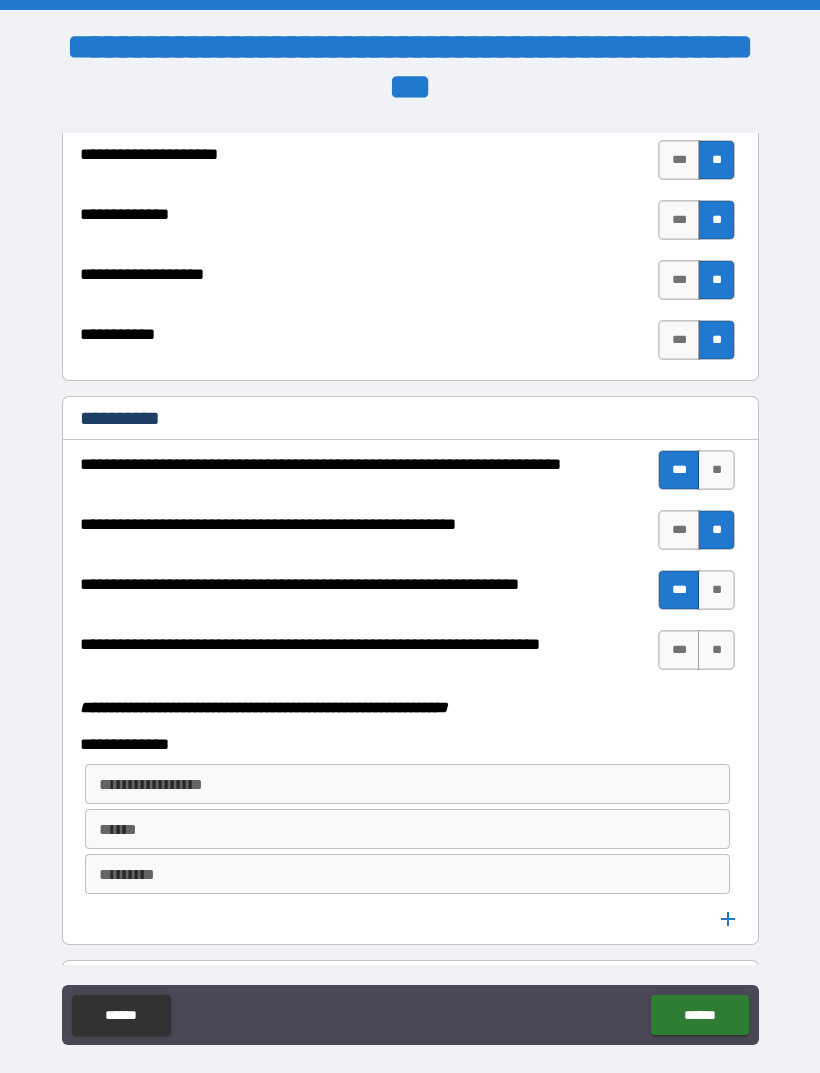 click on "***" at bounding box center (679, 650) 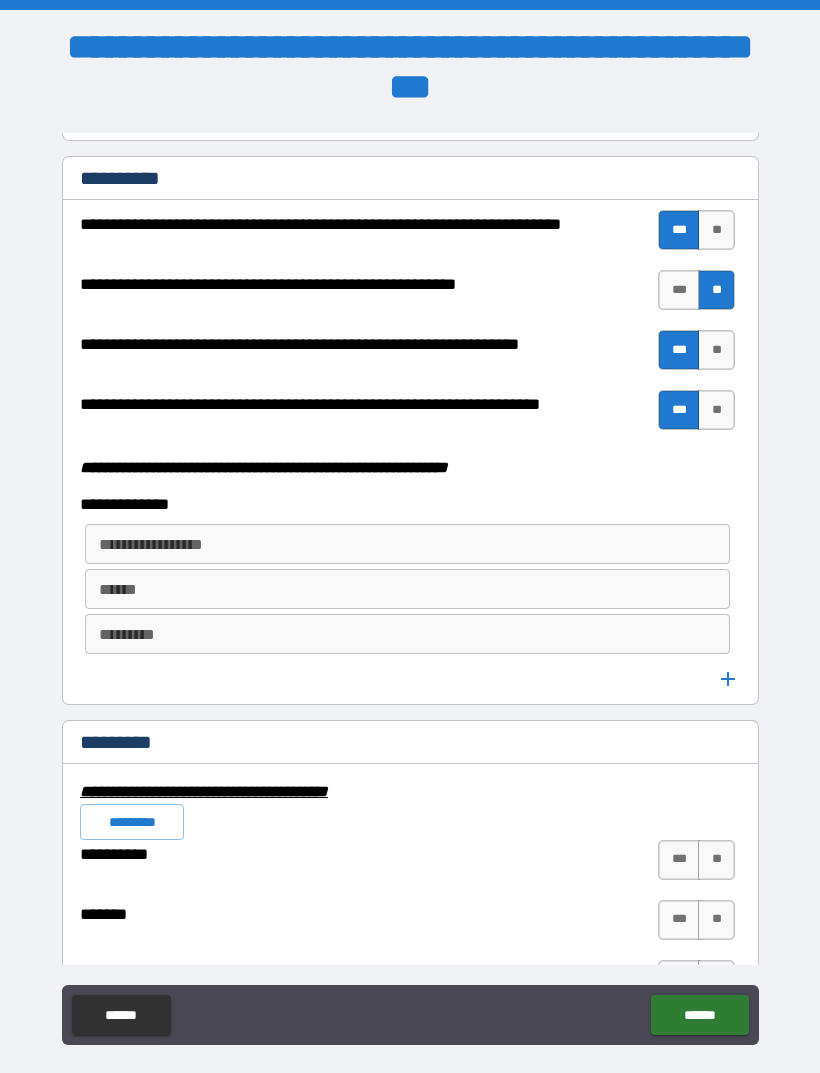 scroll, scrollTop: 5181, scrollLeft: 0, axis: vertical 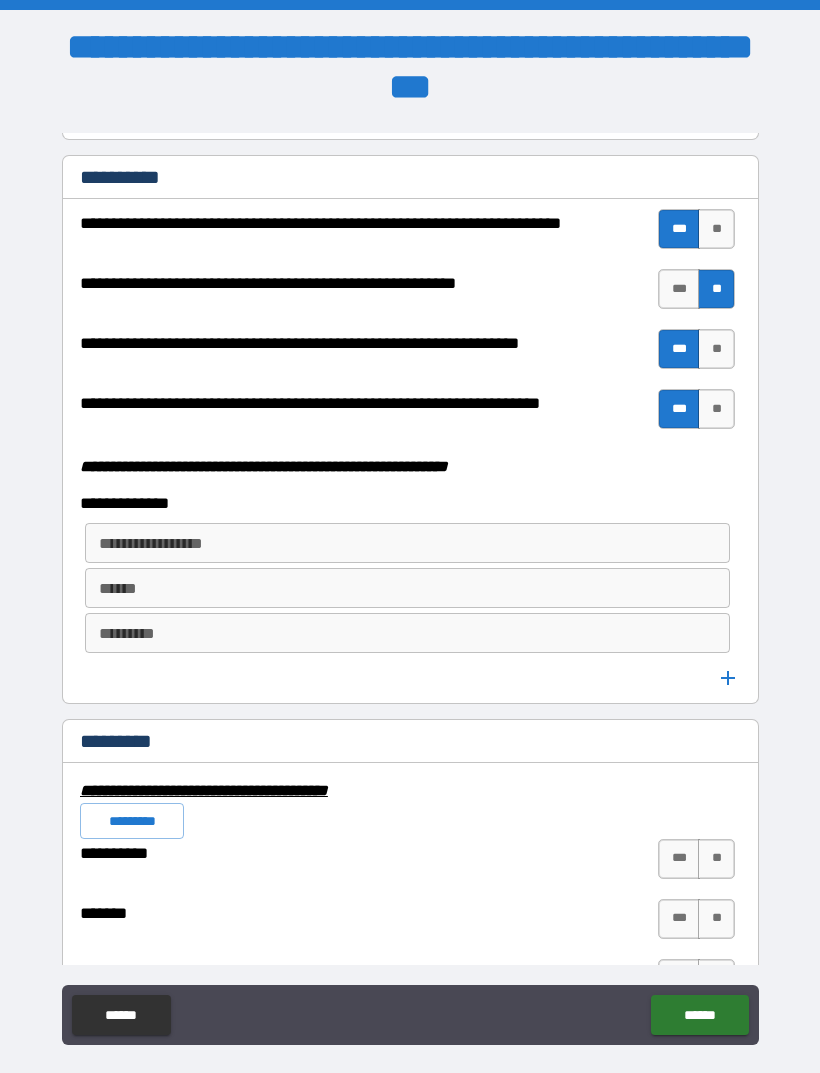 click on "**********" at bounding box center (406, 543) 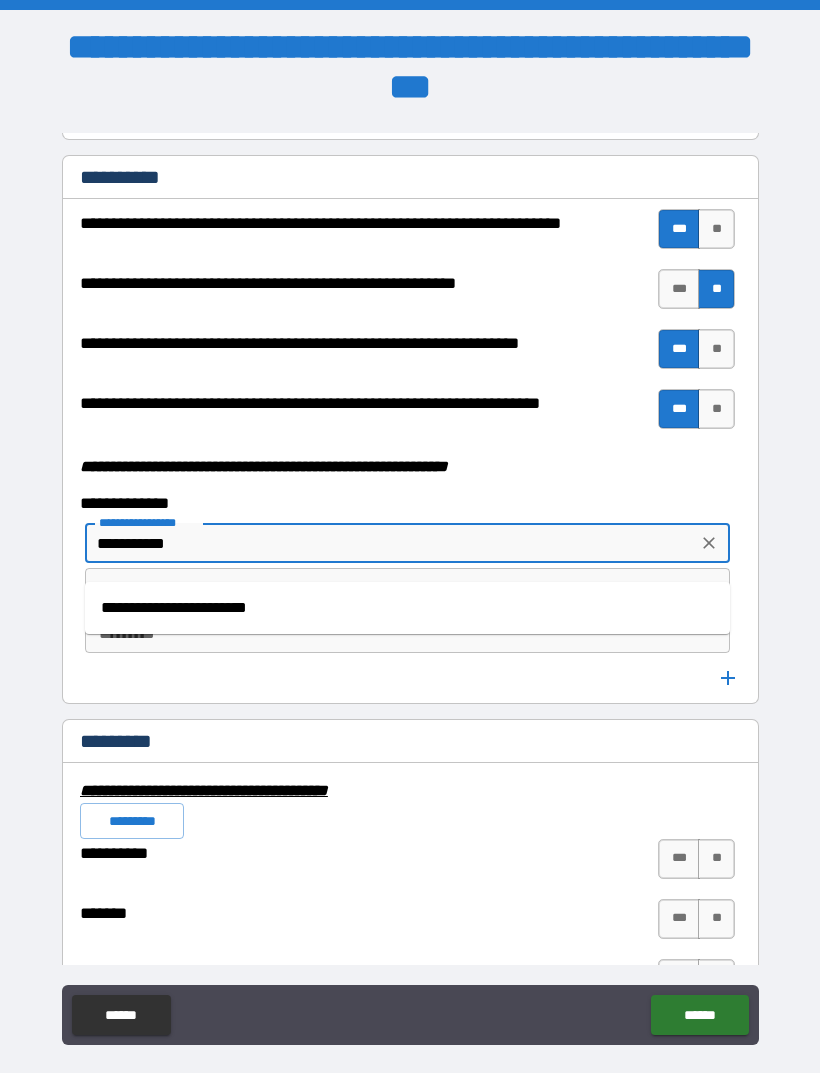 type on "**********" 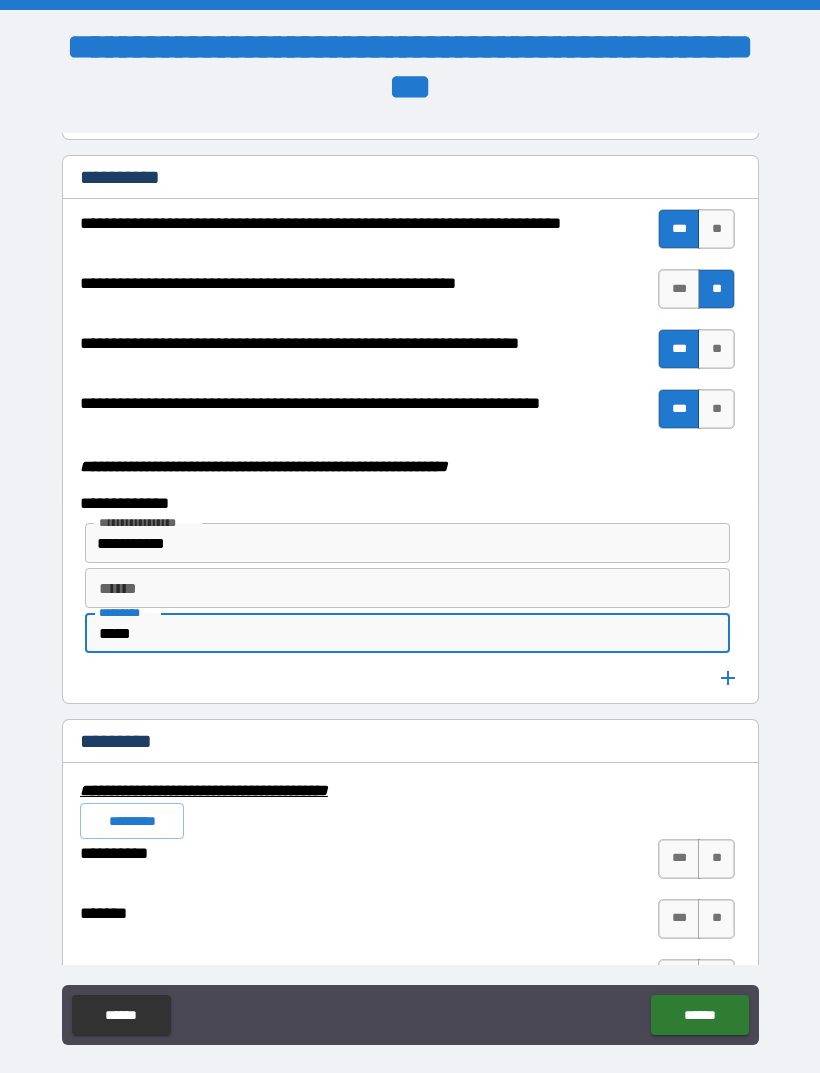 type on "*****" 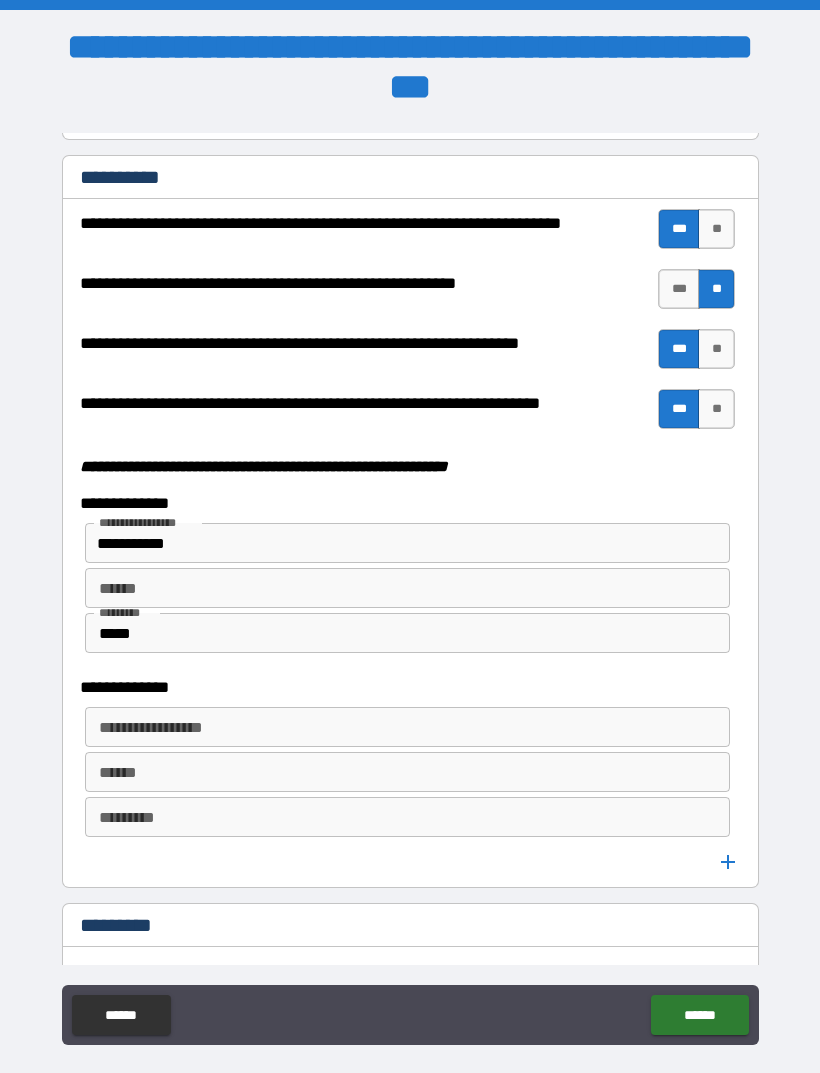 click on "**********" at bounding box center (406, 727) 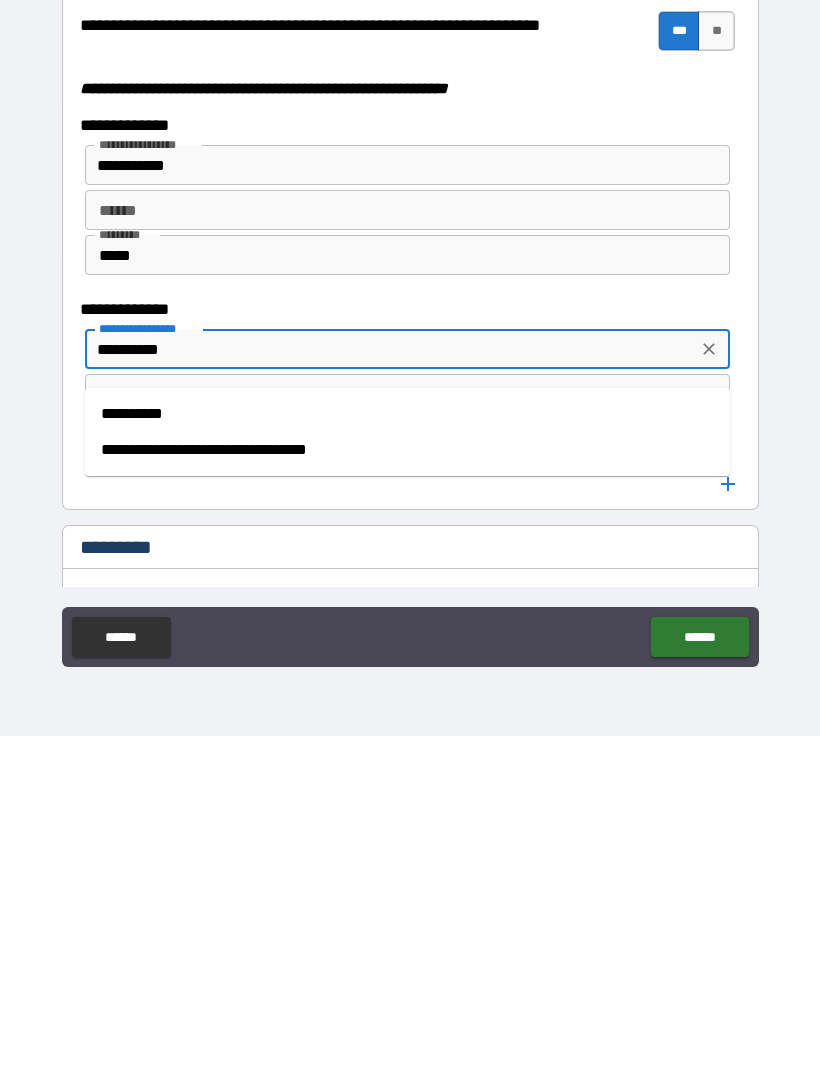 click on "**********" at bounding box center [407, 751] 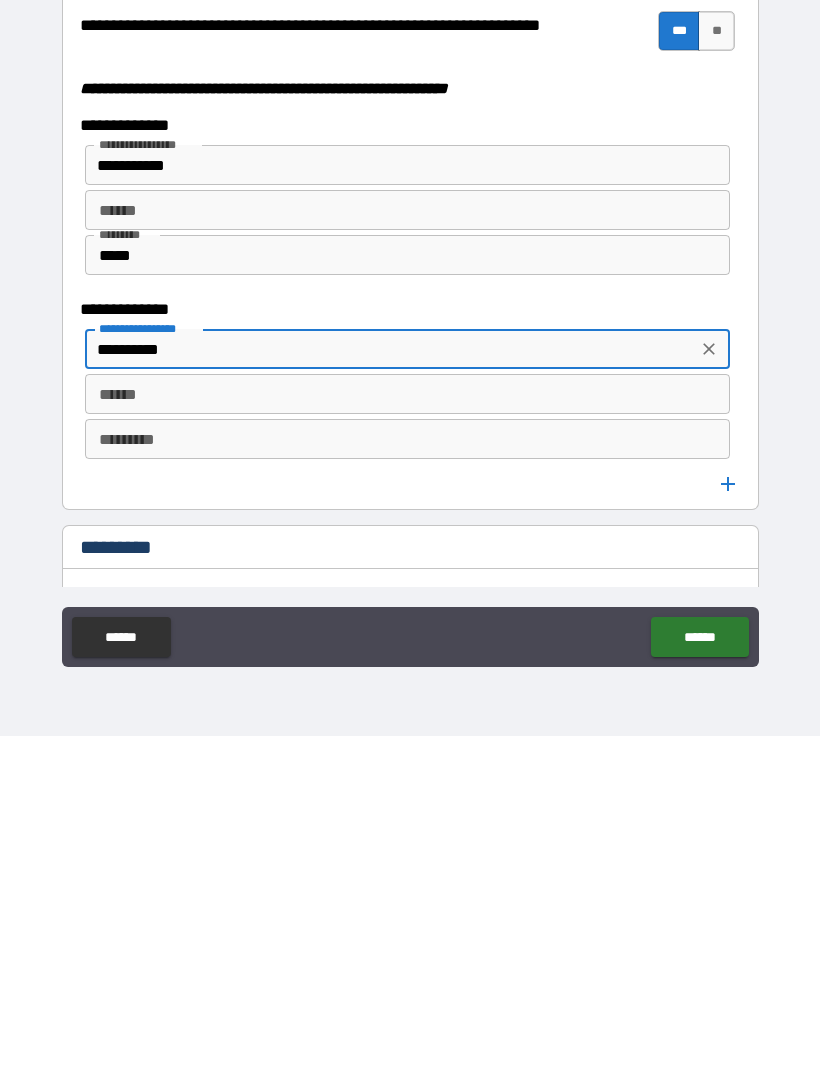 type on "**********" 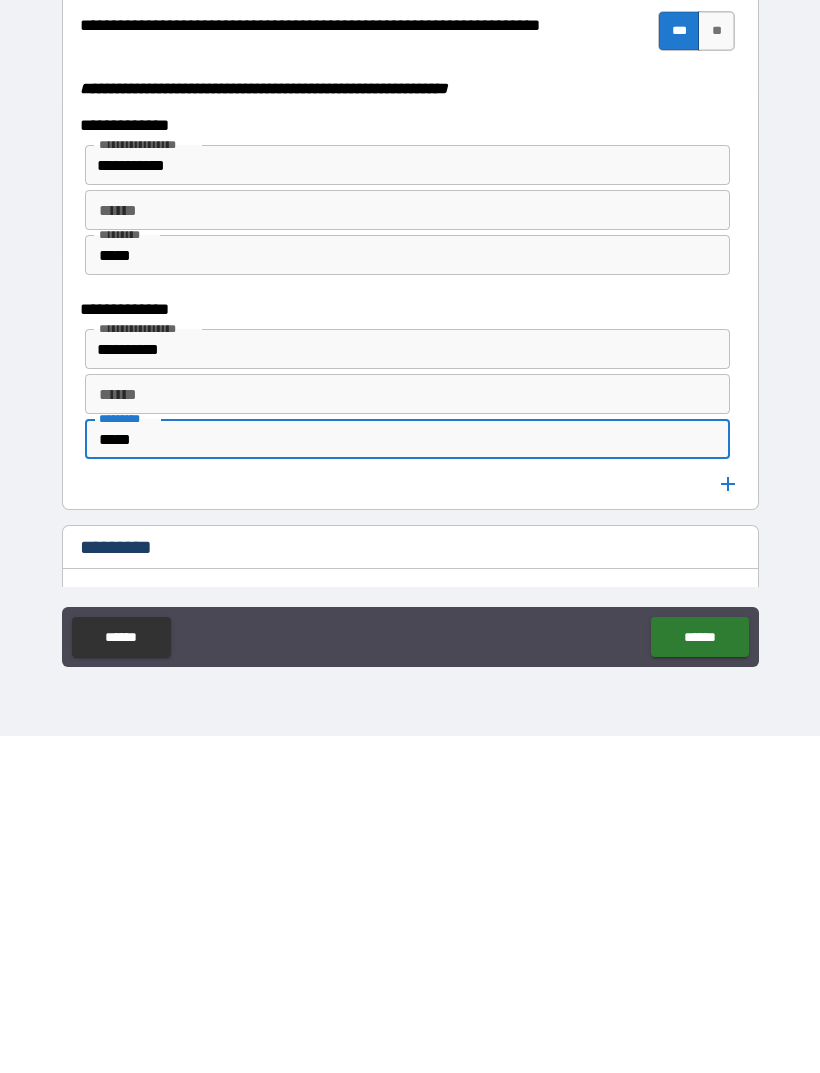 type on "*****" 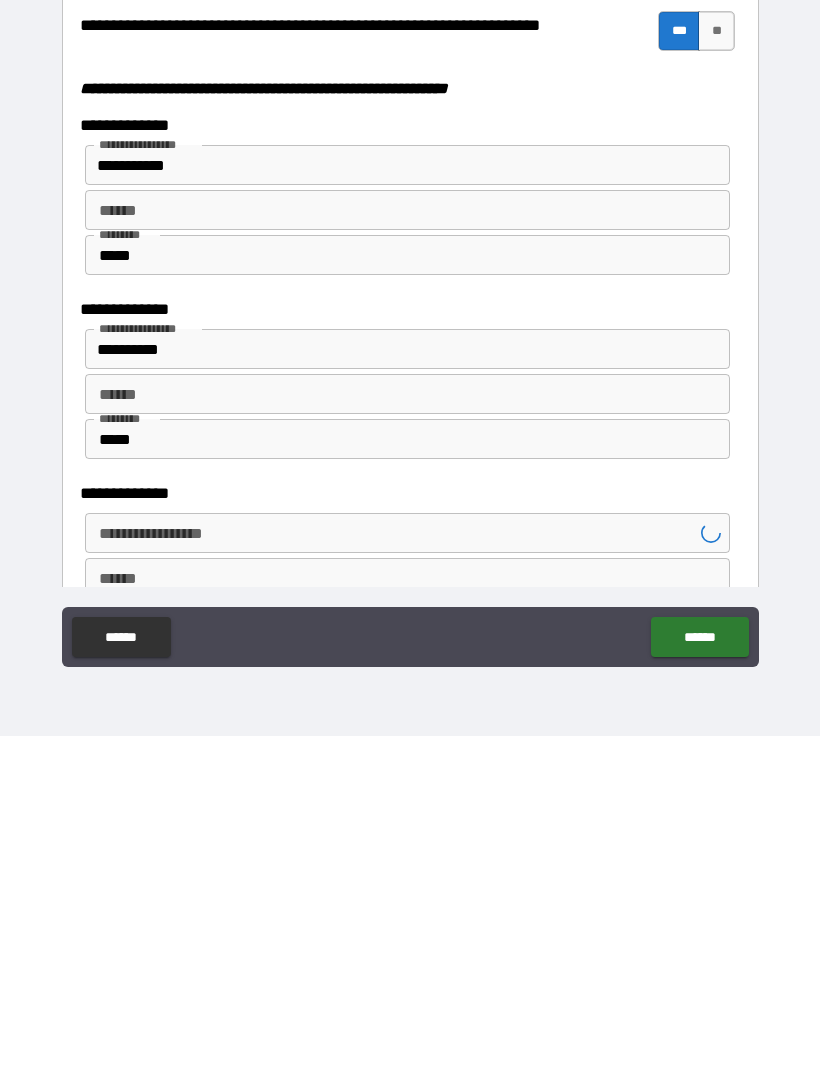 scroll, scrollTop: 64, scrollLeft: 0, axis: vertical 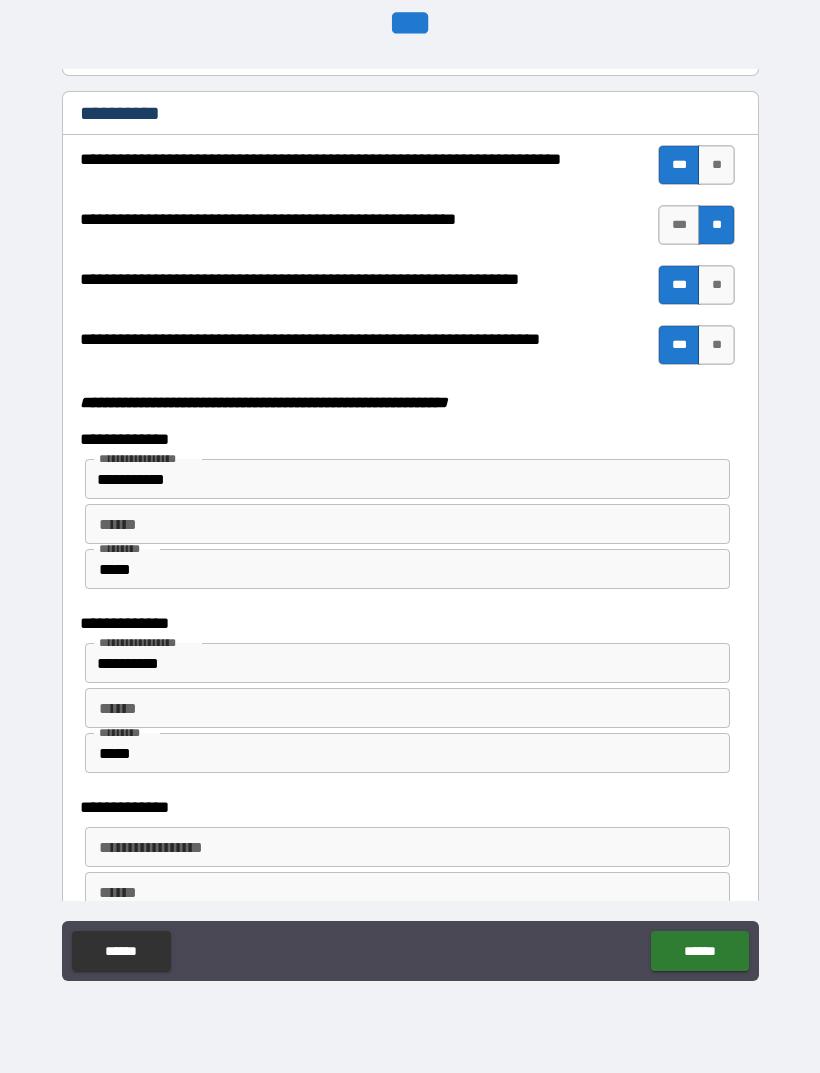 click on "**********" at bounding box center [406, 847] 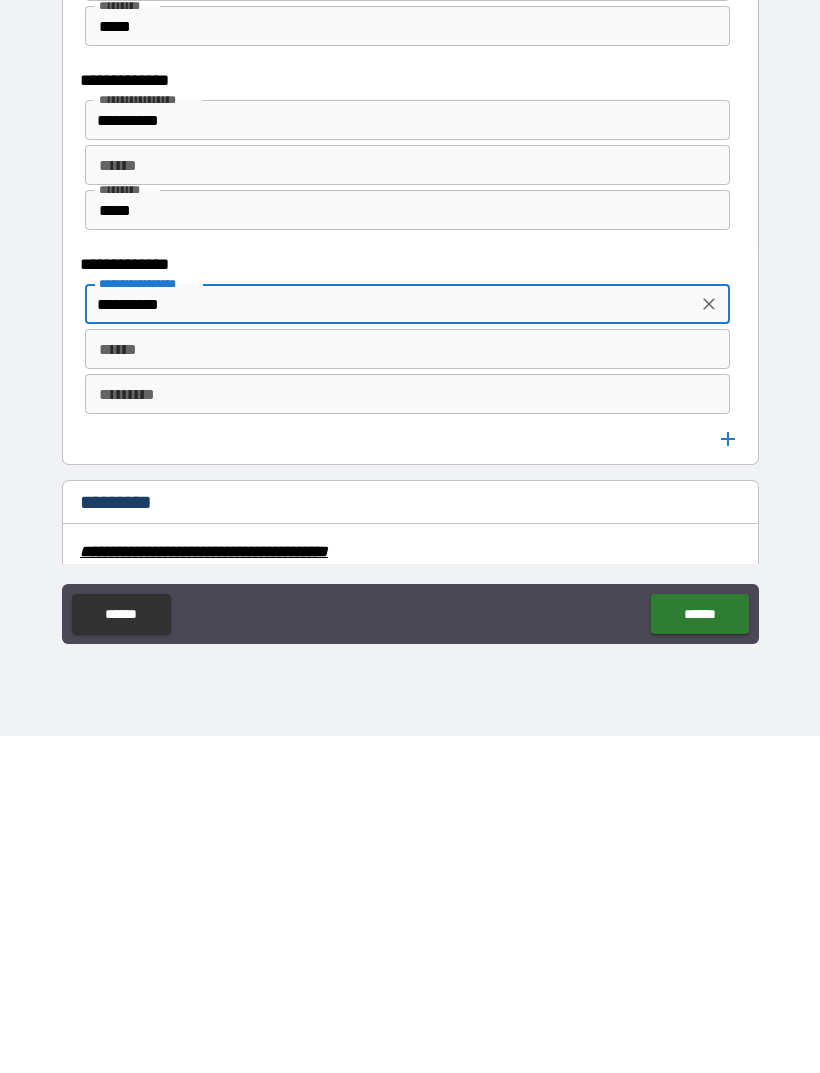 scroll, scrollTop: 5389, scrollLeft: 0, axis: vertical 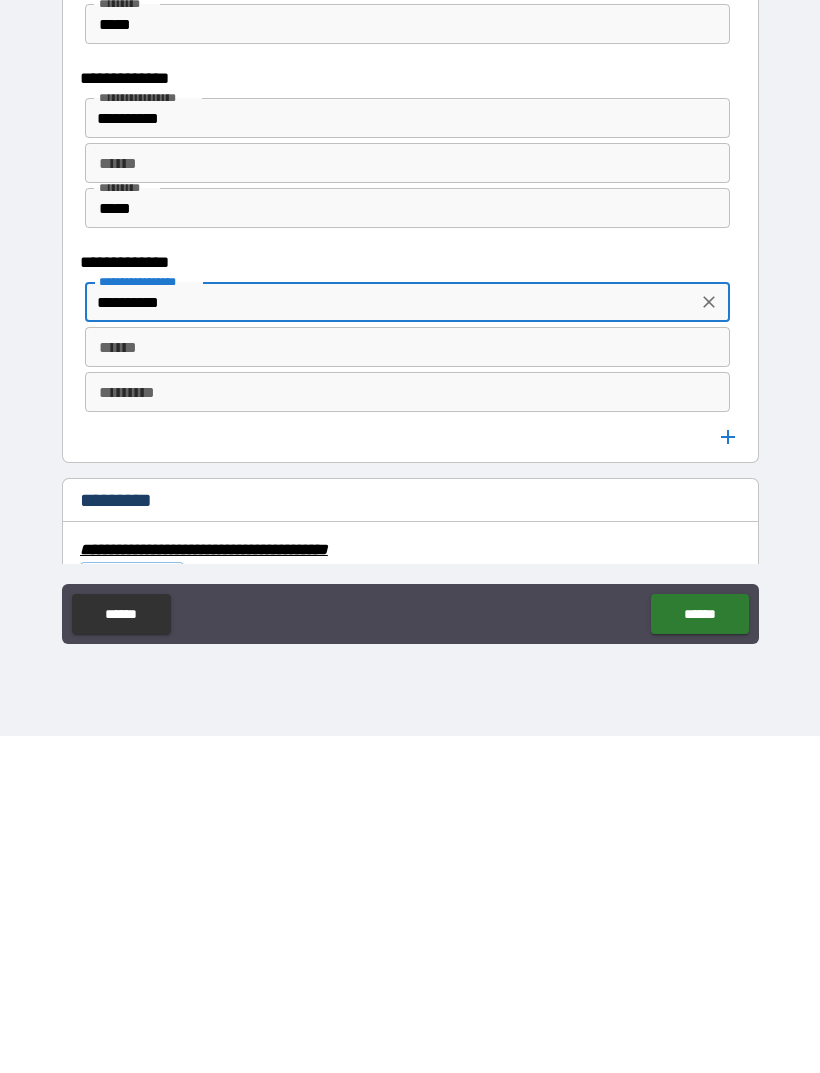 type on "**********" 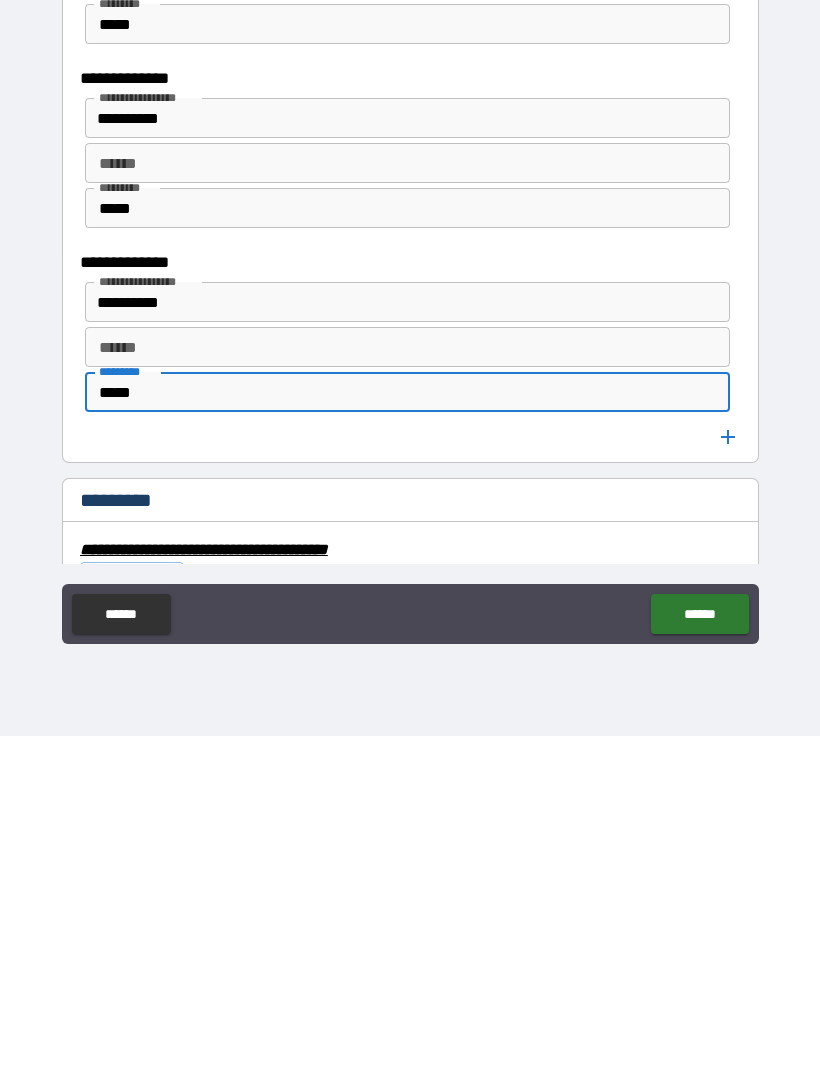 type on "*****" 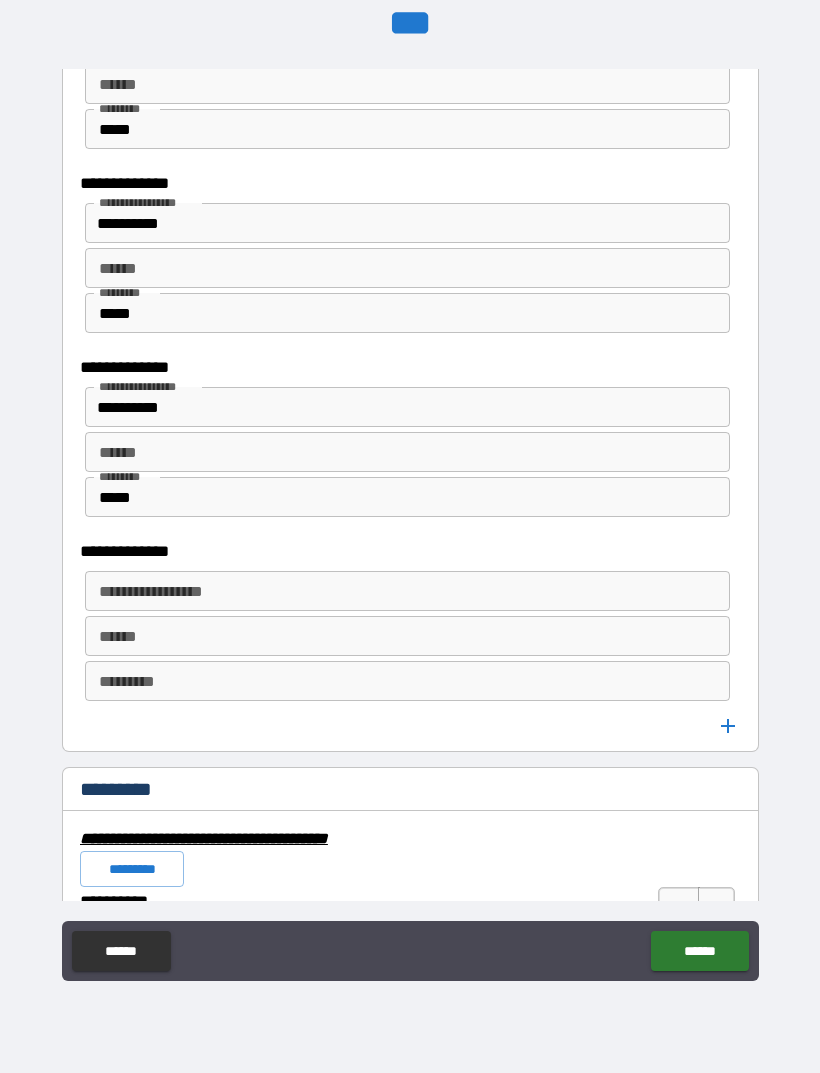 scroll, scrollTop: 5660, scrollLeft: 0, axis: vertical 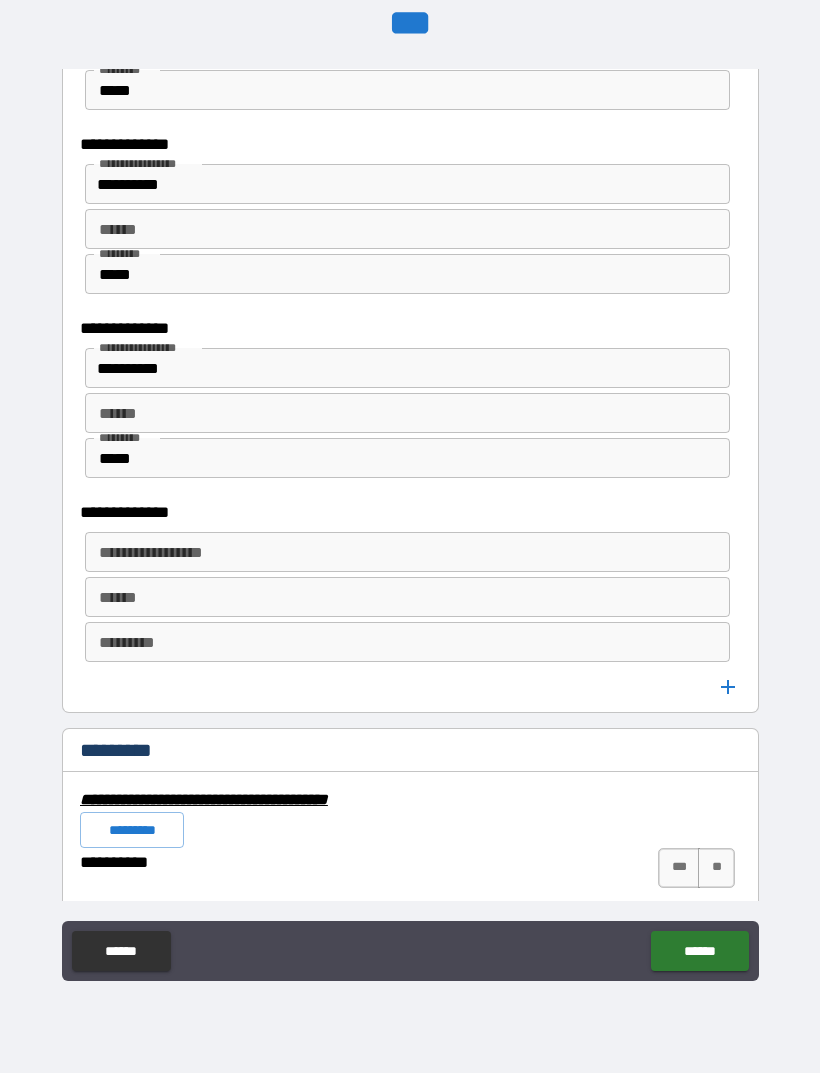 click on "**********" at bounding box center (406, 552) 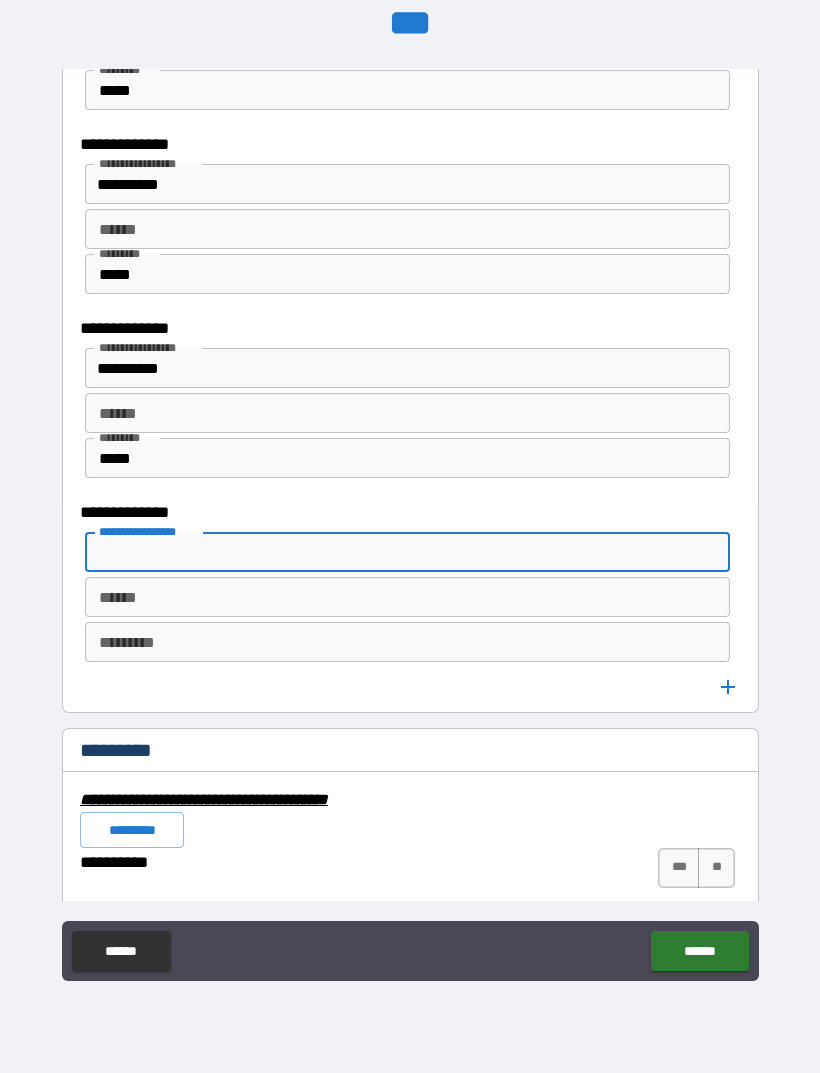 type on "*" 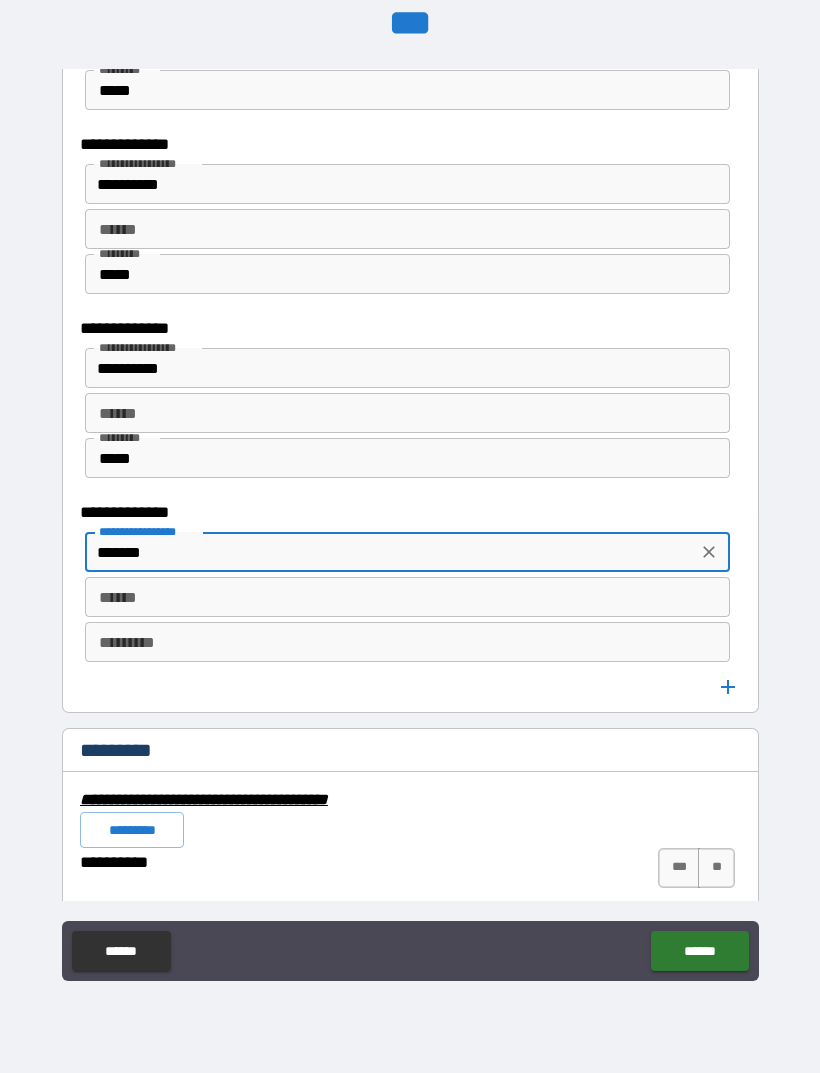 type on "*******" 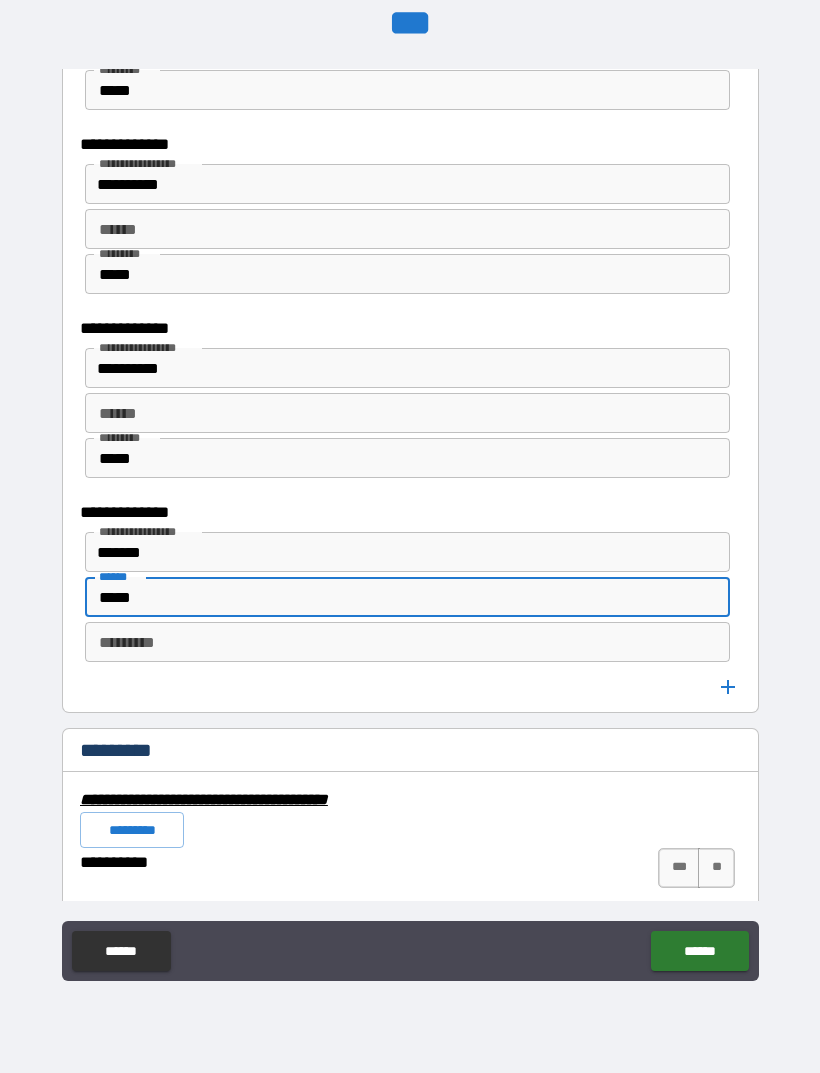 type on "*****" 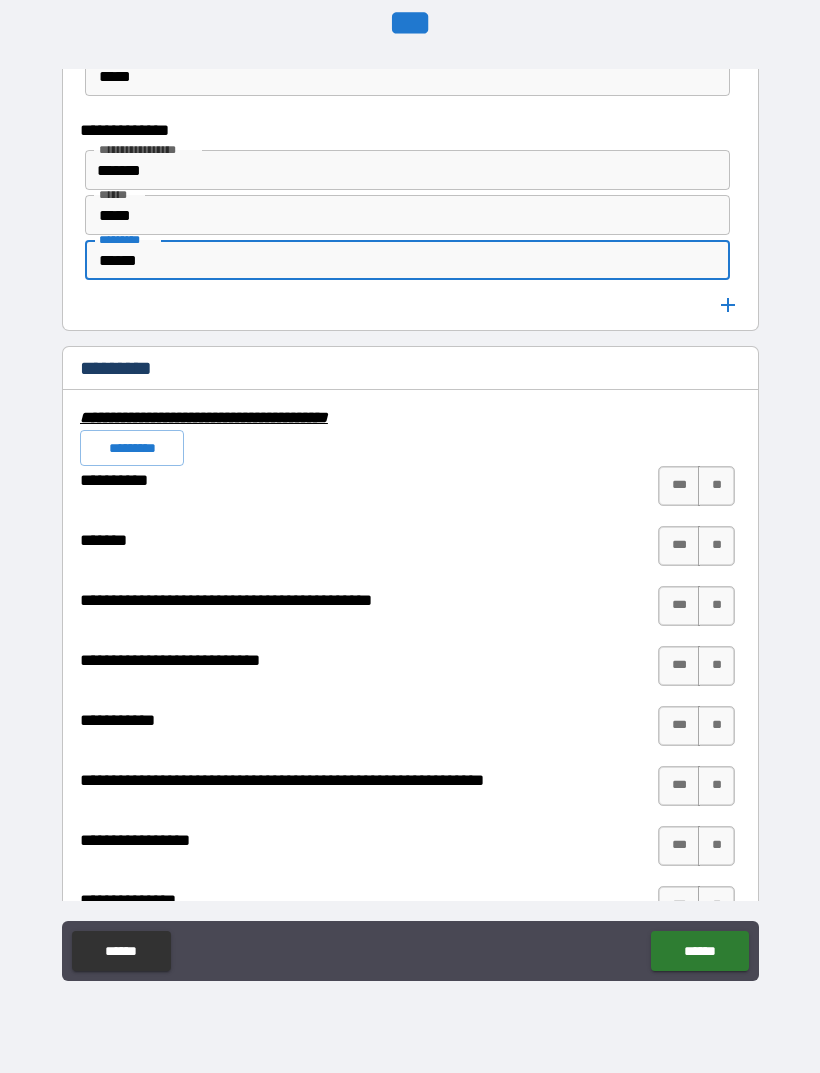 scroll, scrollTop: 6044, scrollLeft: 0, axis: vertical 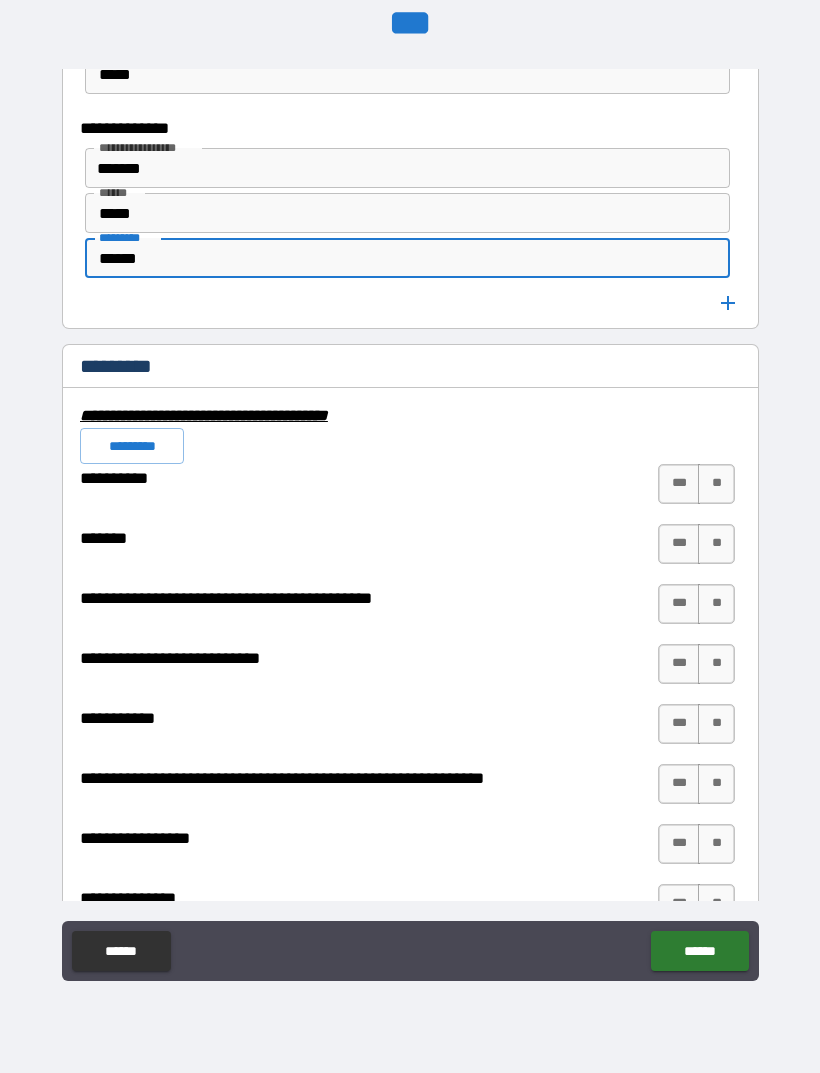 type on "******" 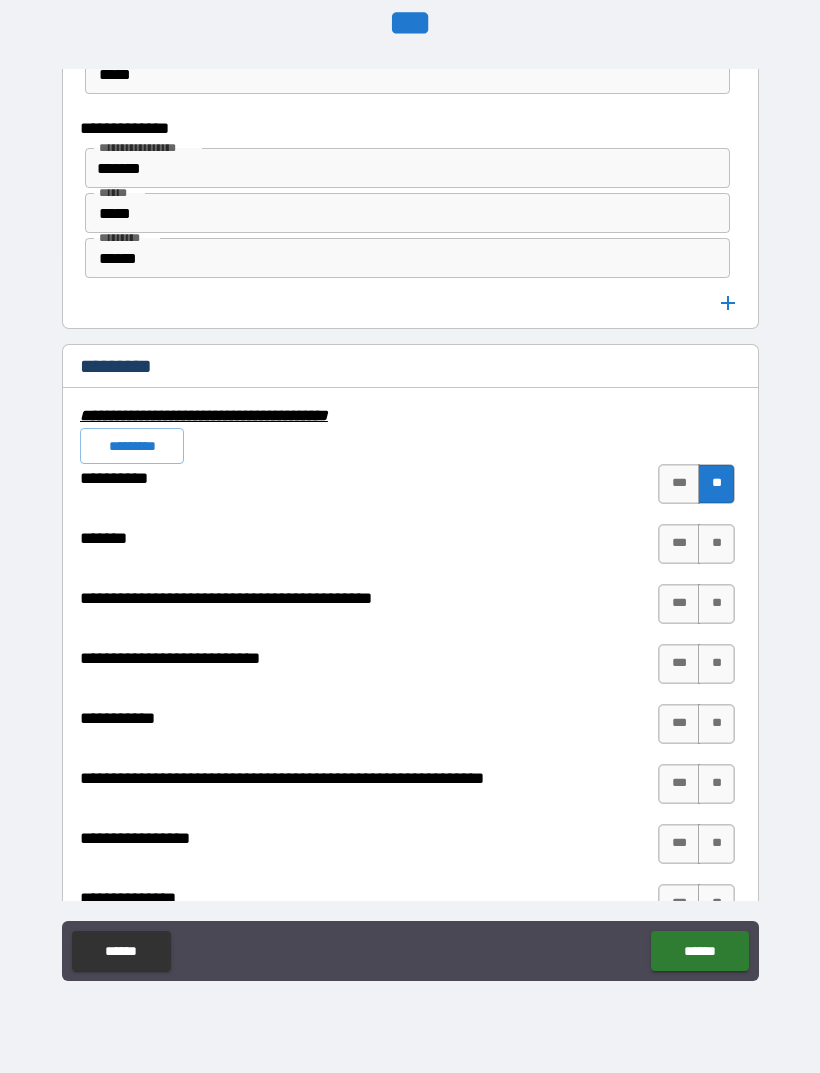 click on "**" at bounding box center (716, 544) 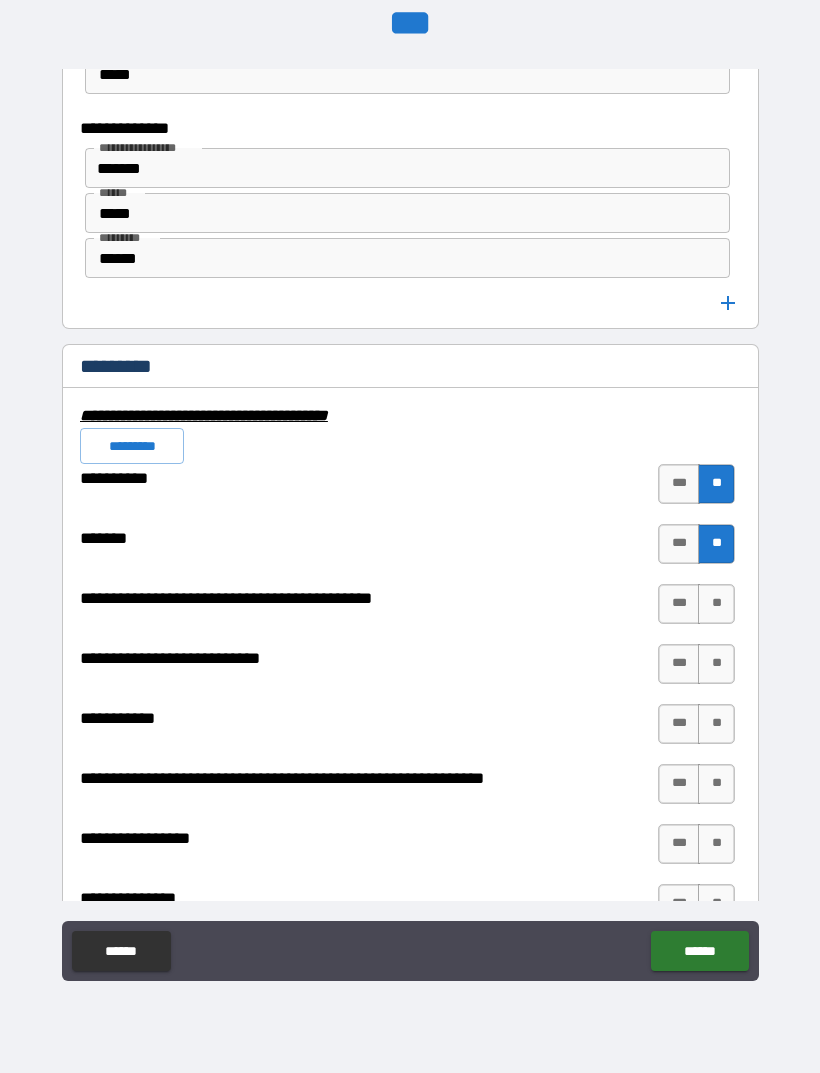 click on "**" at bounding box center (716, 604) 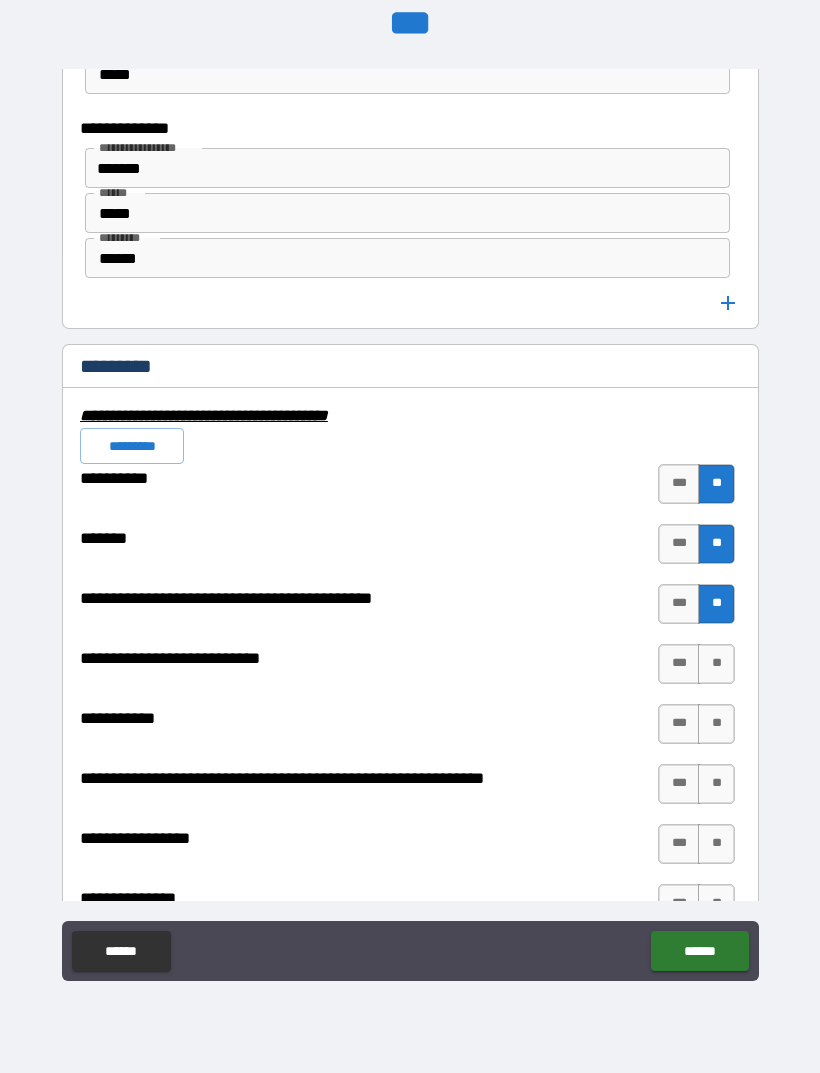 click on "**" at bounding box center (716, 664) 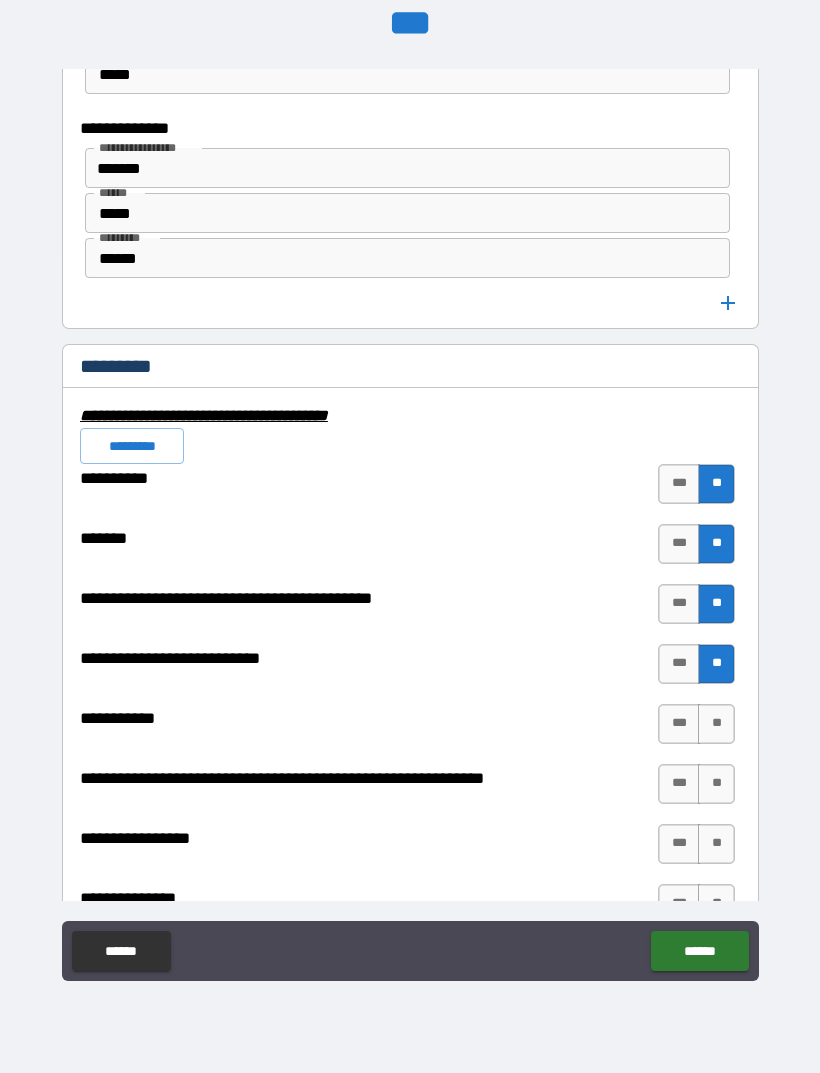click on "**" at bounding box center (716, 724) 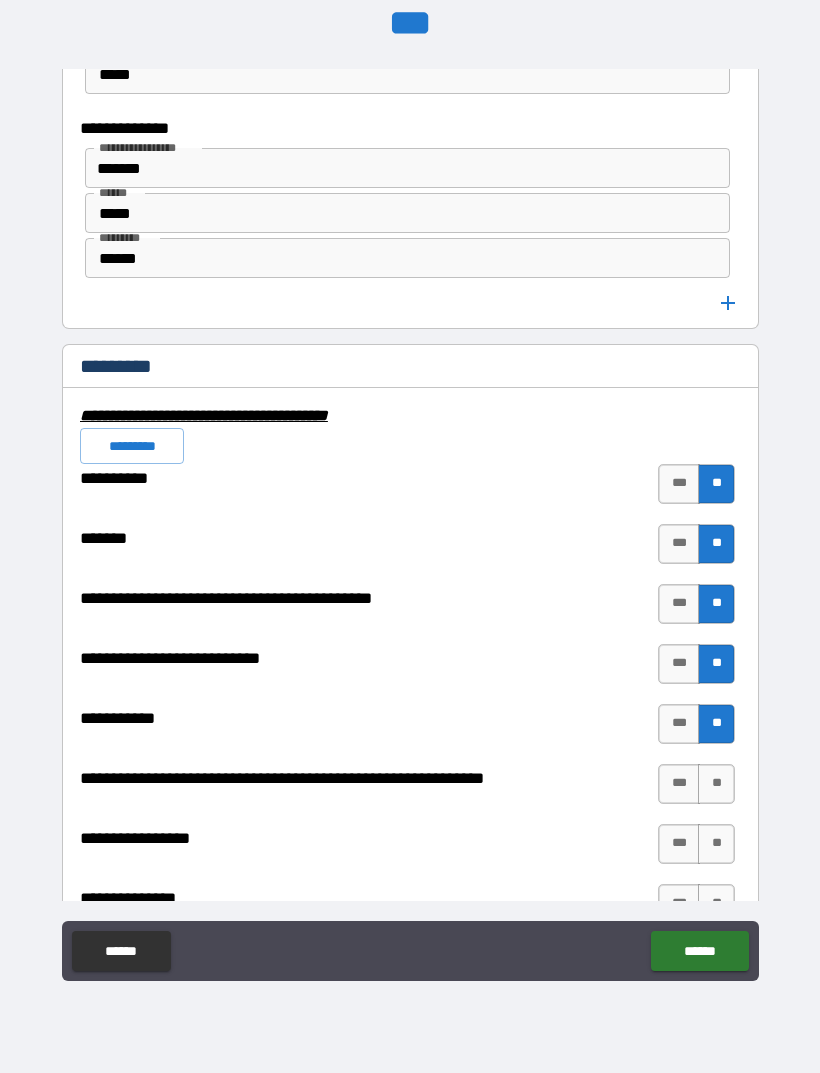click on "**" at bounding box center (716, 784) 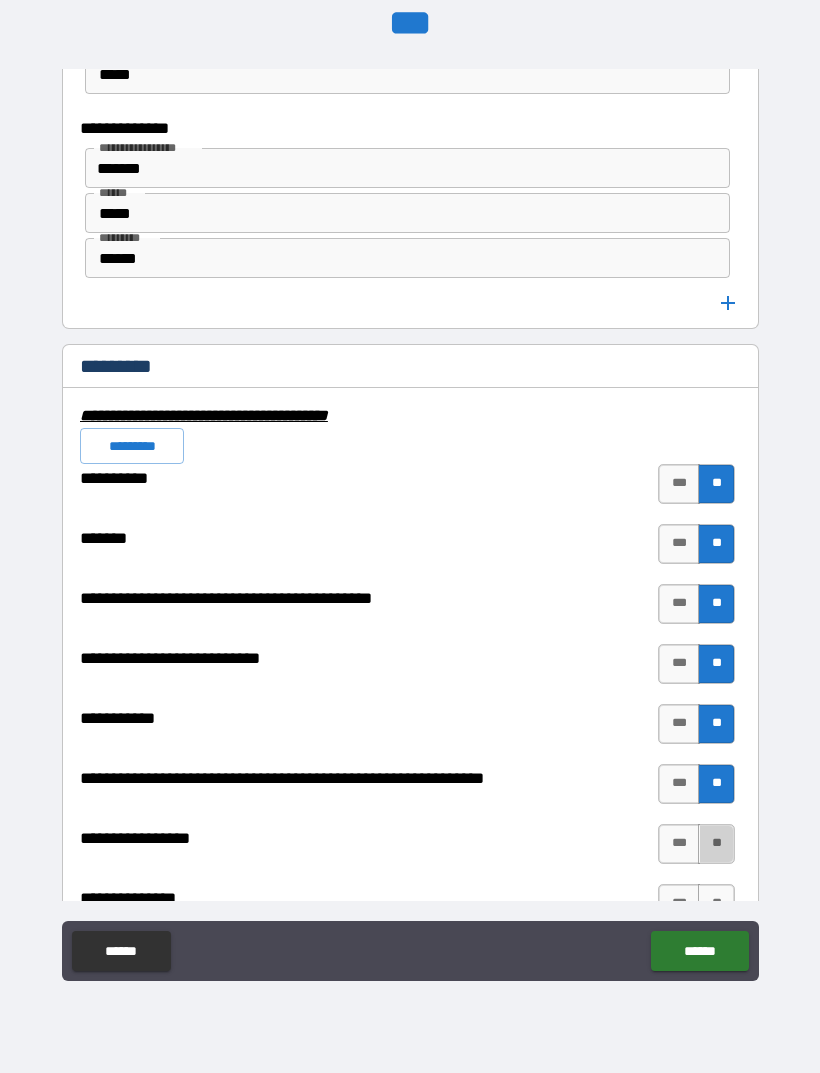 click on "**" at bounding box center [716, 844] 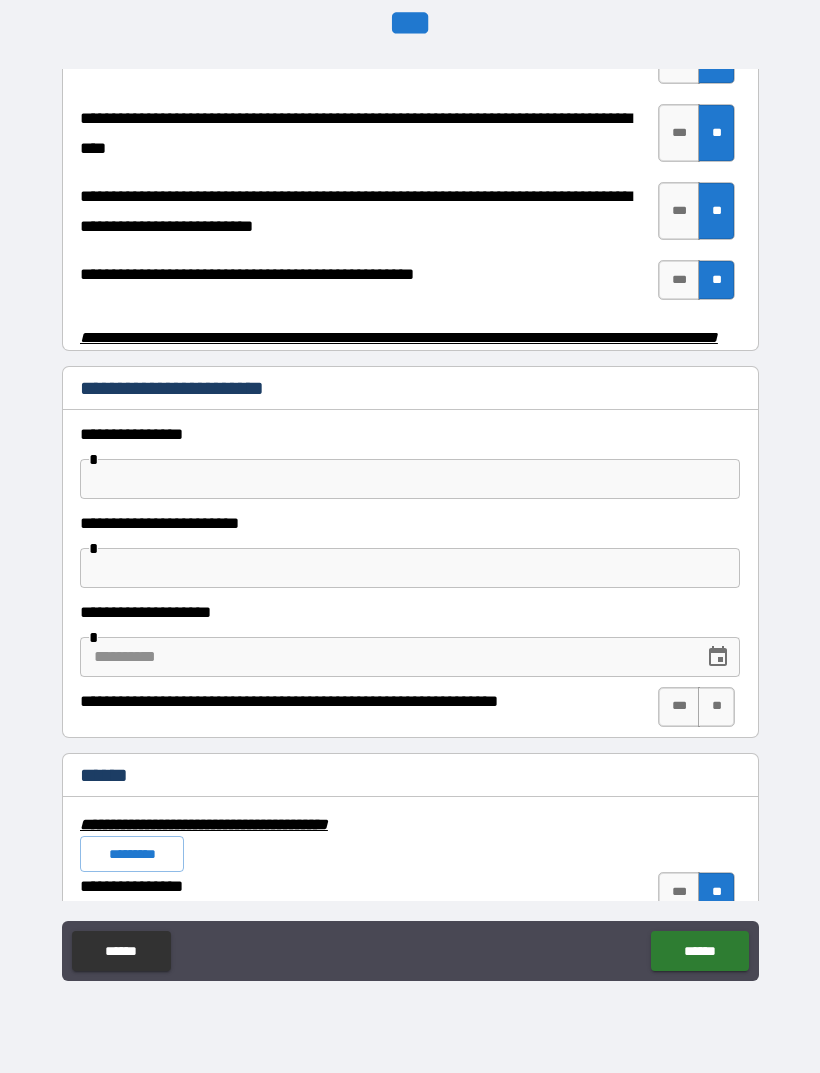scroll, scrollTop: 3920, scrollLeft: 0, axis: vertical 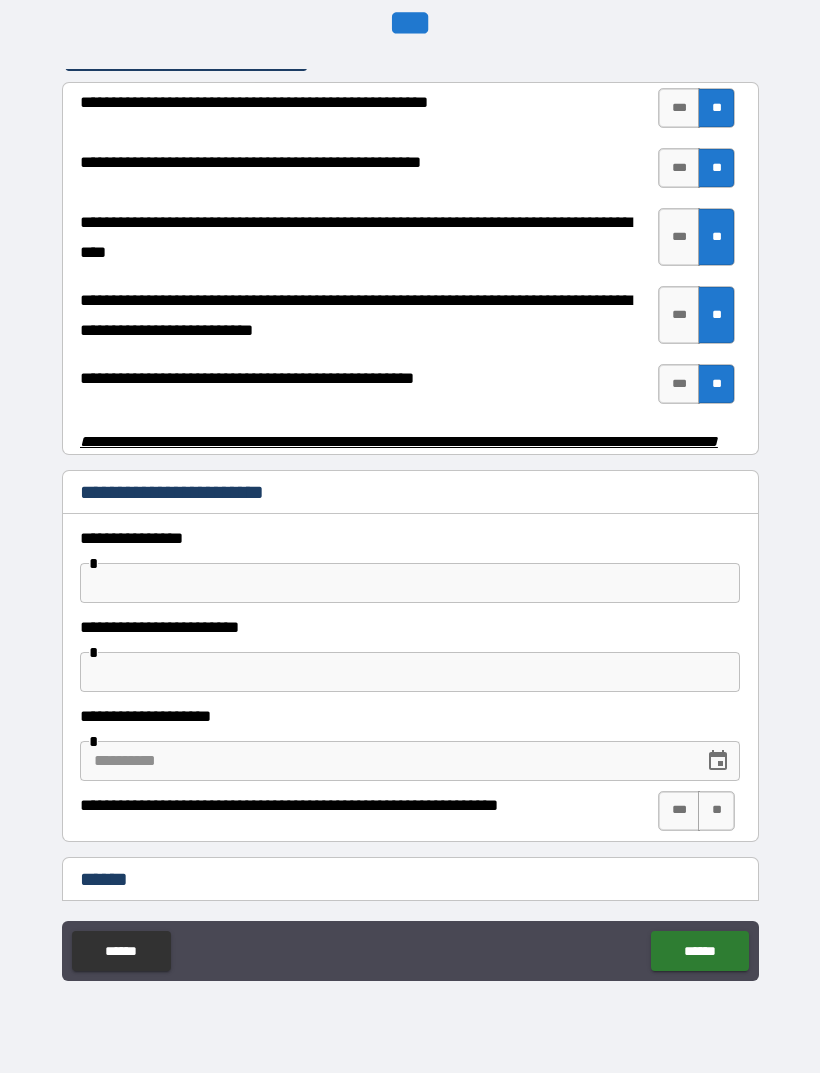 click at bounding box center (410, 583) 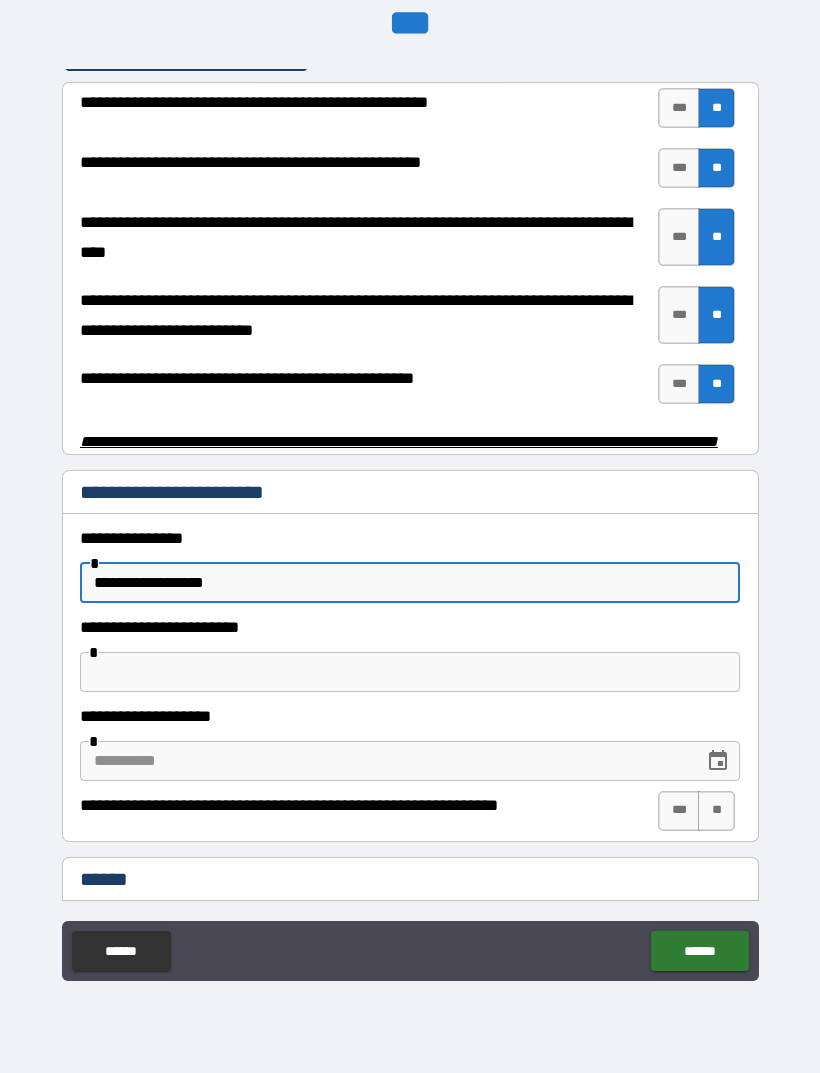 type on "**********" 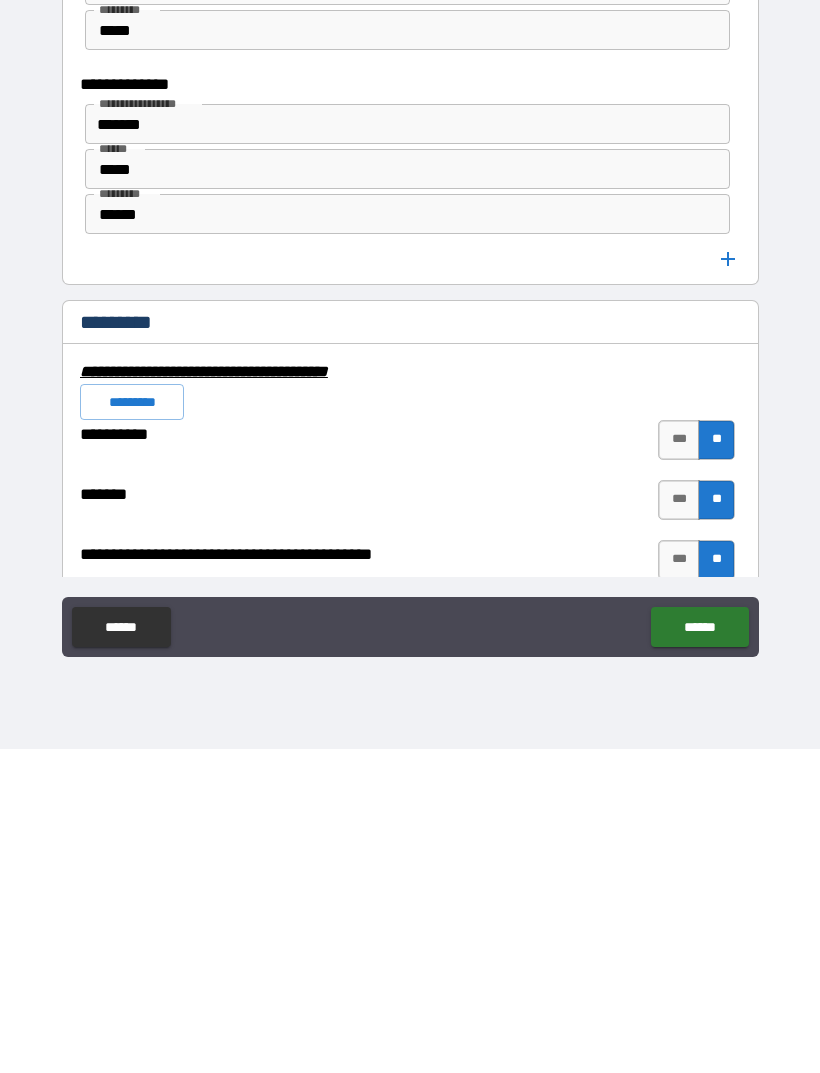 scroll, scrollTop: 5767, scrollLeft: 0, axis: vertical 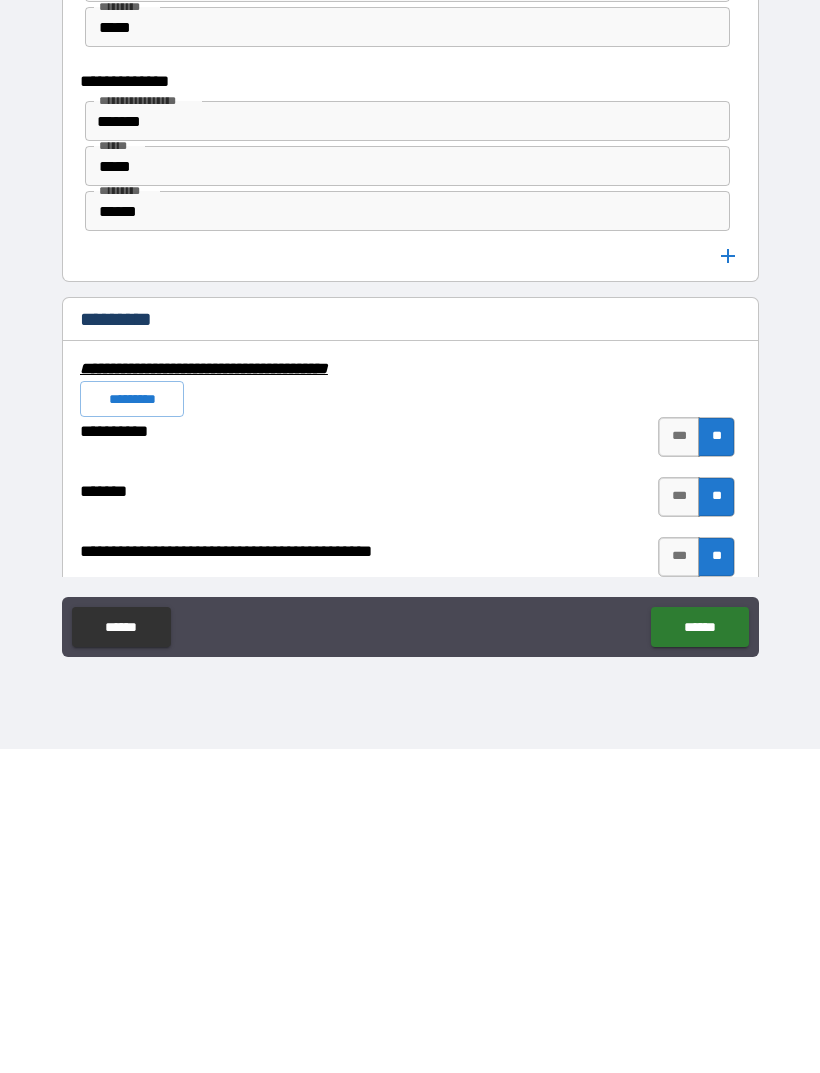 type on "**********" 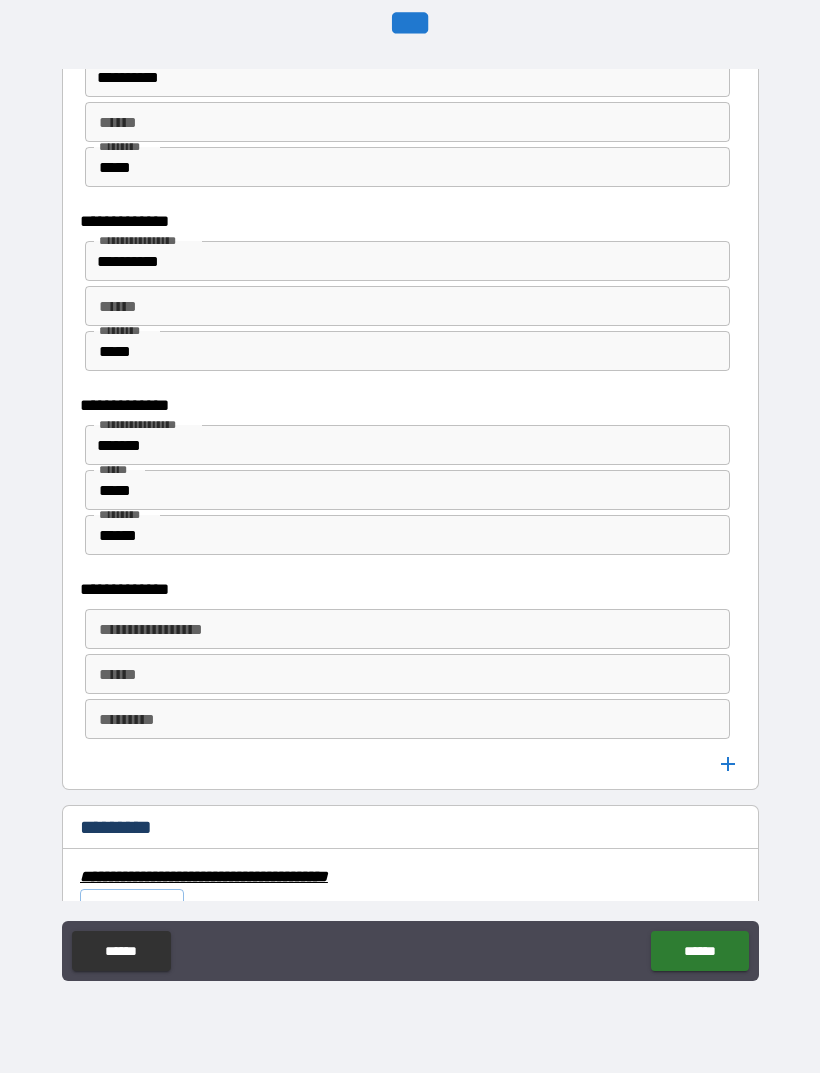 click 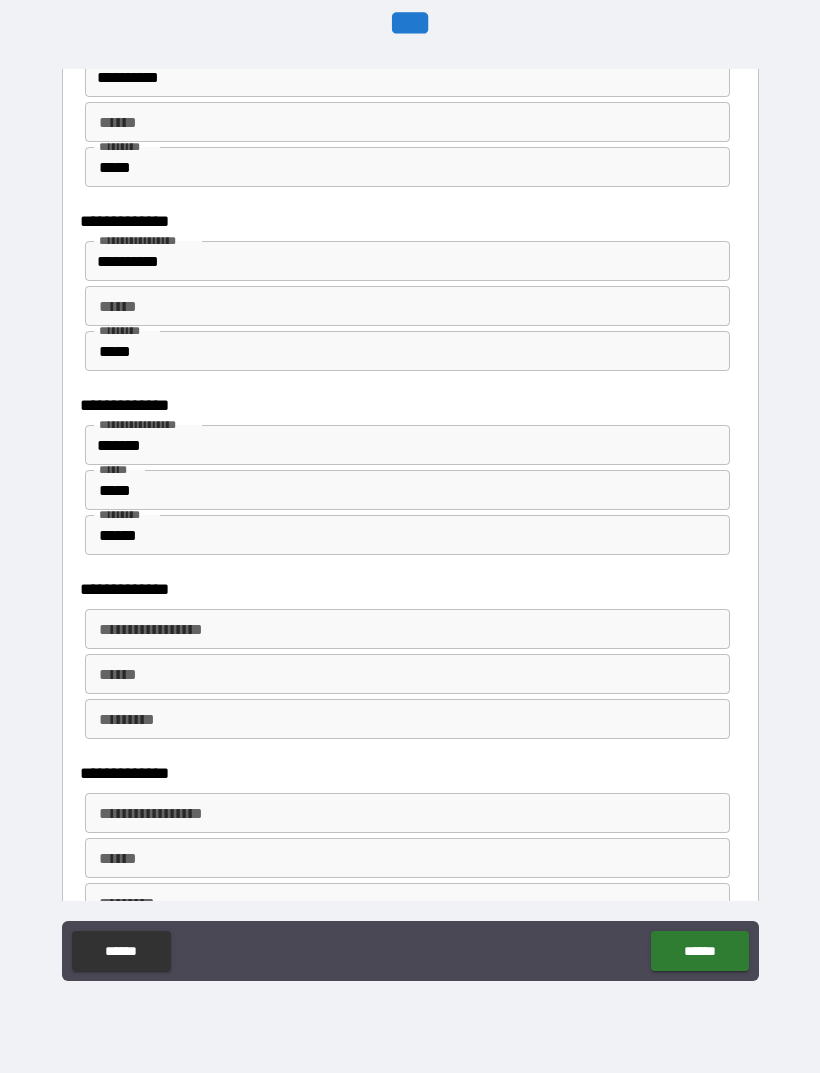 click on "**********" at bounding box center [406, 813] 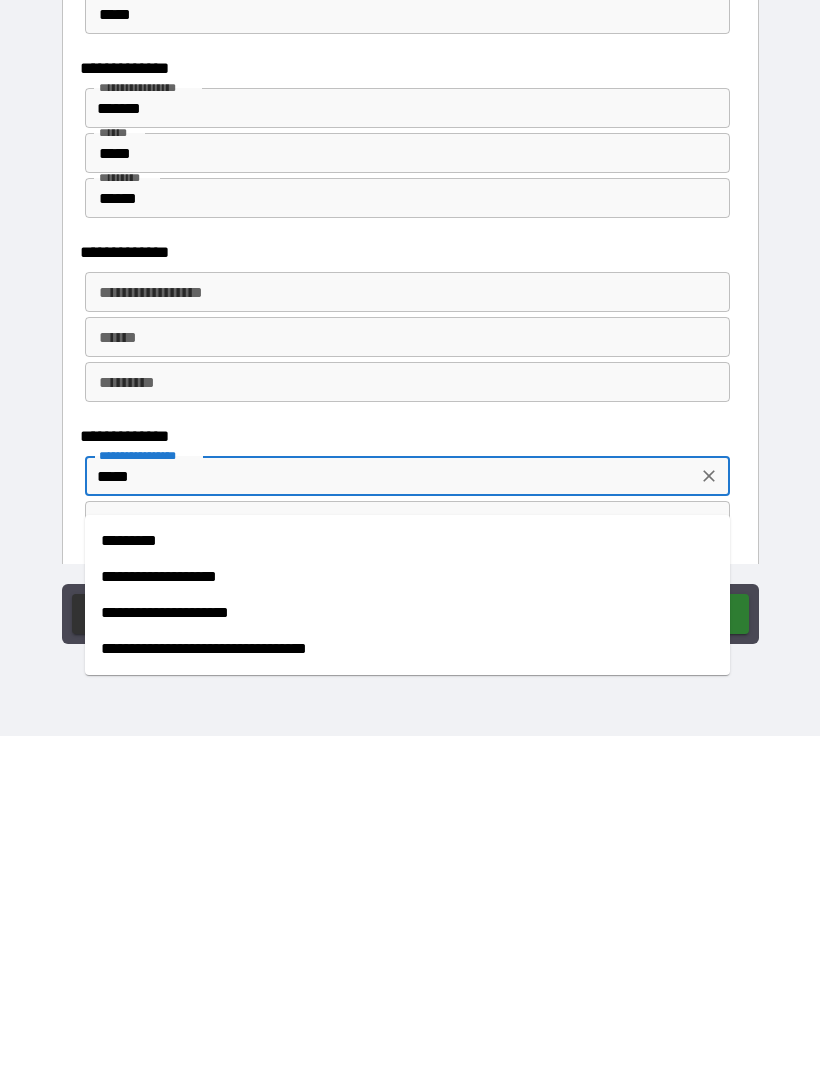click on "**********" at bounding box center (407, 950) 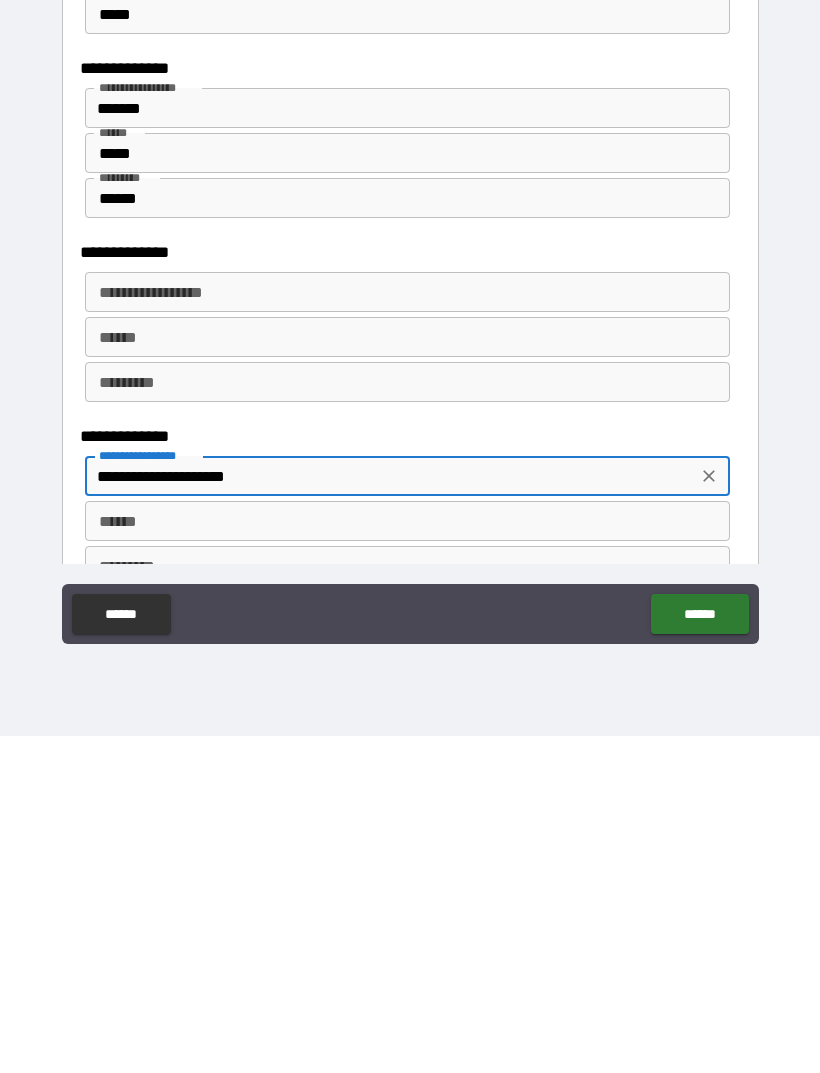 click on "******" at bounding box center [699, 951] 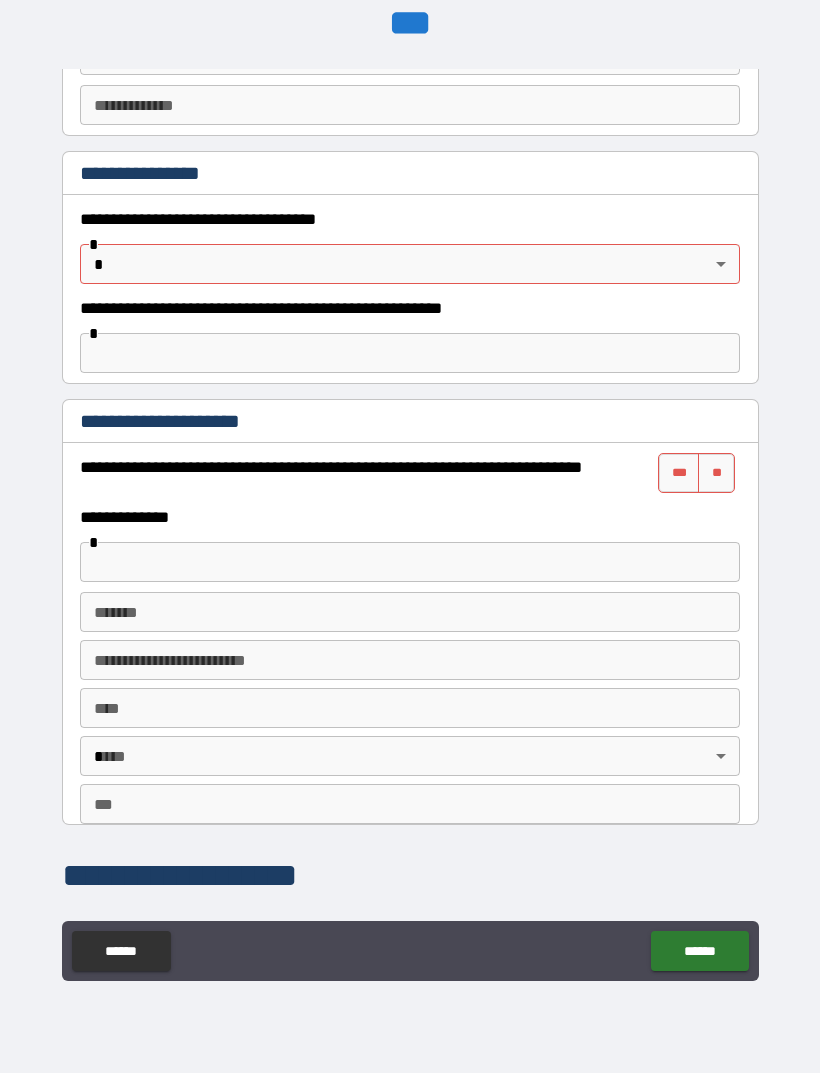 scroll, scrollTop: 1173, scrollLeft: 0, axis: vertical 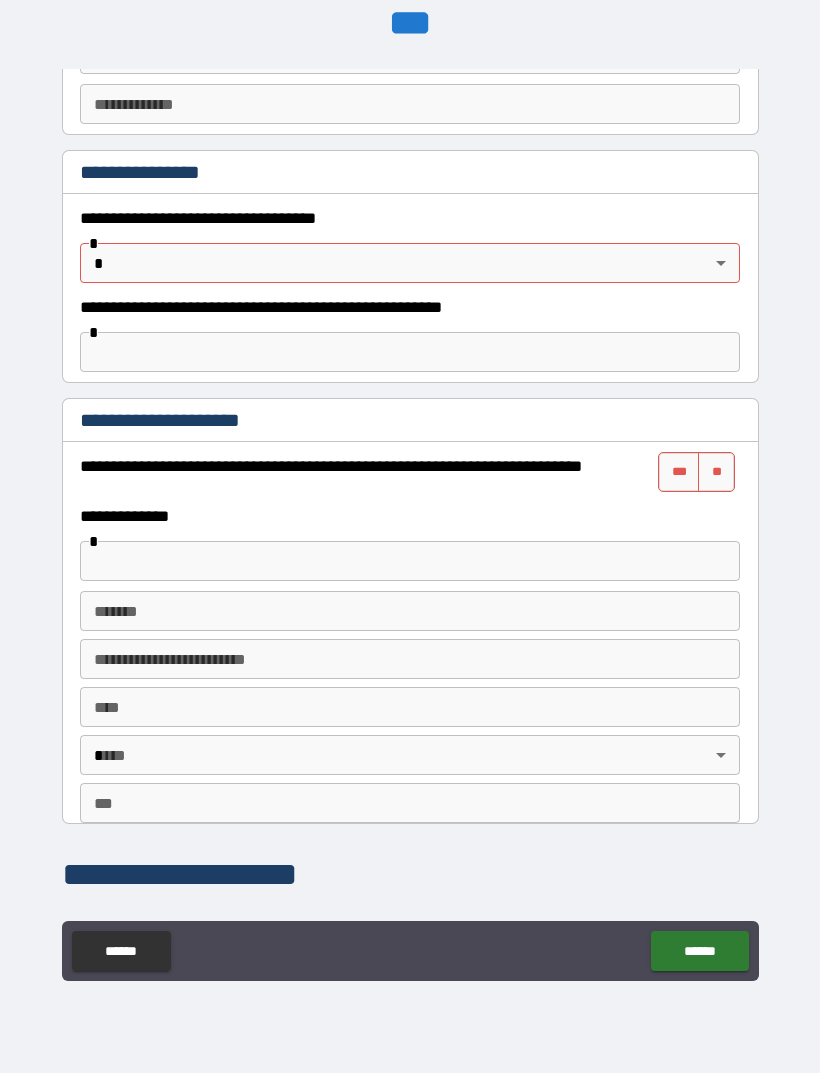 click at bounding box center [410, 561] 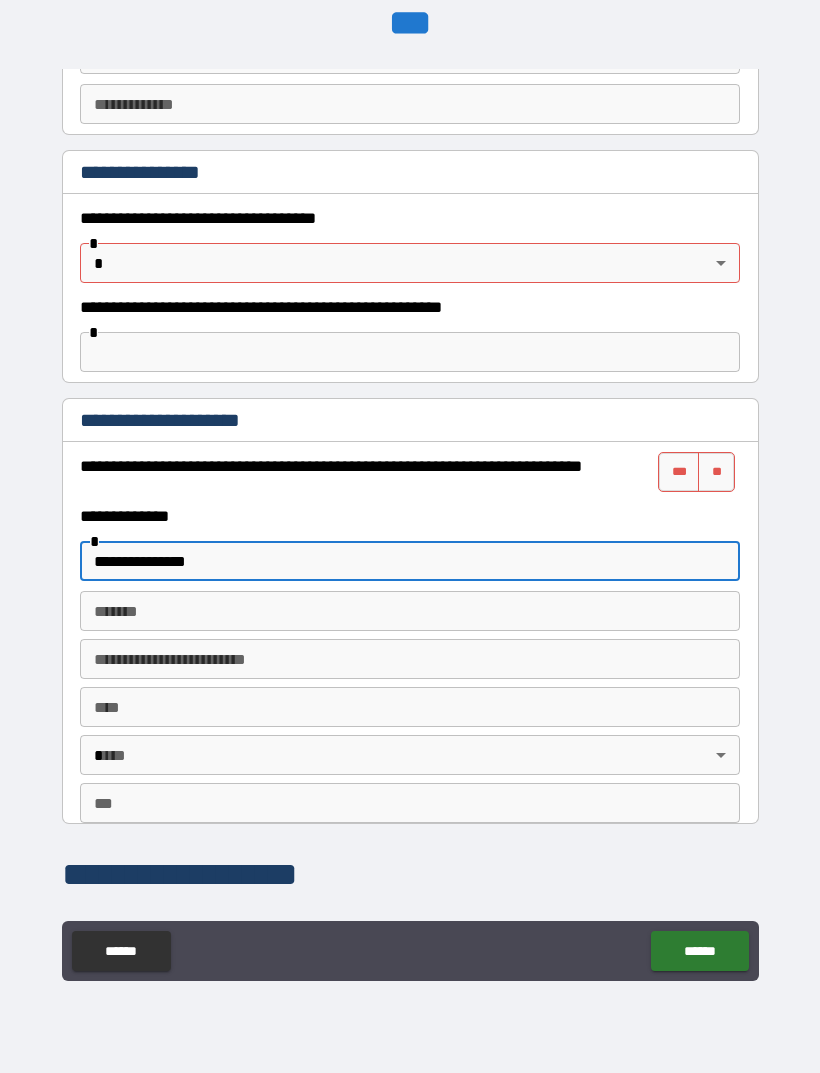 type on "**********" 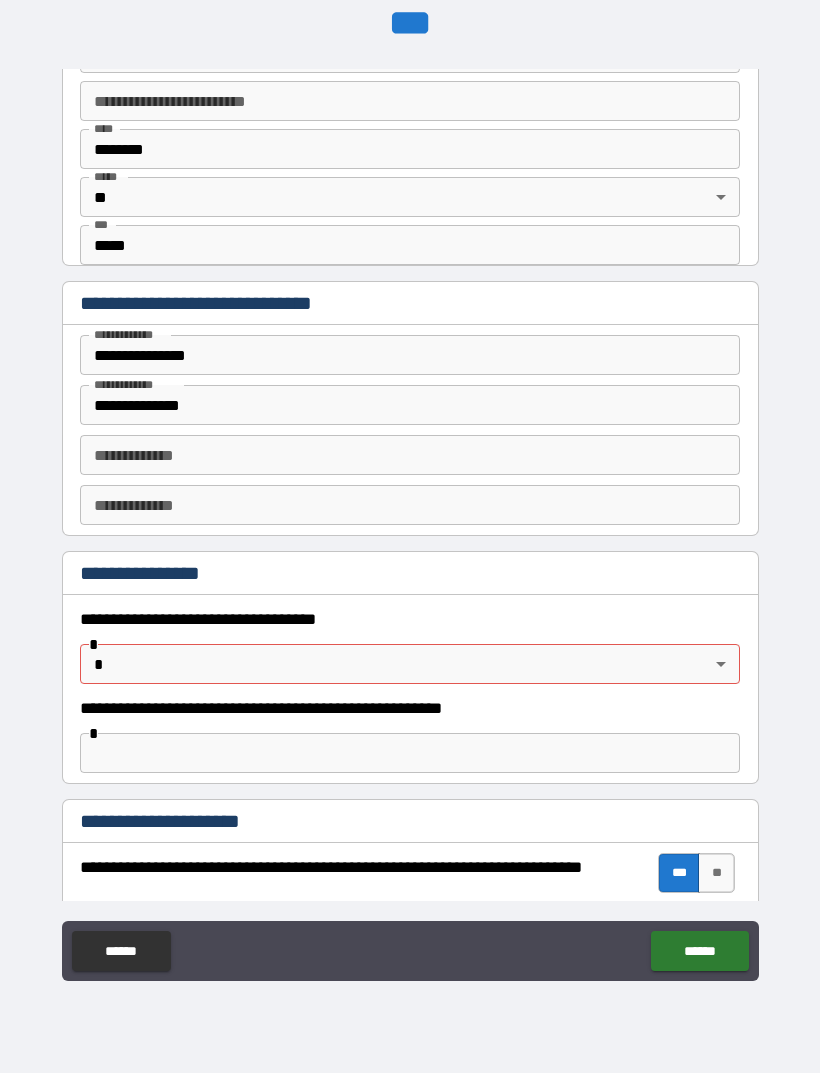 scroll, scrollTop: 758, scrollLeft: 0, axis: vertical 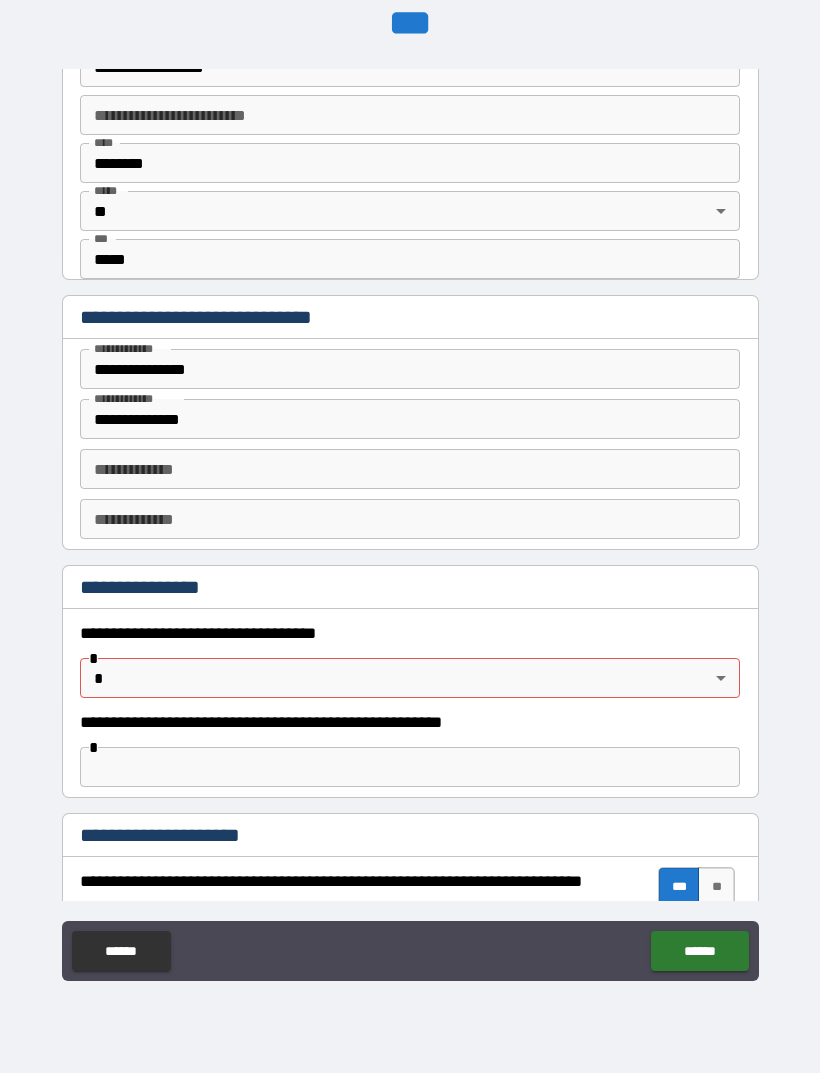 click on "**********" at bounding box center (410, 504) 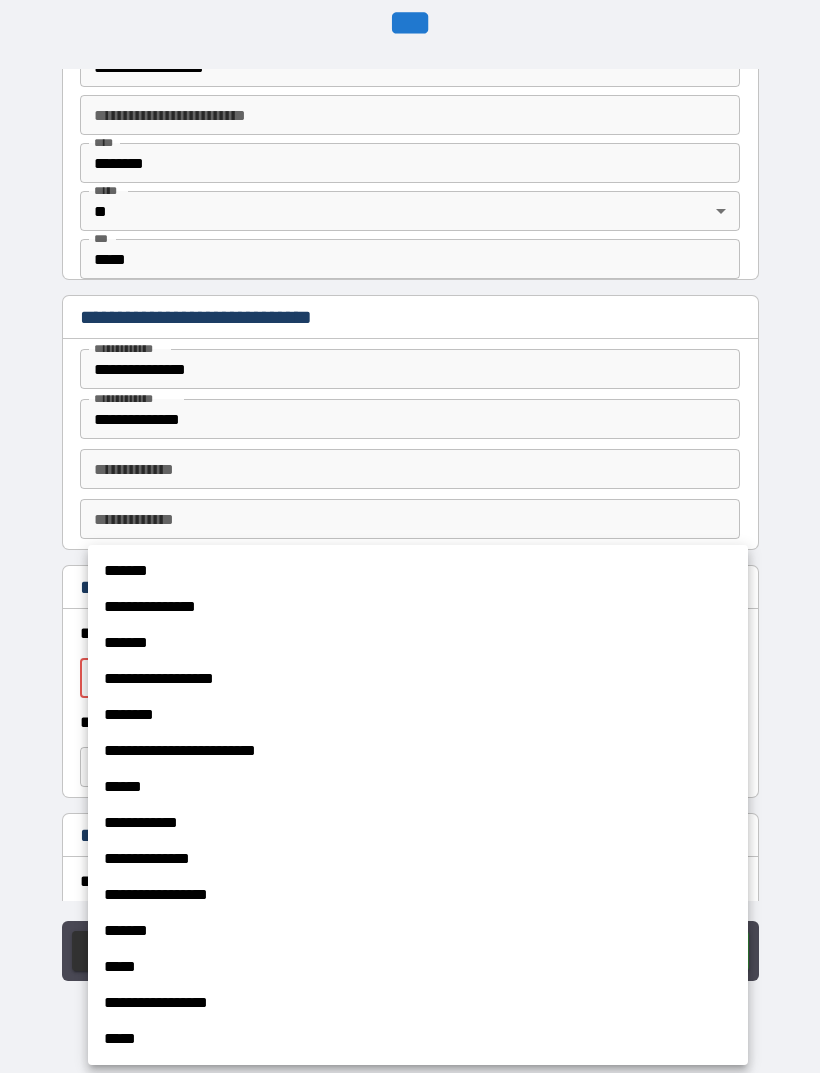 click on "**********" at bounding box center [418, 823] 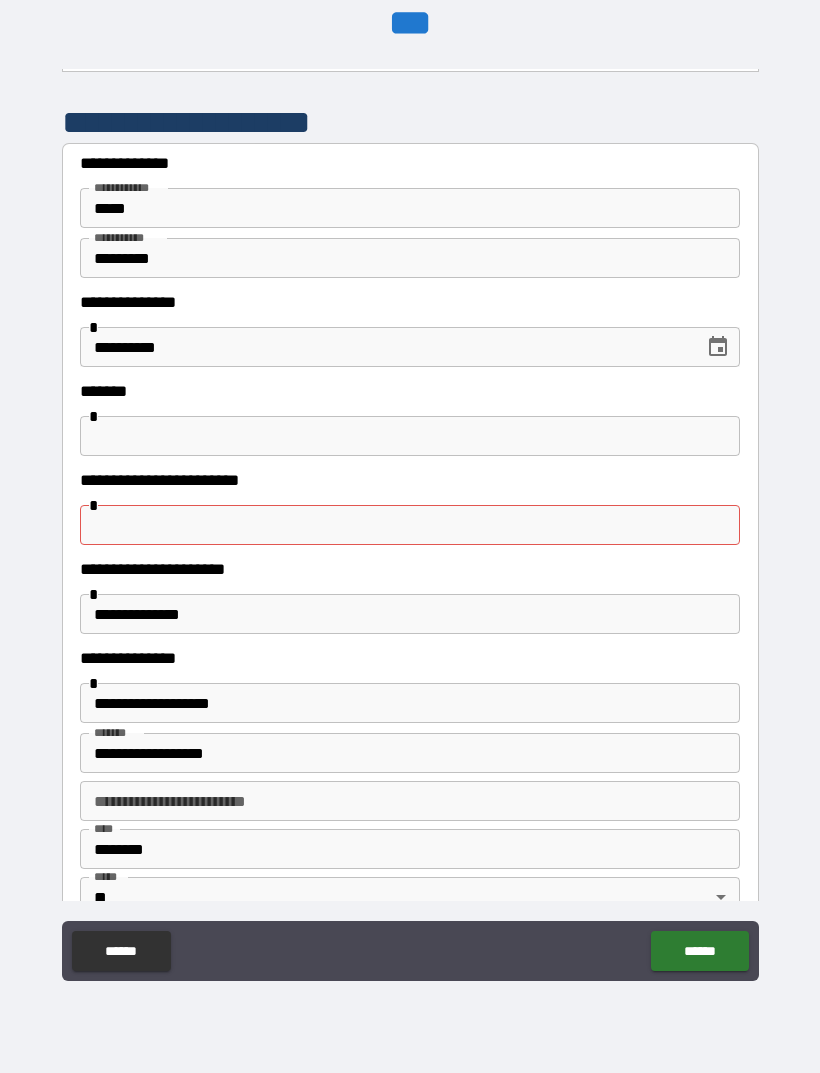 scroll, scrollTop: 60, scrollLeft: 0, axis: vertical 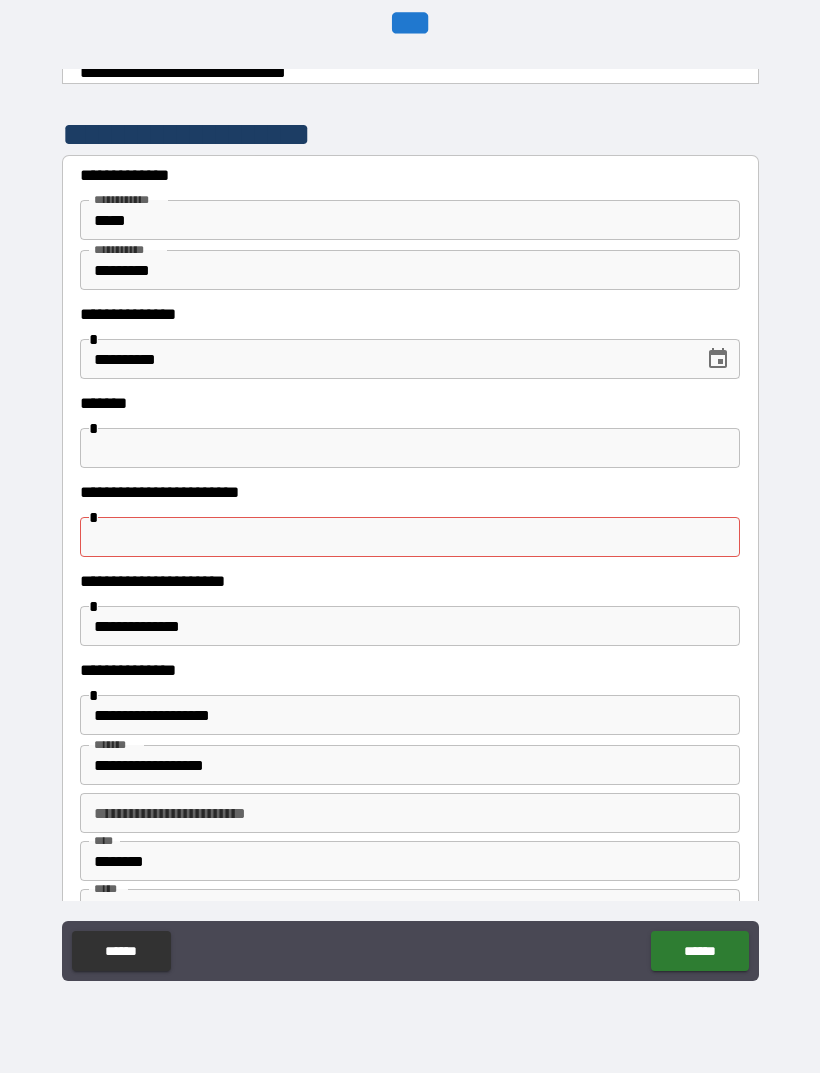 click at bounding box center [410, 537] 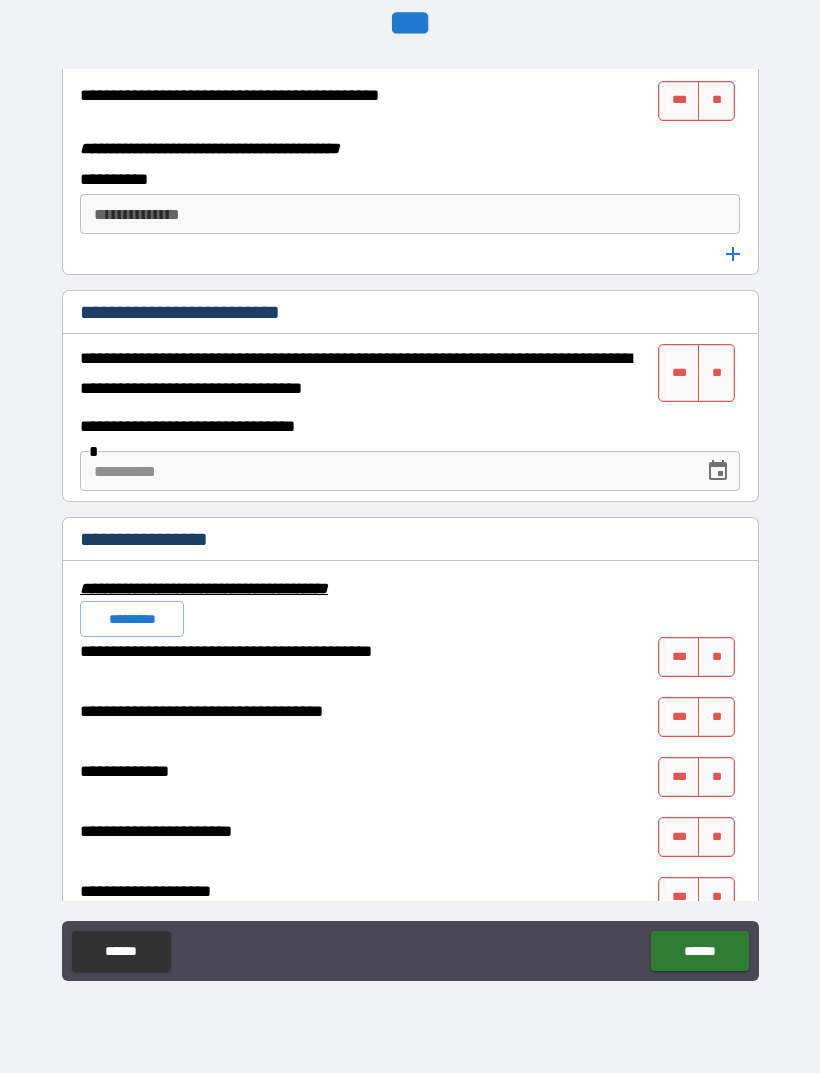 scroll, scrollTop: 7338, scrollLeft: 0, axis: vertical 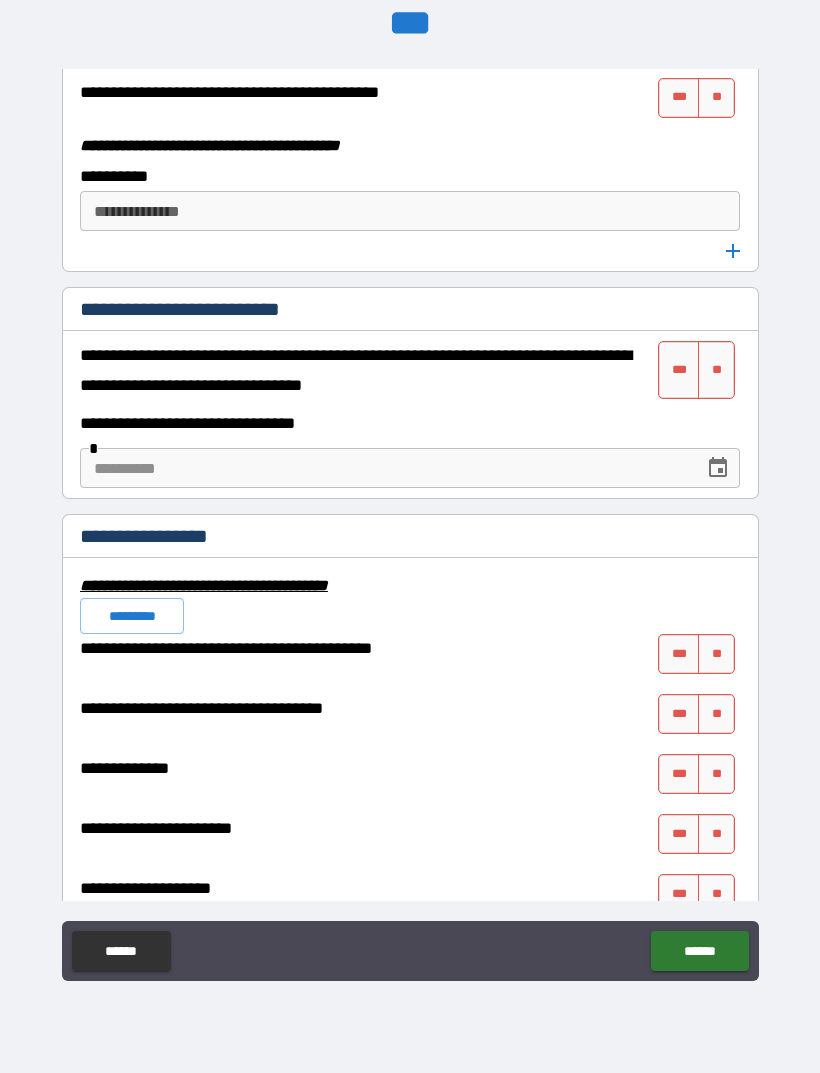 type on "**********" 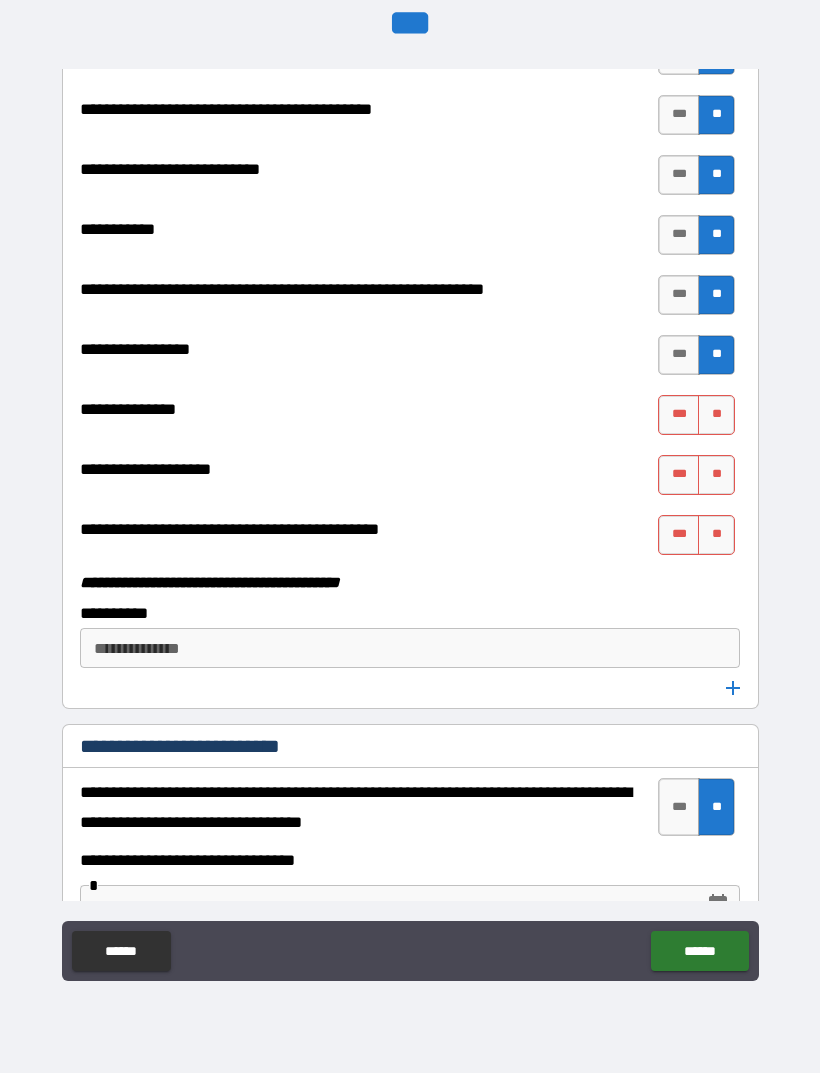 scroll, scrollTop: 6890, scrollLeft: 0, axis: vertical 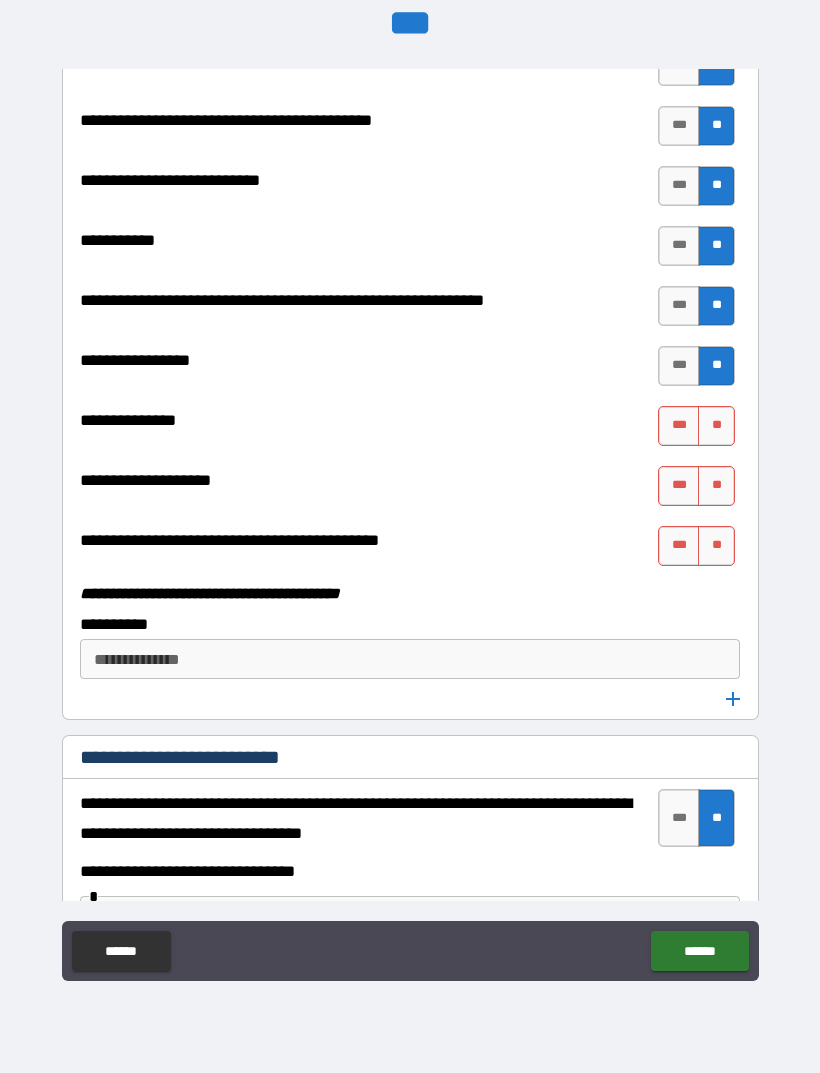 click on "**" at bounding box center [716, 426] 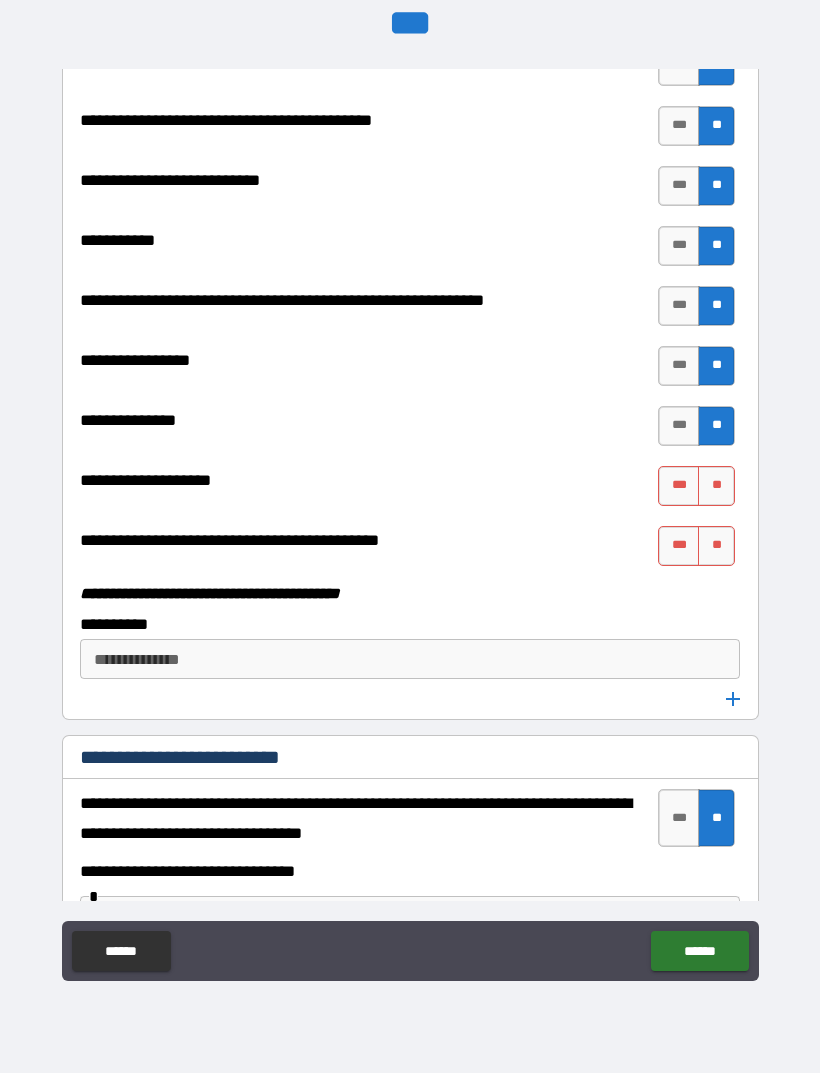 click on "**" at bounding box center (716, 486) 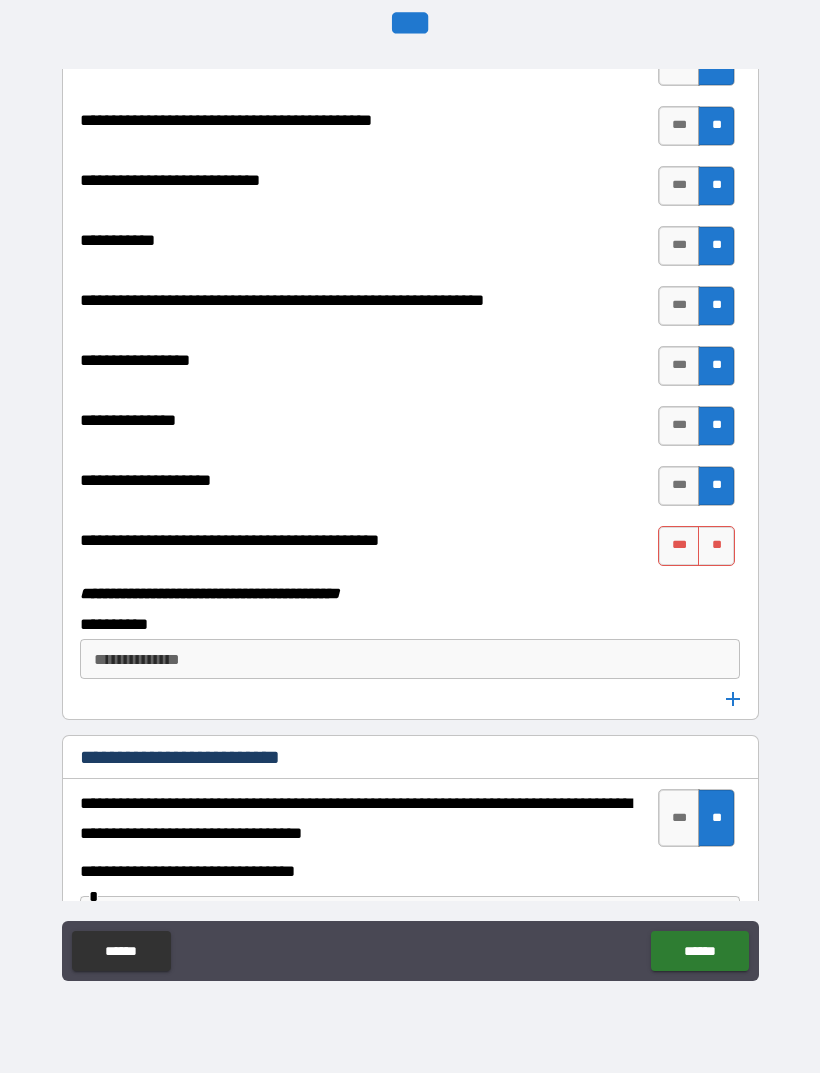 click on "**" at bounding box center [716, 546] 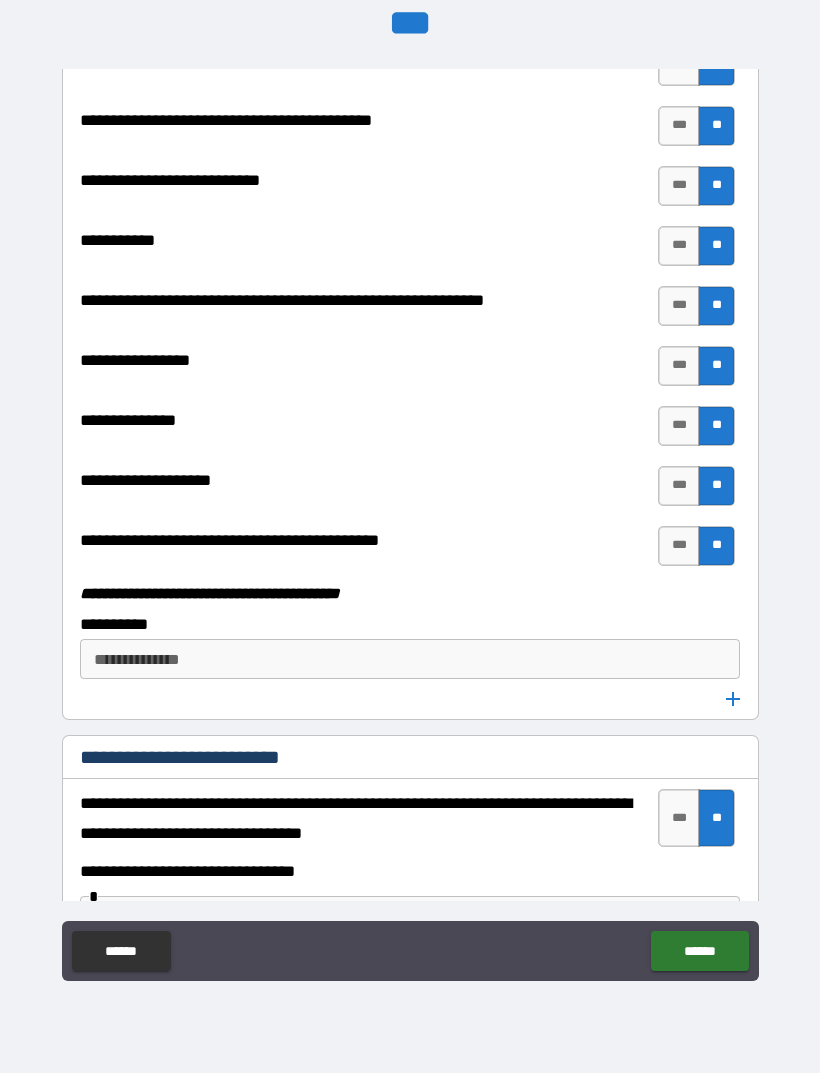 click on "***" at bounding box center (679, 486) 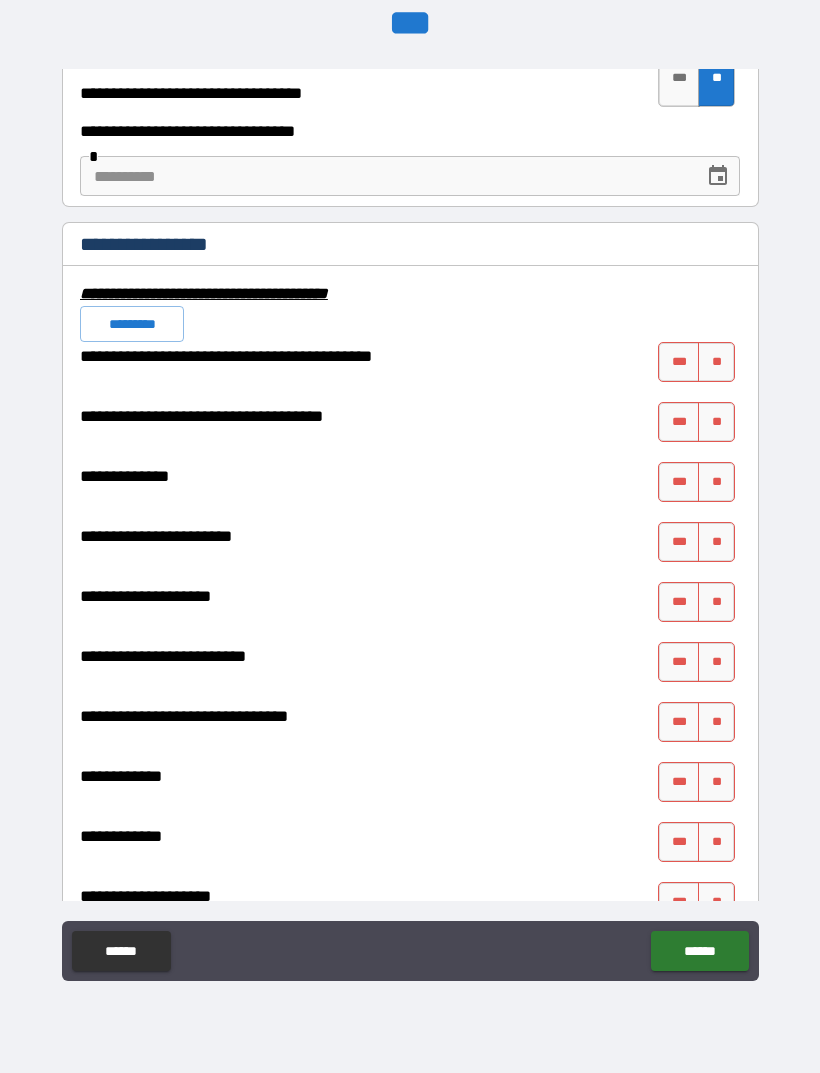 scroll, scrollTop: 7631, scrollLeft: 0, axis: vertical 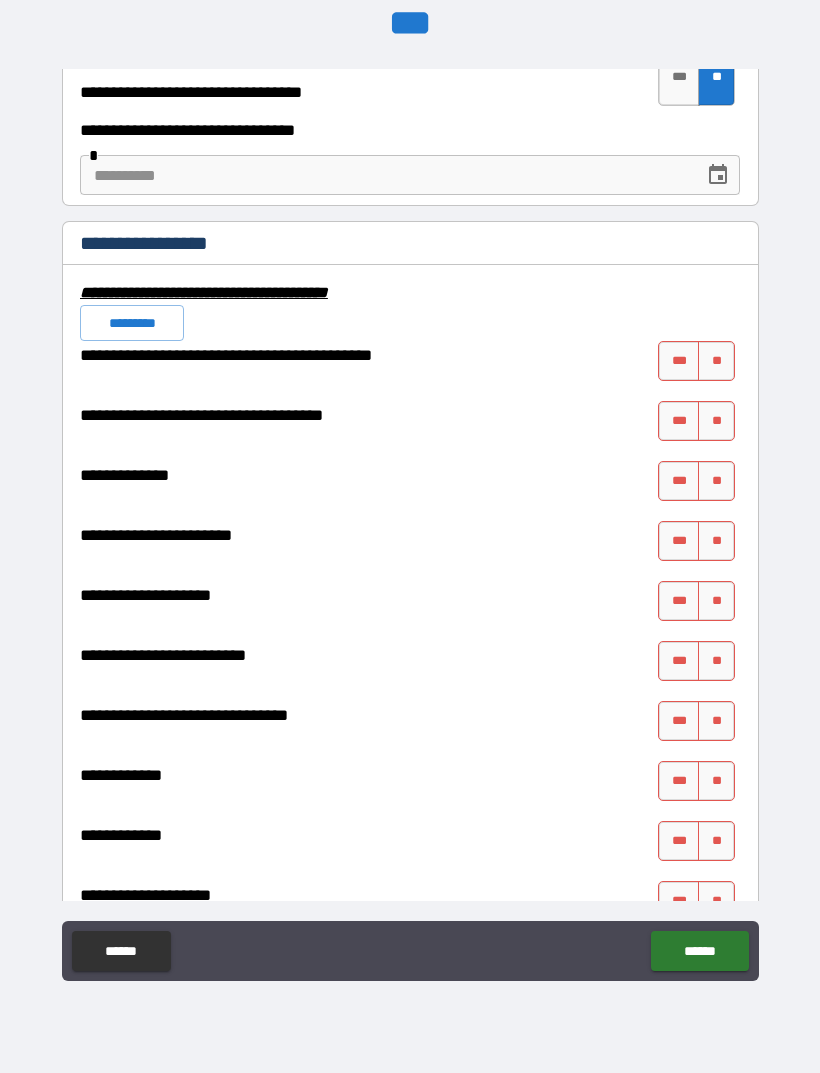 click on "**" at bounding box center (716, 361) 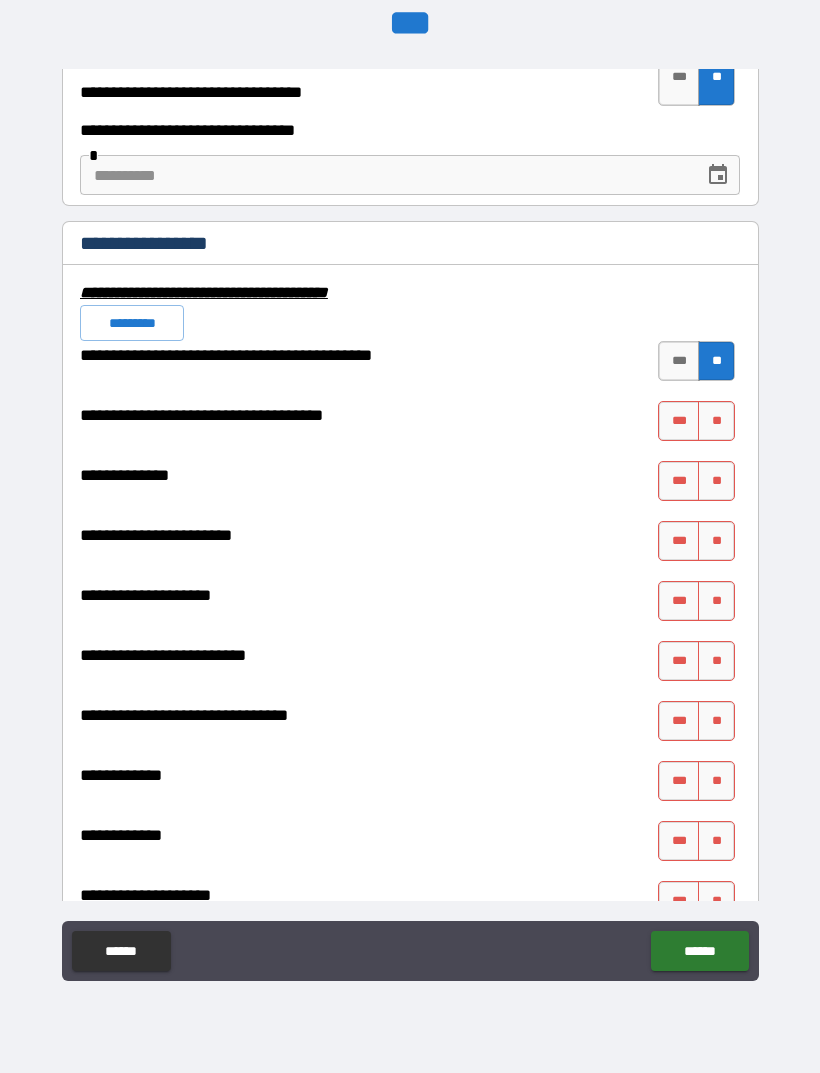 click on "**" at bounding box center (716, 421) 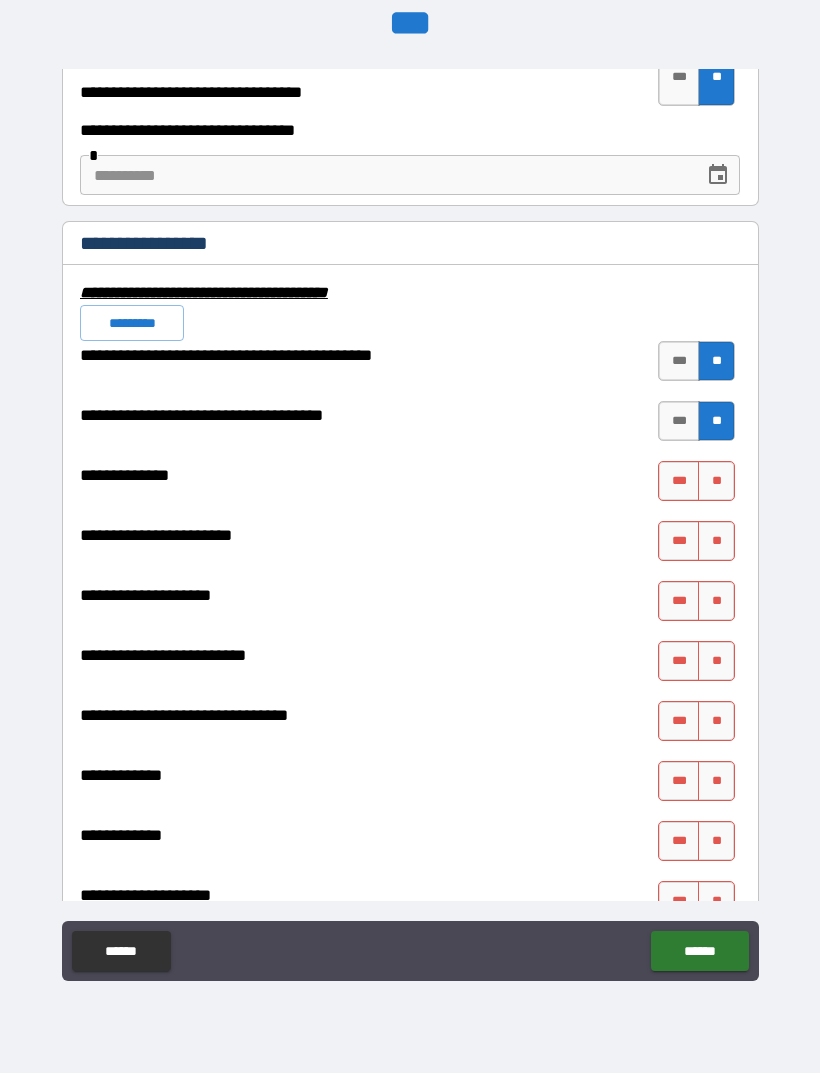 click on "**" at bounding box center (716, 481) 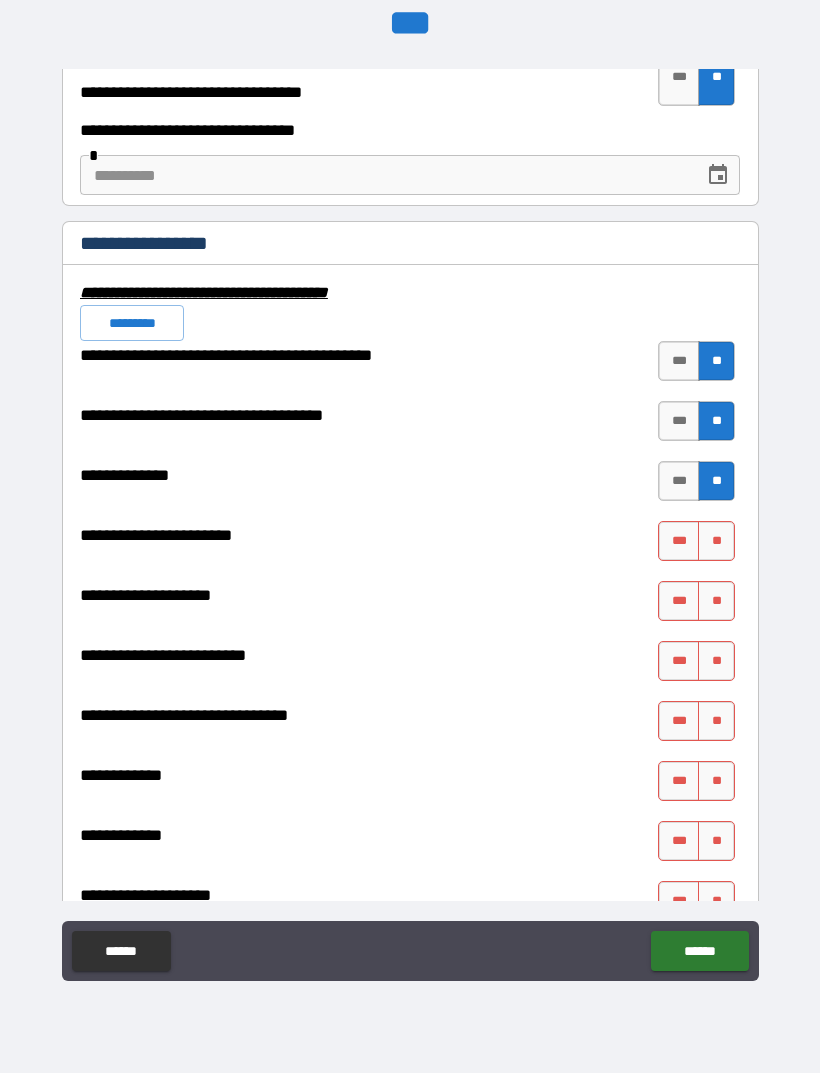 click on "**" at bounding box center [716, 541] 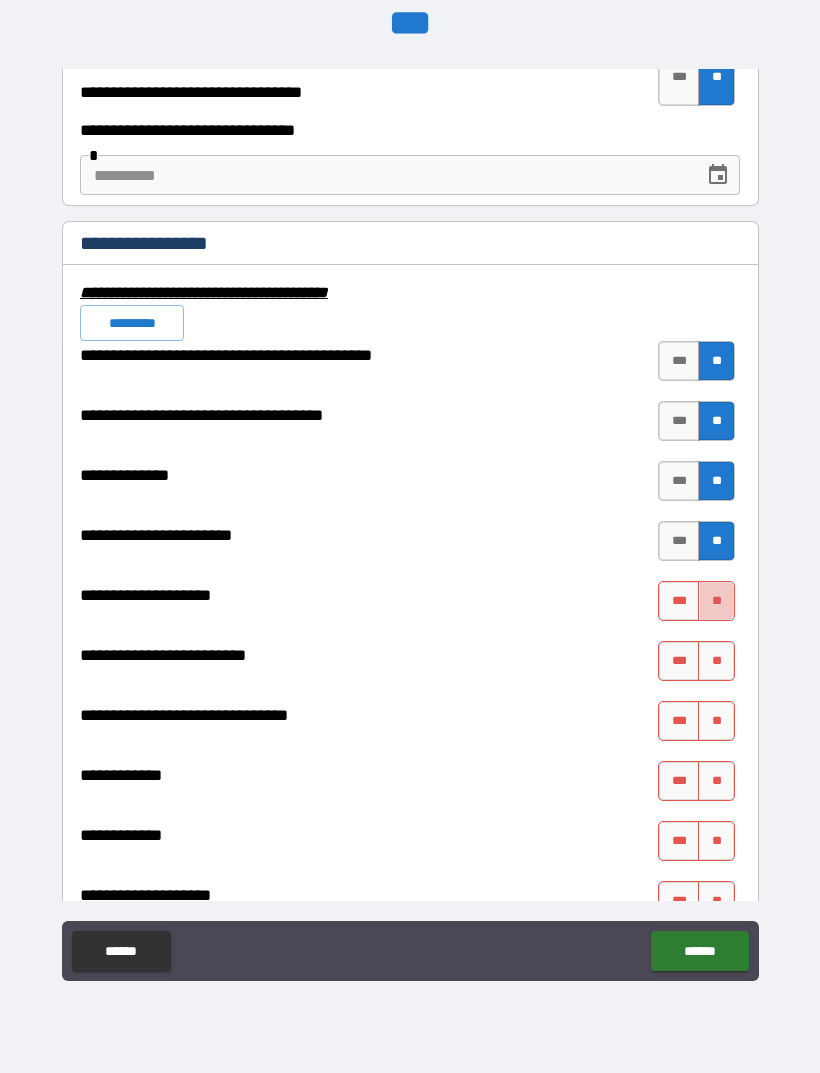 click on "**" at bounding box center [716, 601] 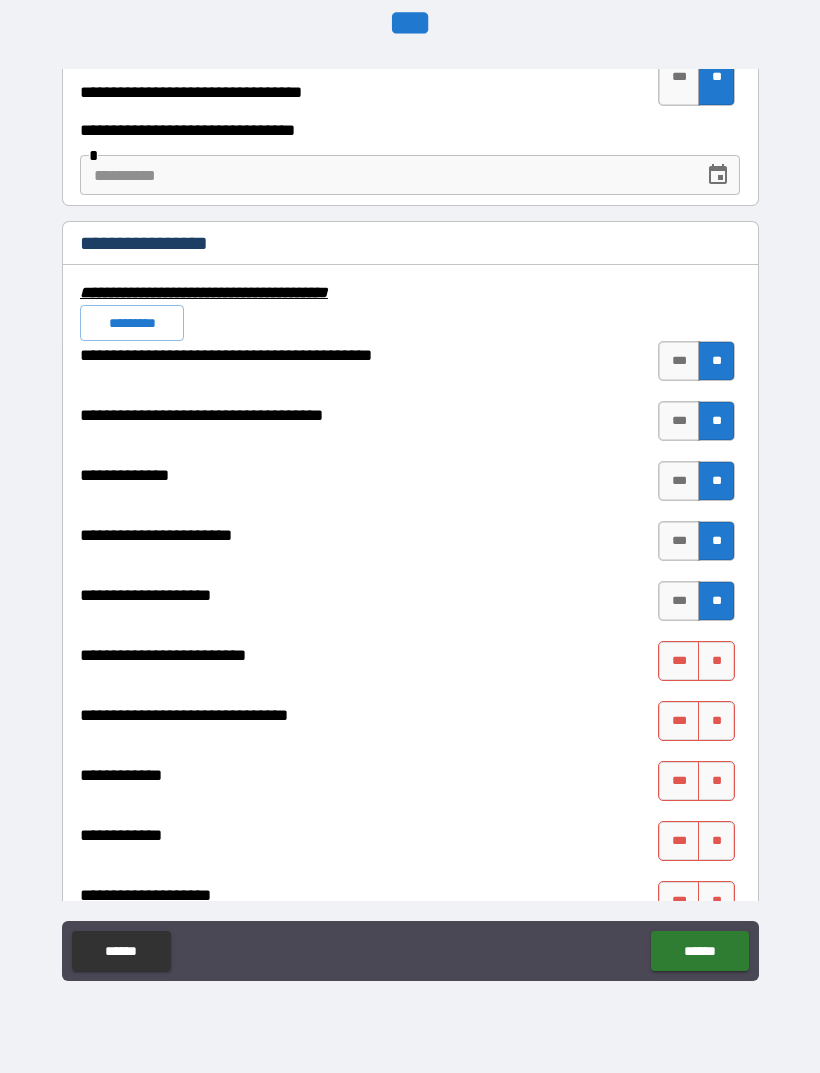 click on "**" at bounding box center [716, 661] 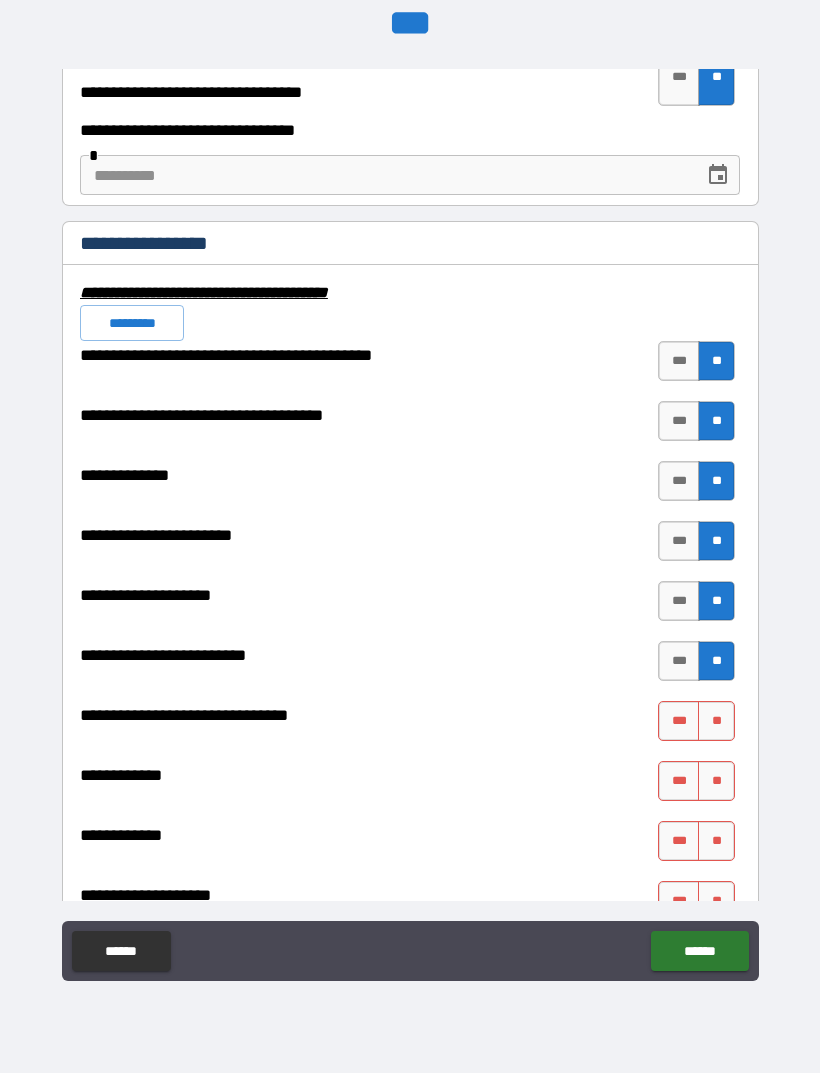 click on "**" at bounding box center [716, 721] 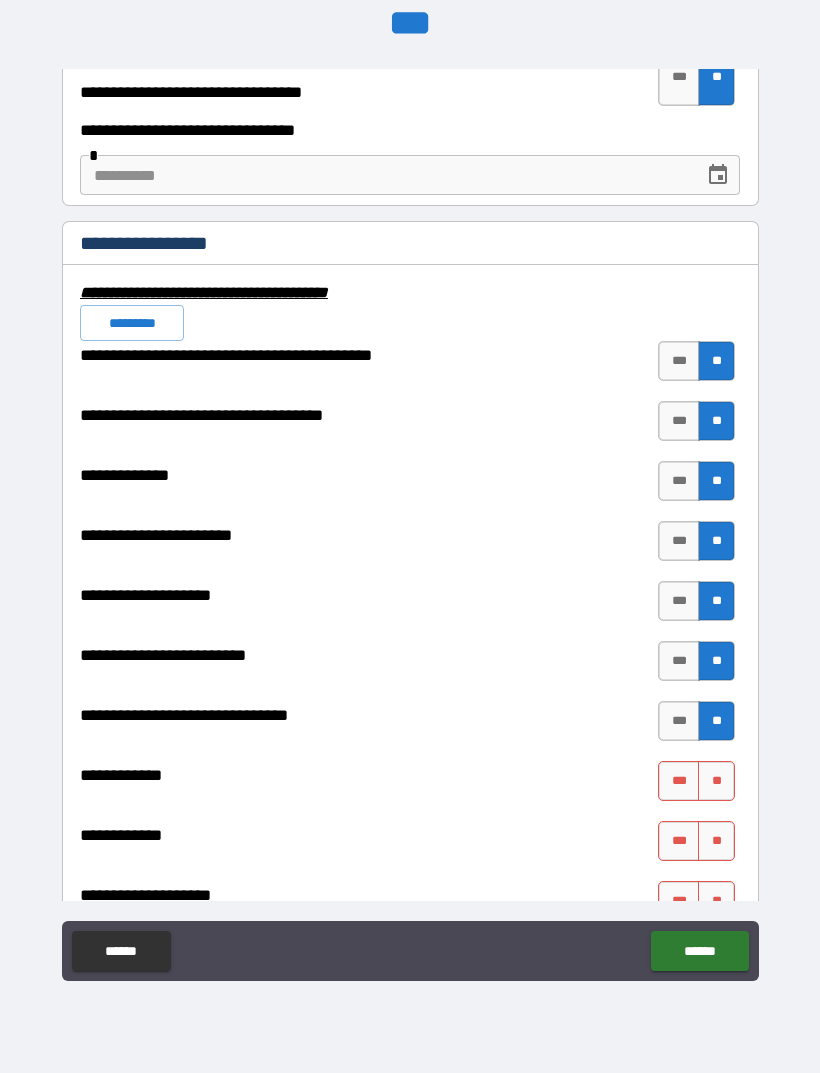 click on "**" at bounding box center [716, 781] 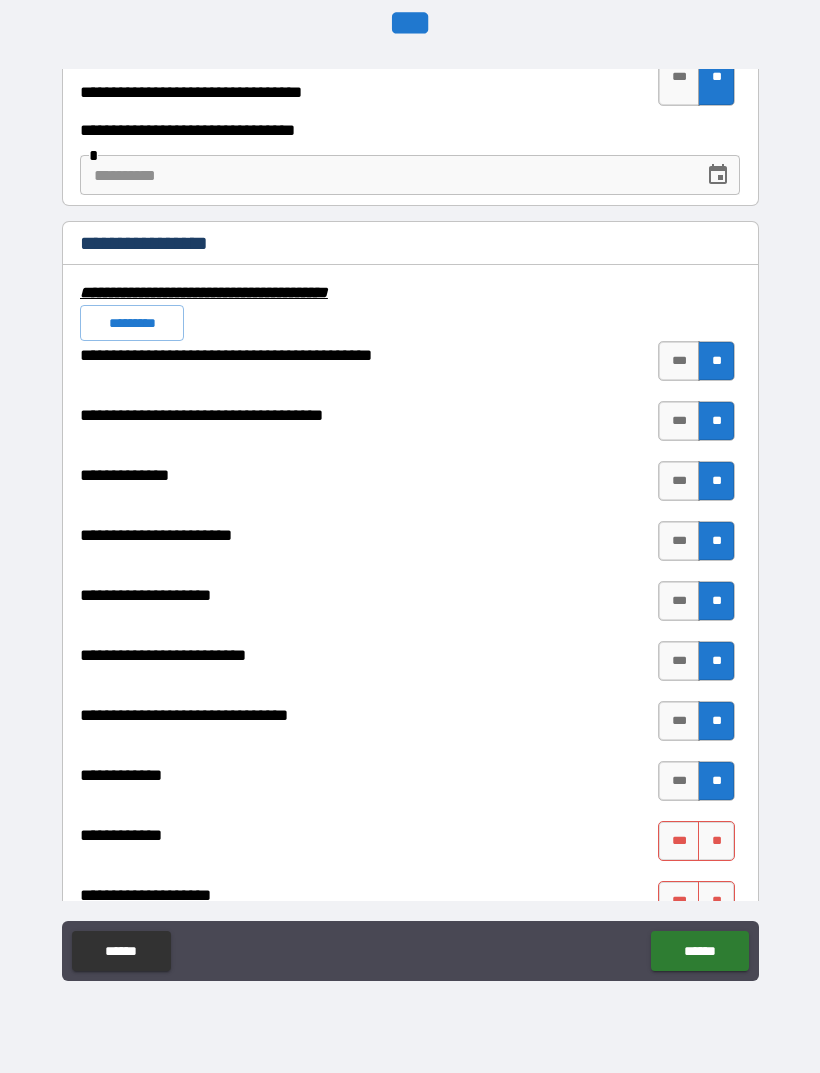 click on "**" at bounding box center [716, 841] 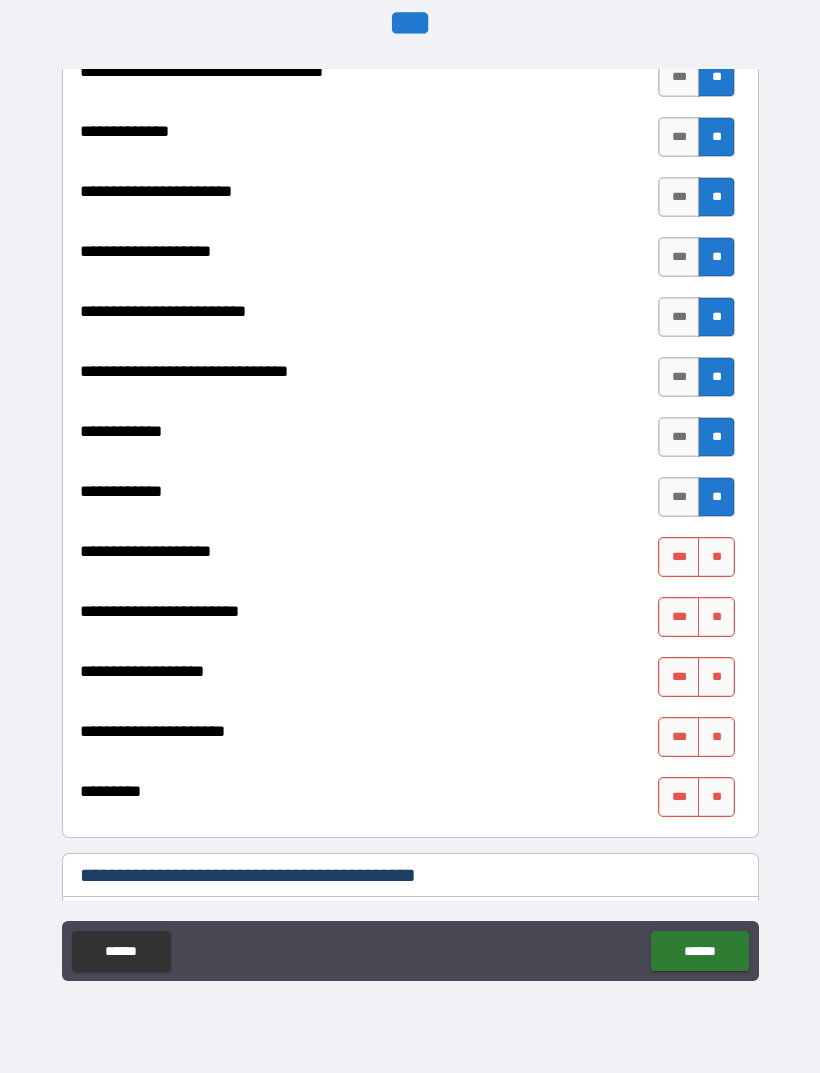 scroll, scrollTop: 7990, scrollLeft: 0, axis: vertical 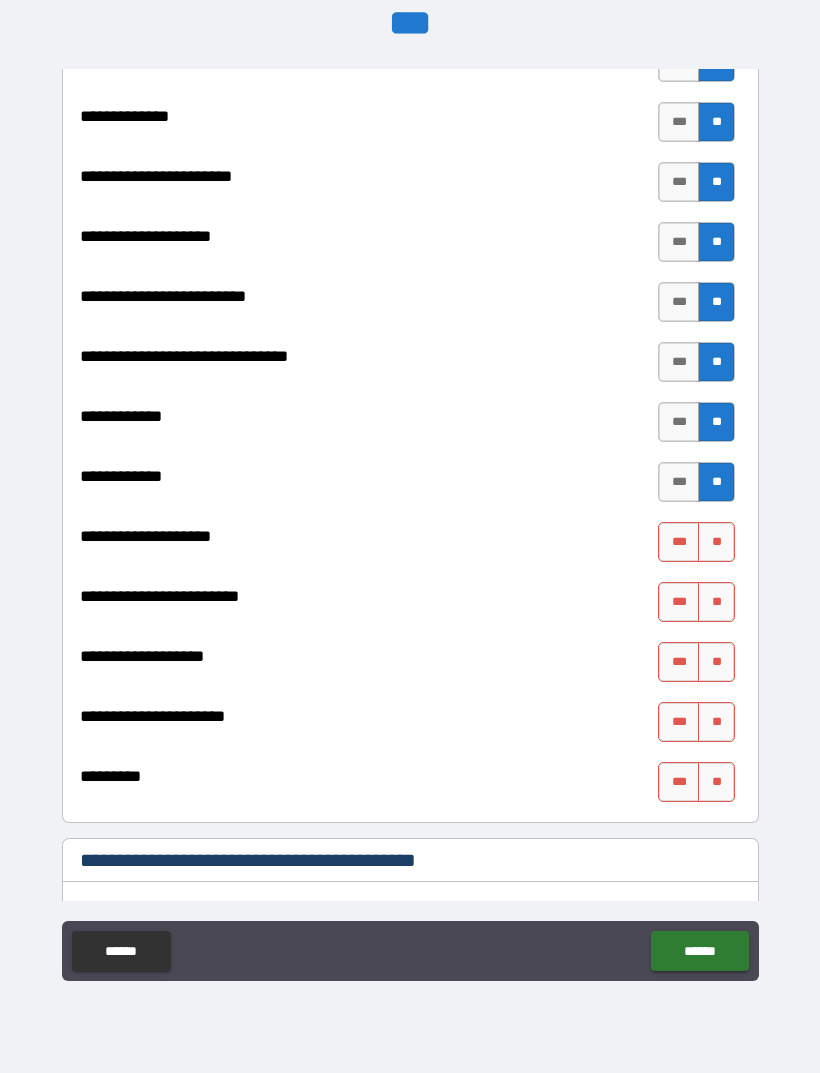 click on "***" at bounding box center [679, 542] 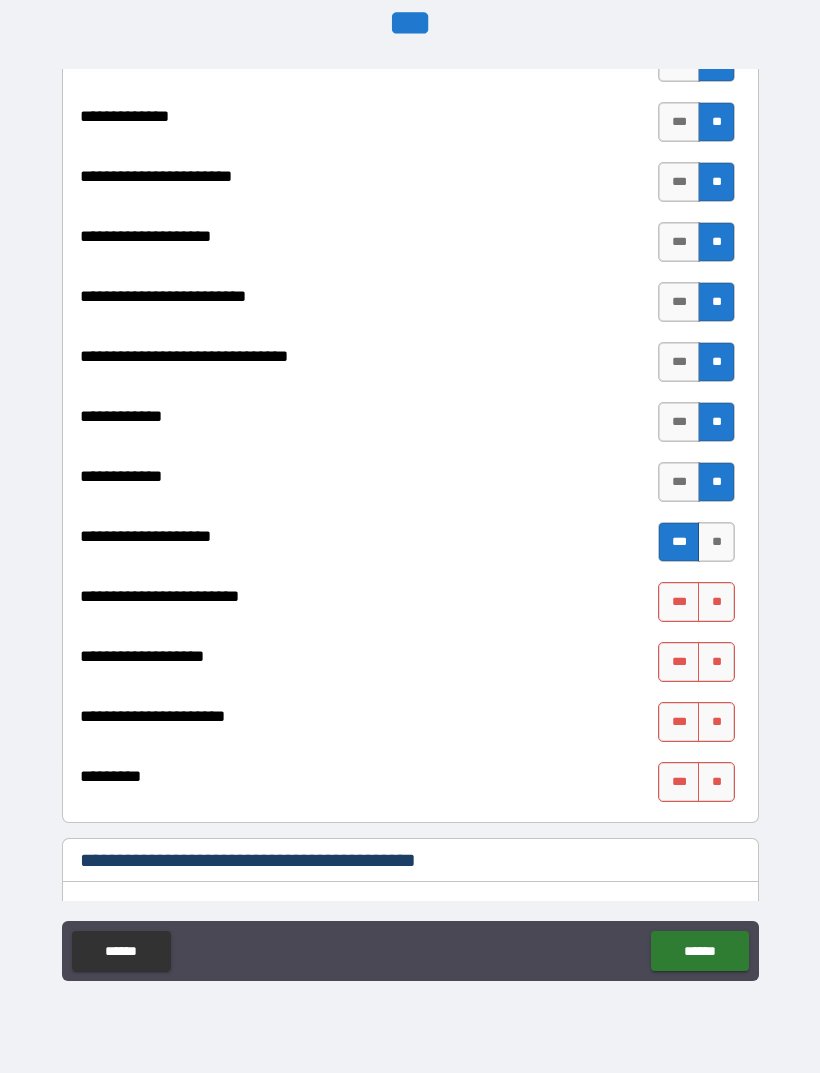 click on "**" at bounding box center (716, 602) 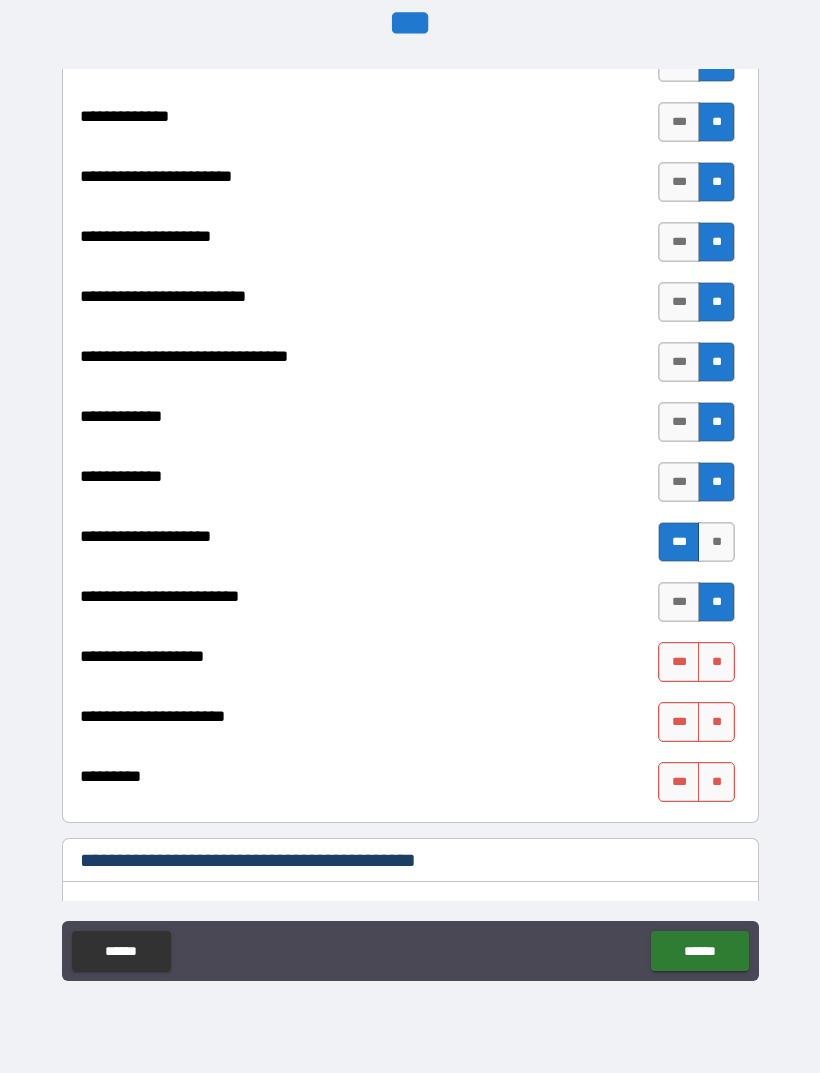 click on "**" at bounding box center (716, 662) 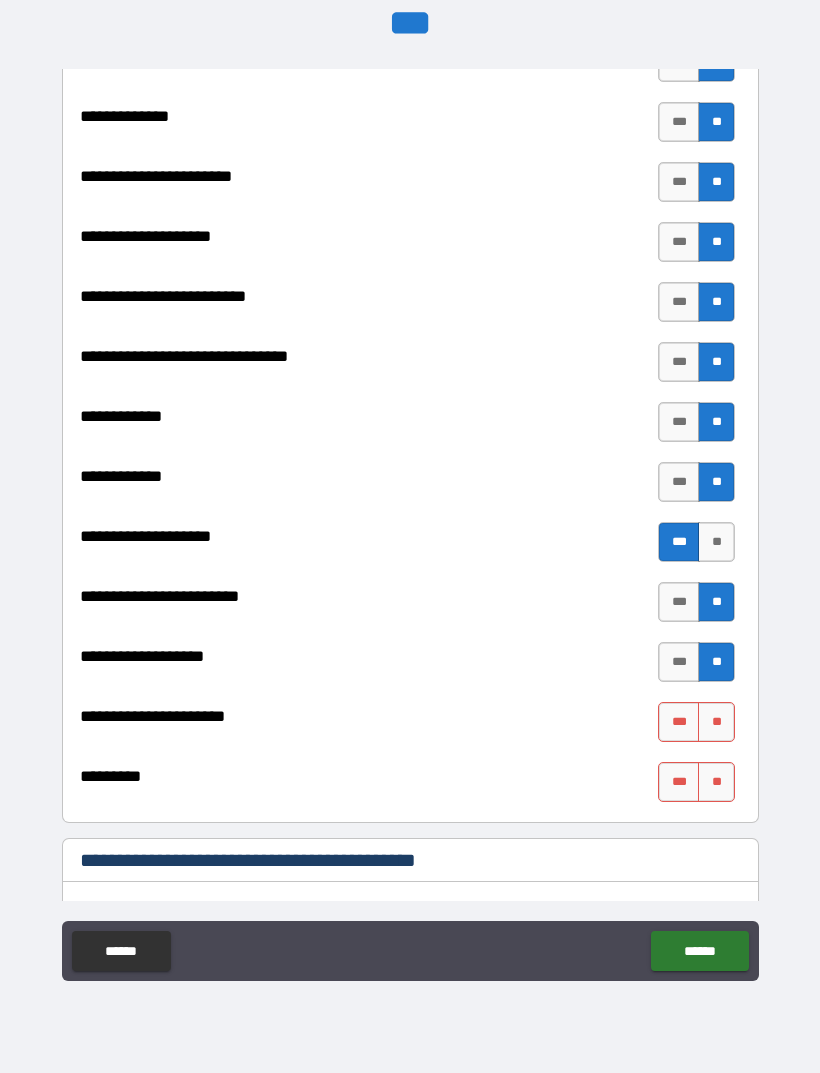 click on "**" at bounding box center (716, 722) 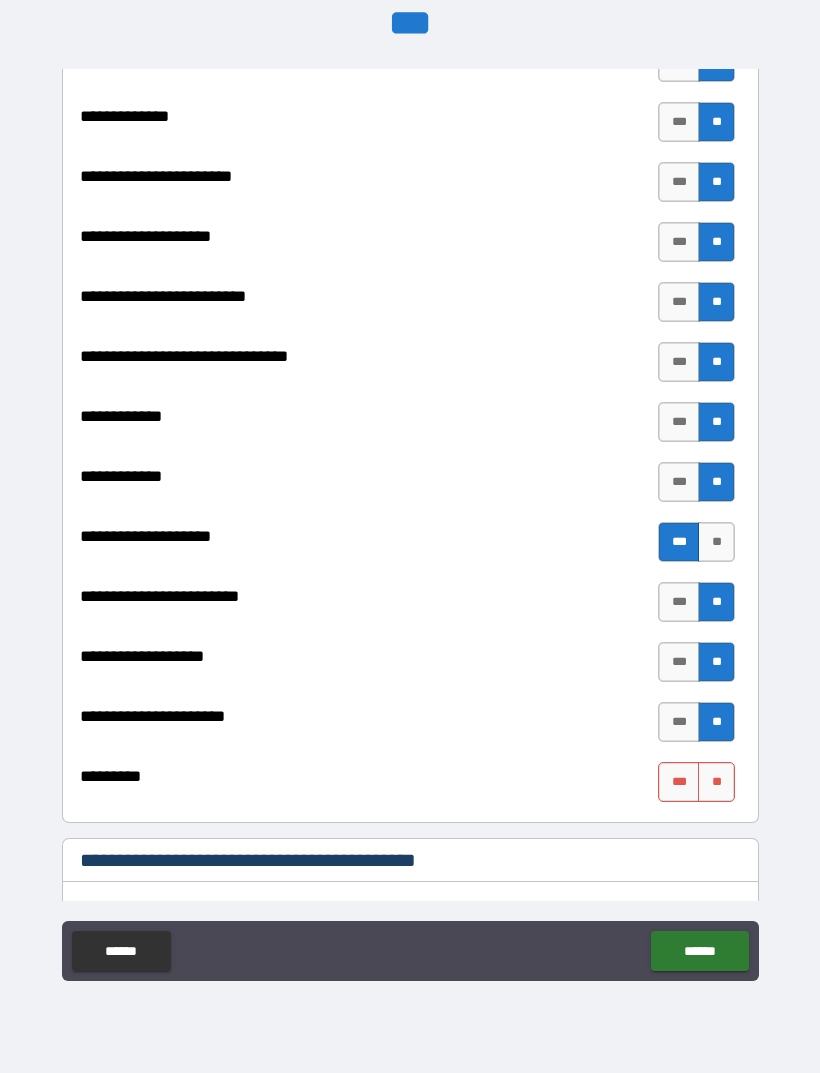 click on "**" at bounding box center [716, 782] 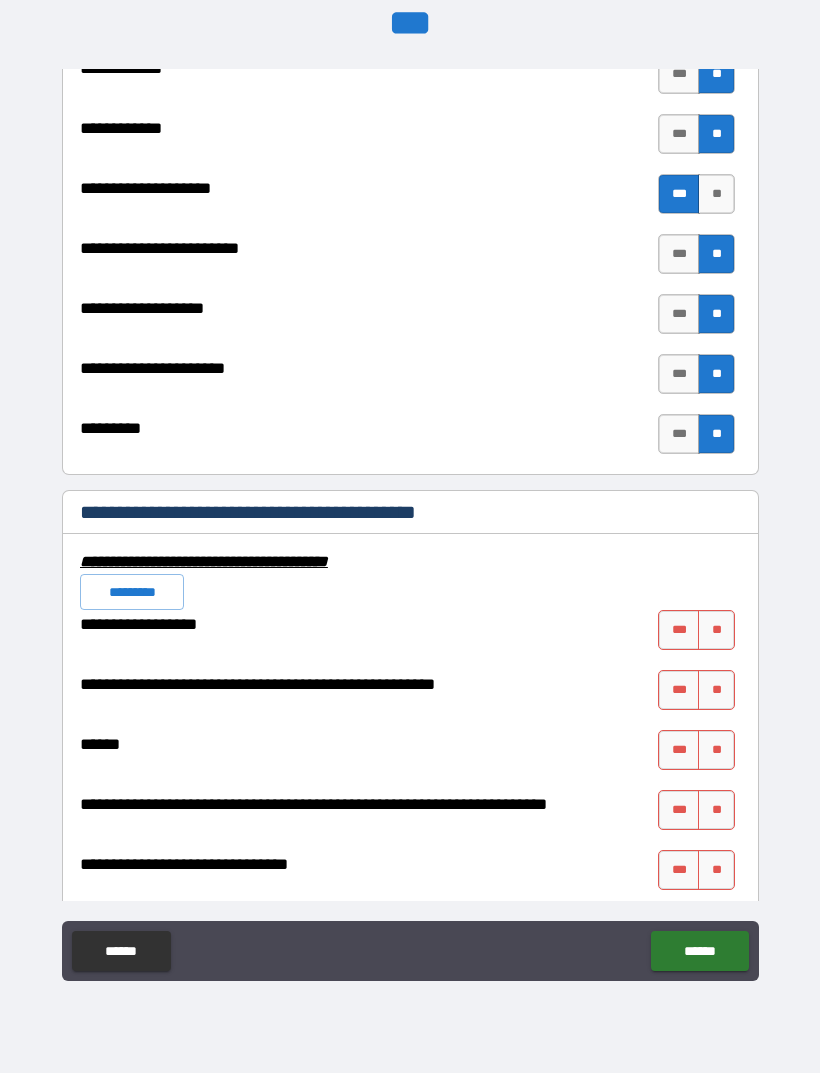 scroll, scrollTop: 8339, scrollLeft: 0, axis: vertical 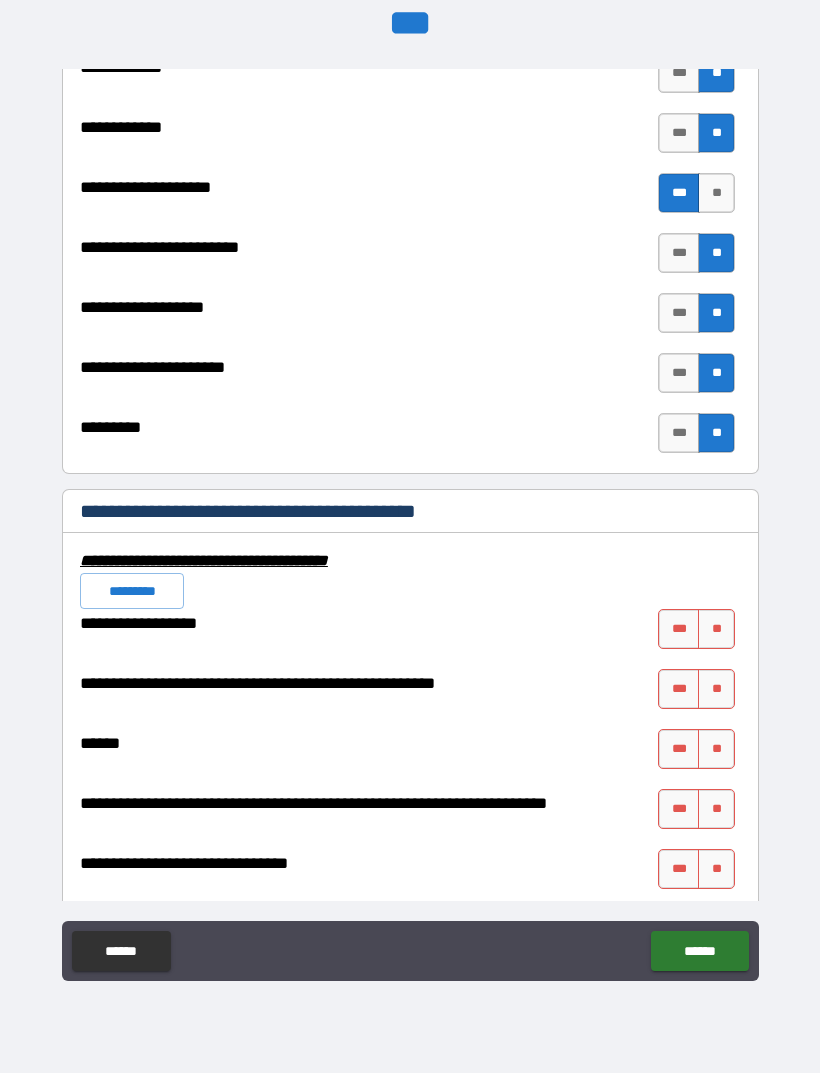 click on "**" at bounding box center (716, 629) 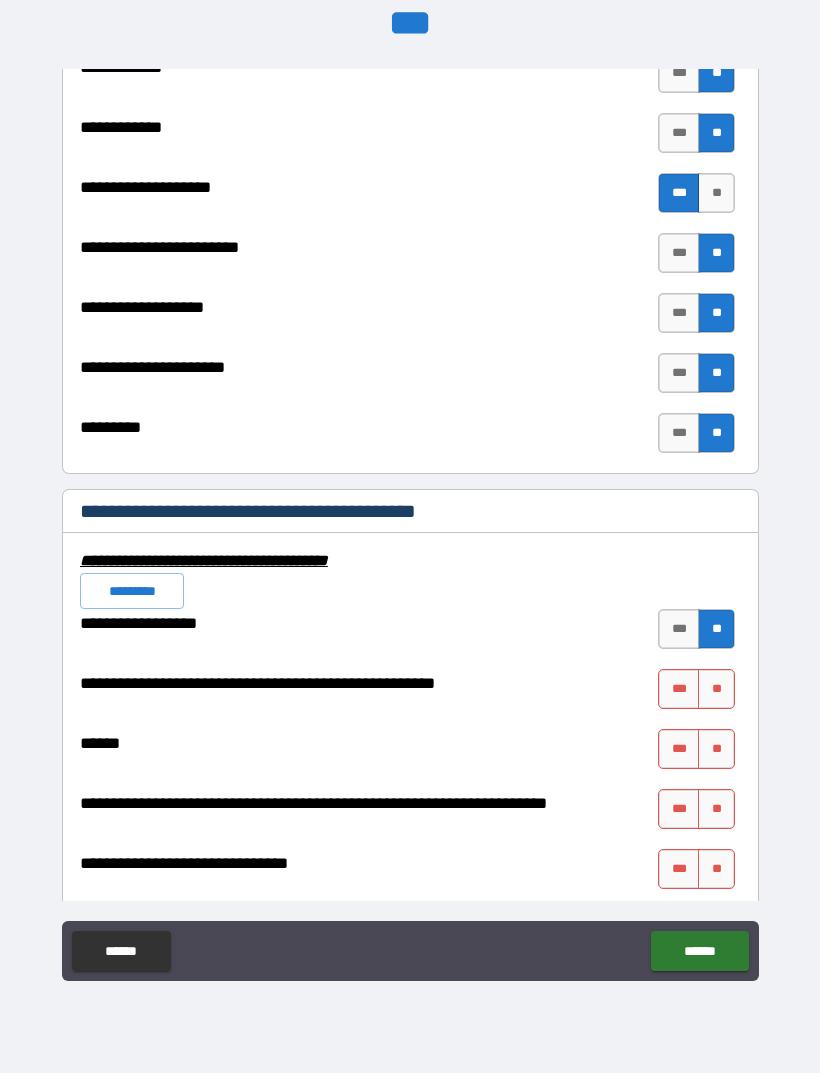 click on "**" at bounding box center (716, 689) 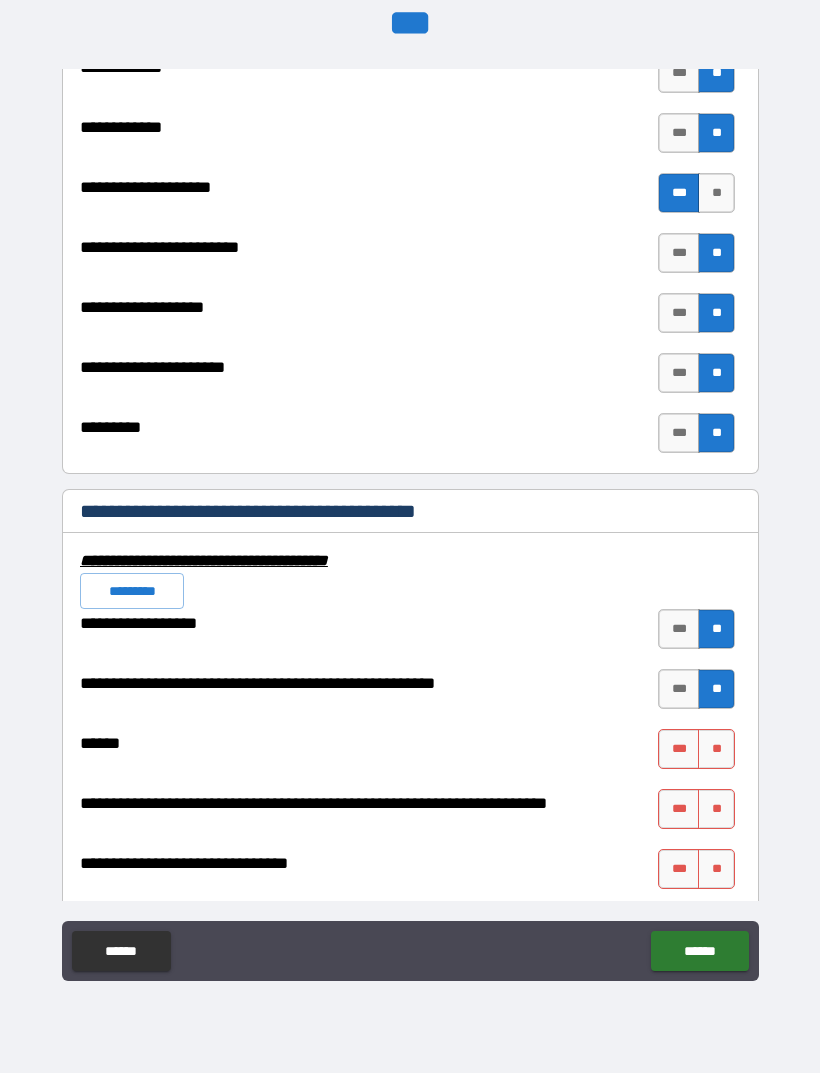 click on "**" at bounding box center (716, 749) 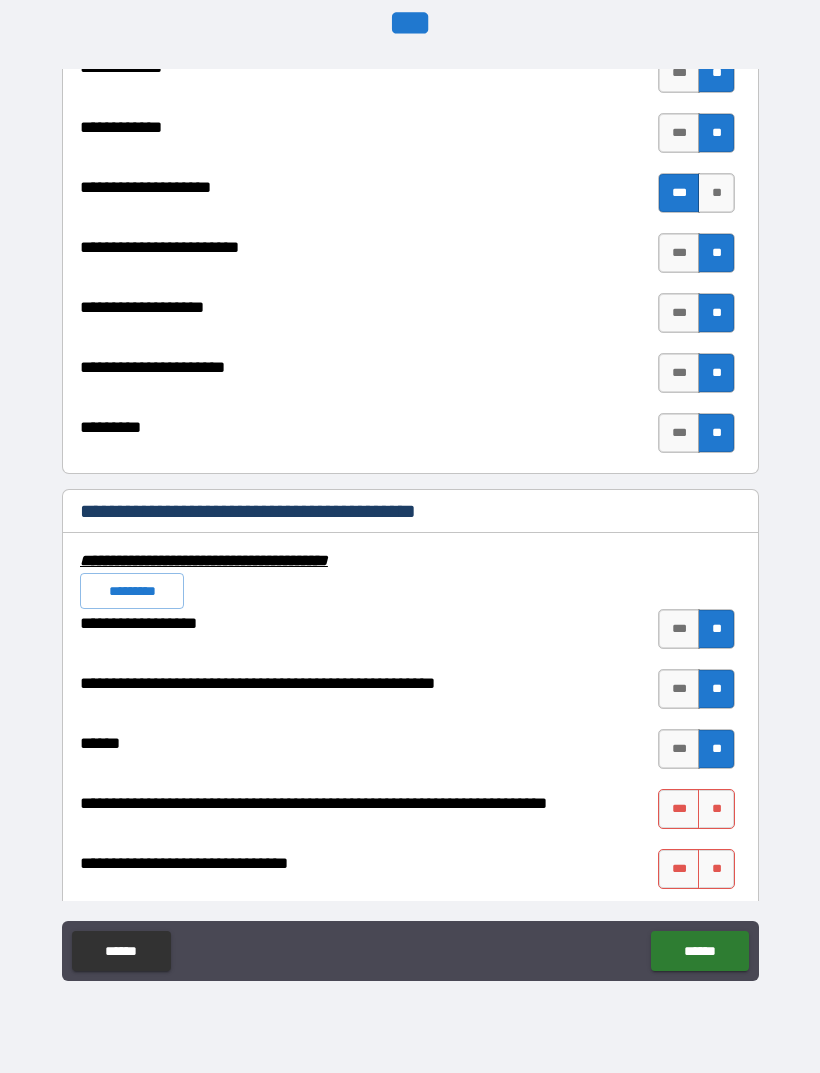 click on "**" at bounding box center (716, 809) 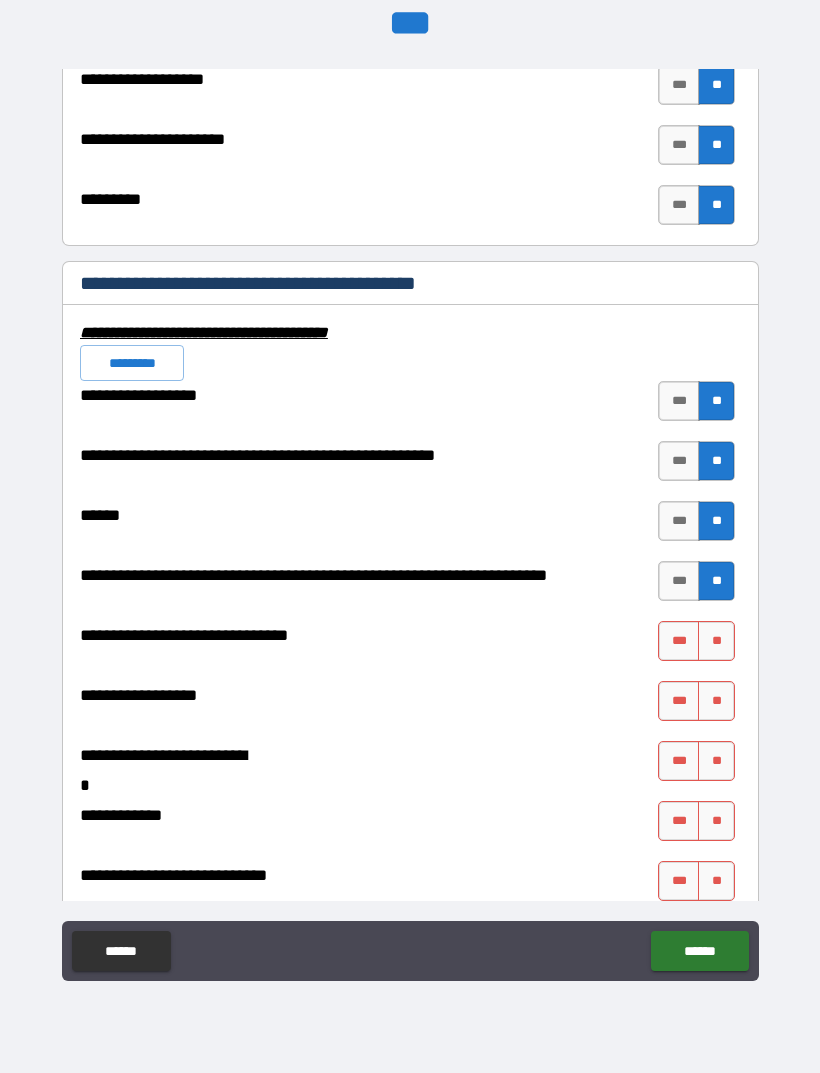 scroll, scrollTop: 8568, scrollLeft: 0, axis: vertical 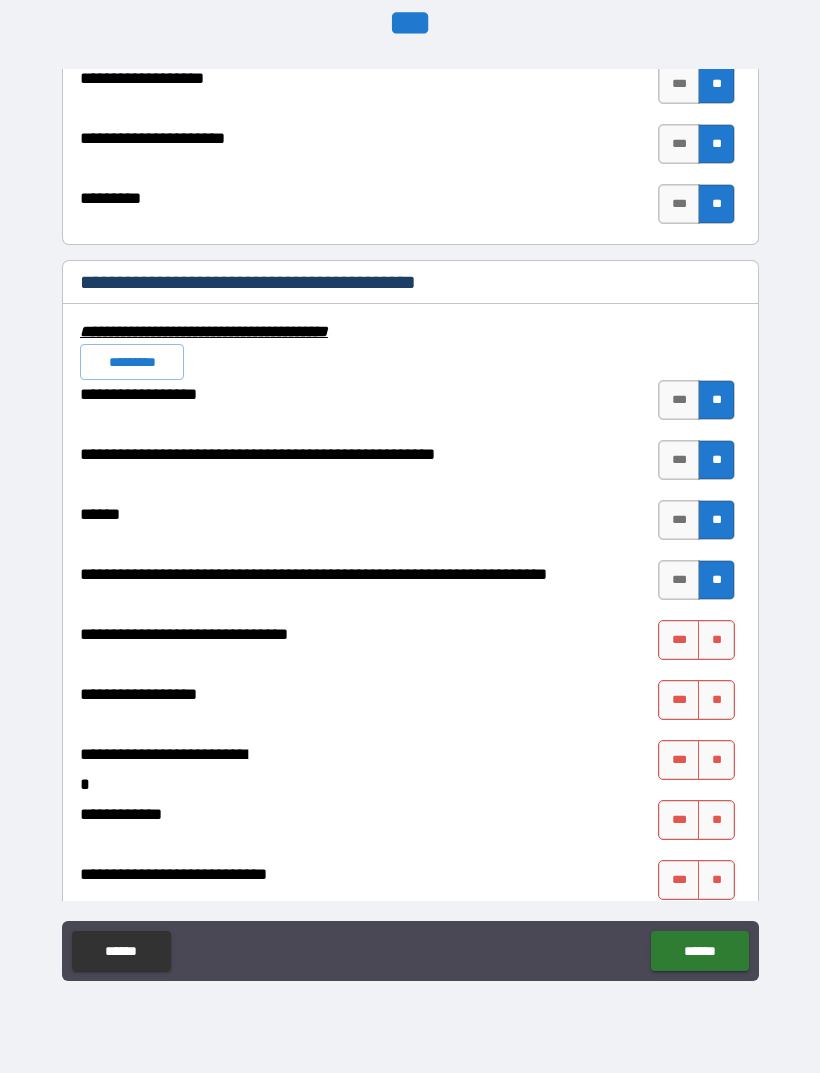 click on "**" at bounding box center (716, 640) 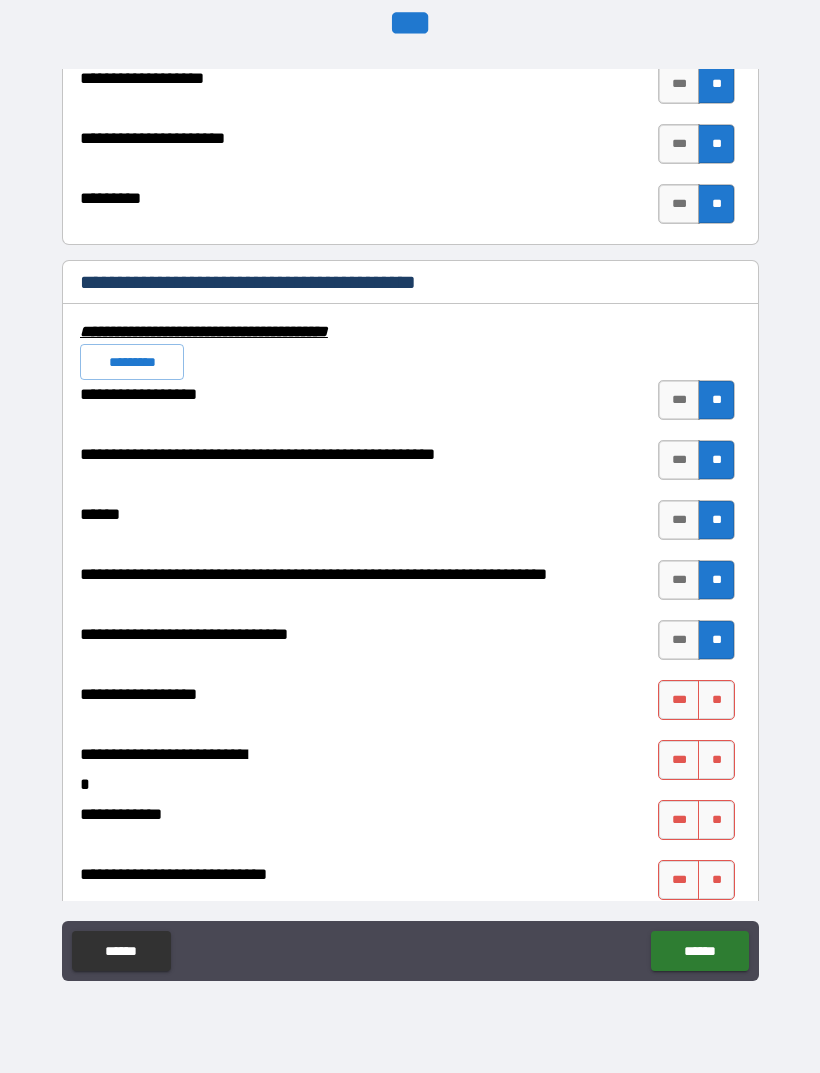 click on "**" at bounding box center (716, 700) 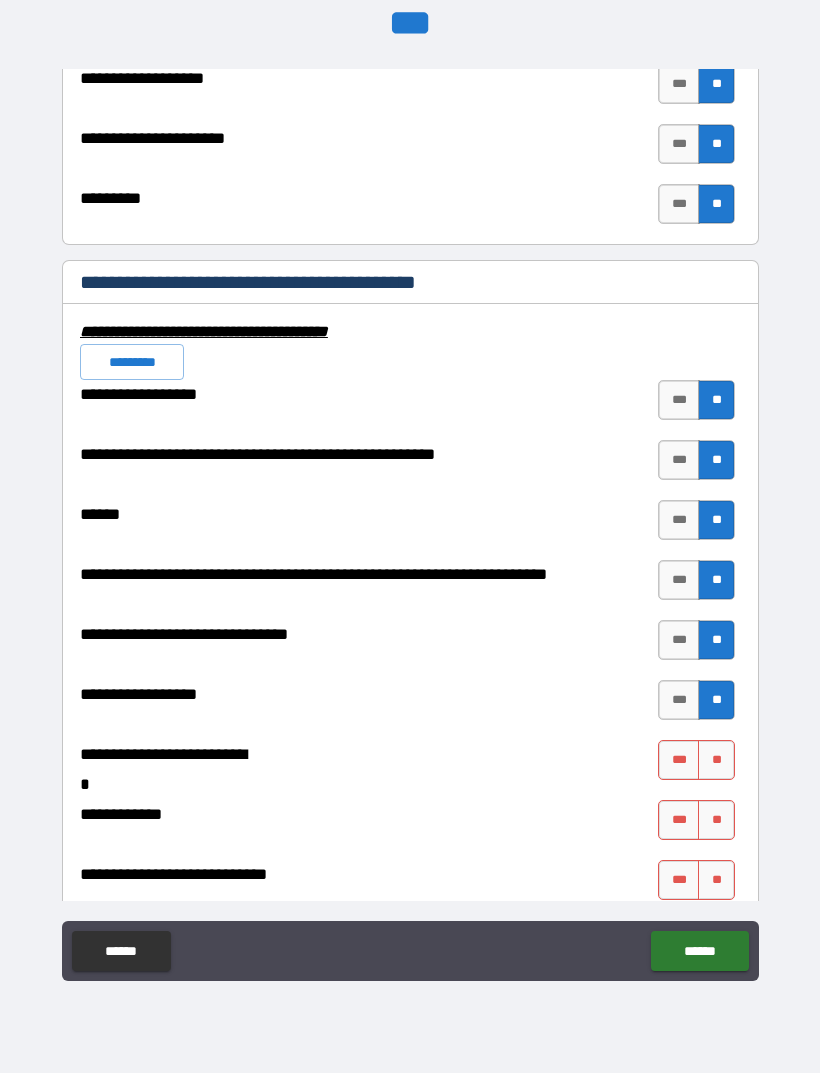 click on "**" at bounding box center [716, 760] 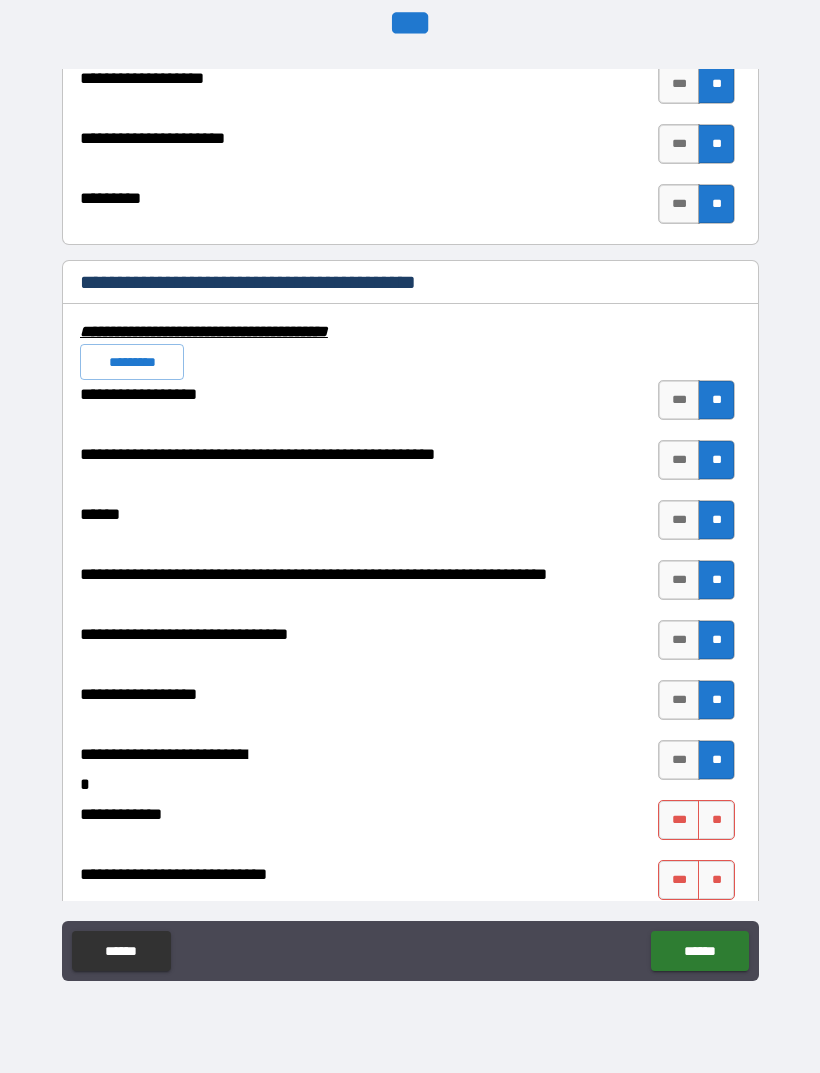 click on "**" at bounding box center (716, 820) 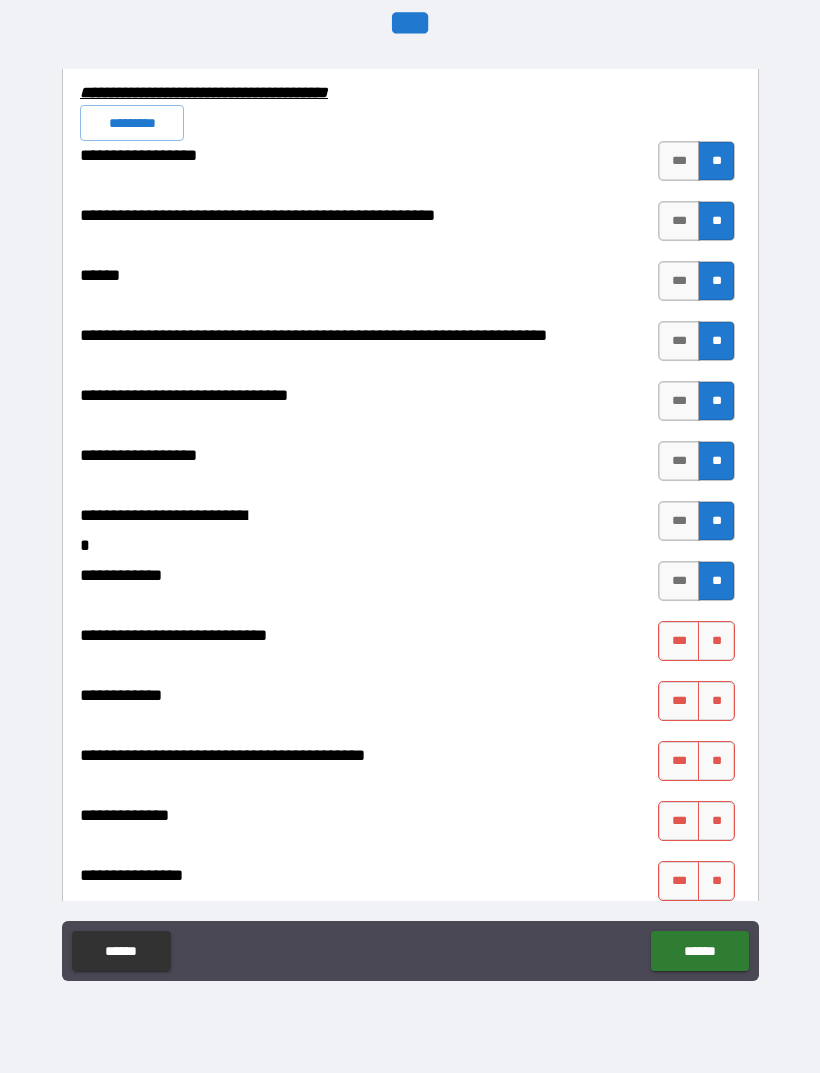 scroll, scrollTop: 8809, scrollLeft: 0, axis: vertical 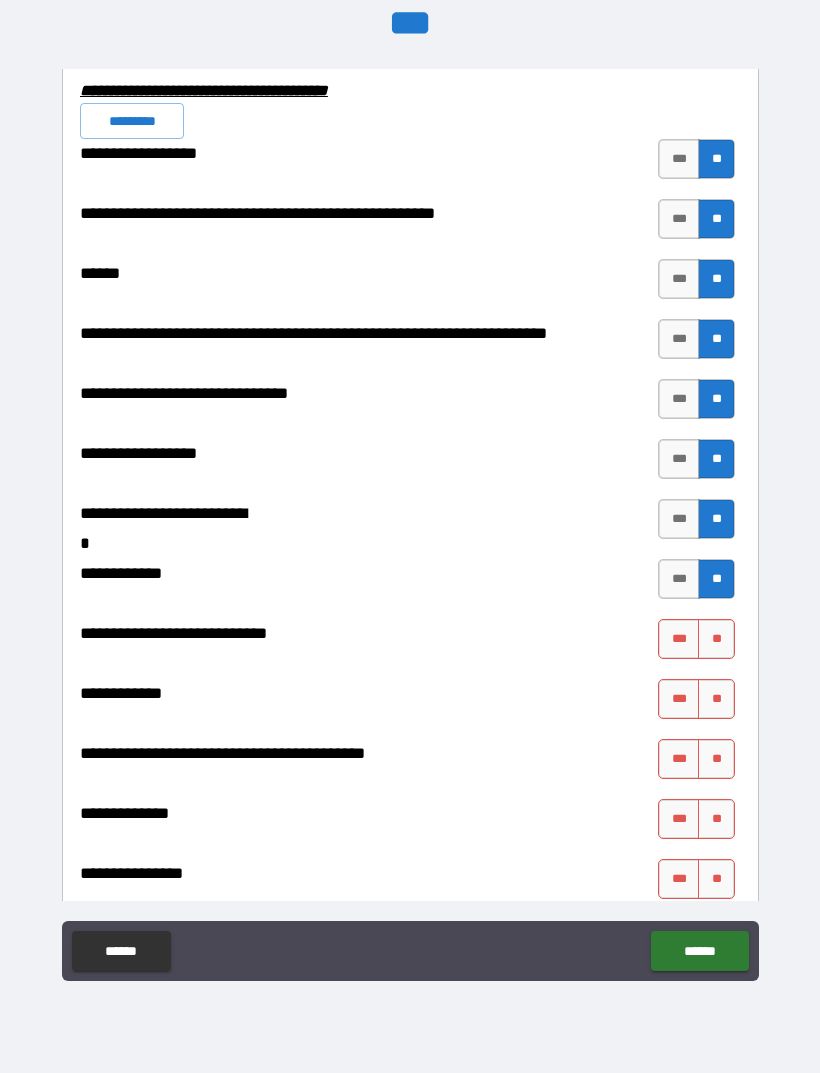 click on "**" at bounding box center [716, 639] 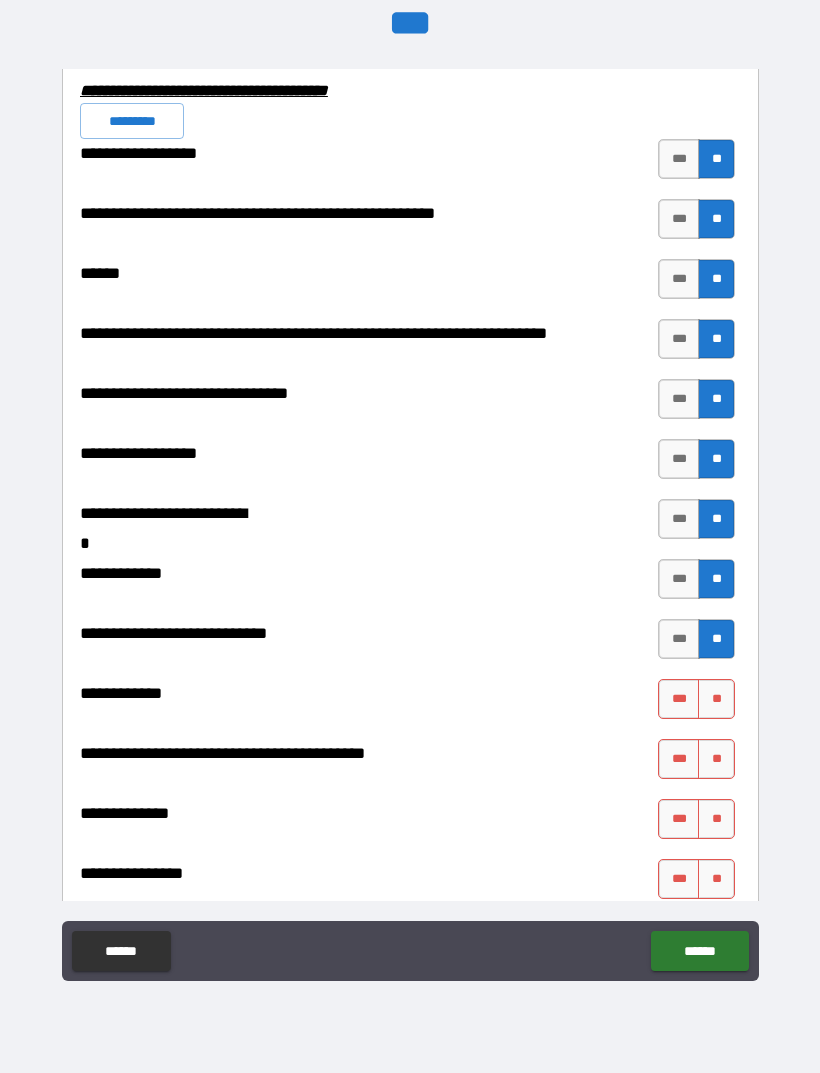 click on "**" at bounding box center [716, 699] 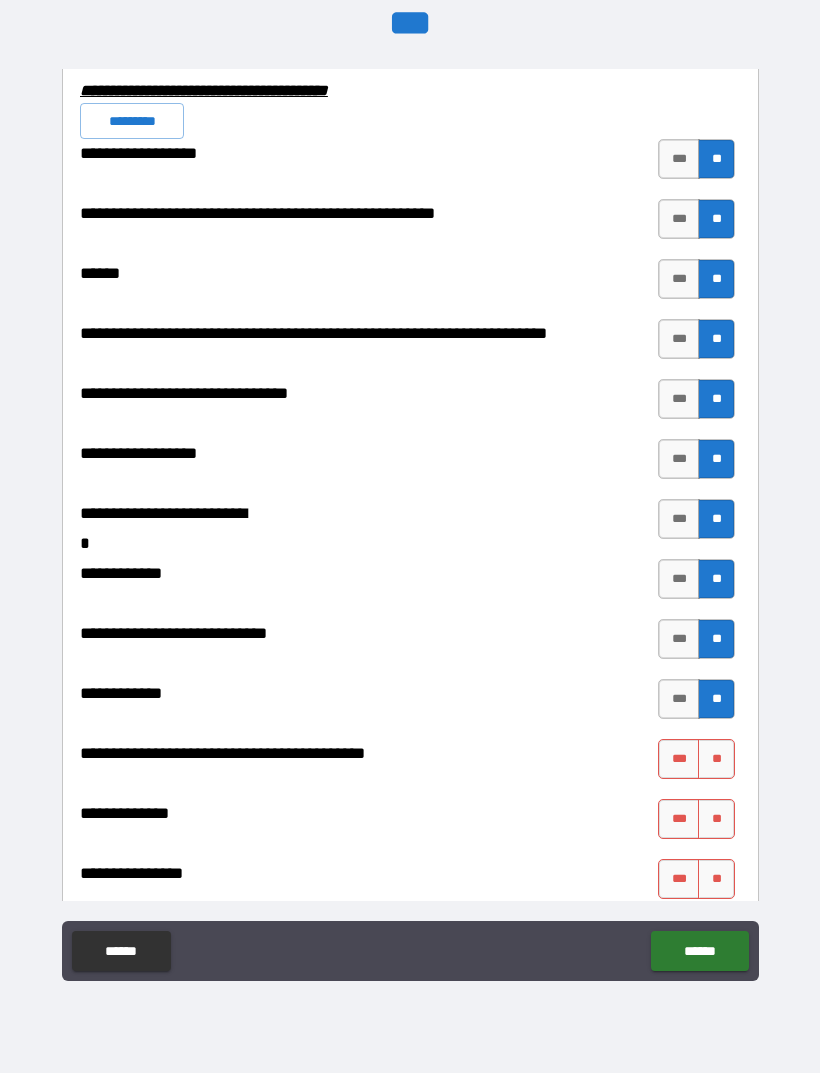 click on "**" at bounding box center (716, 759) 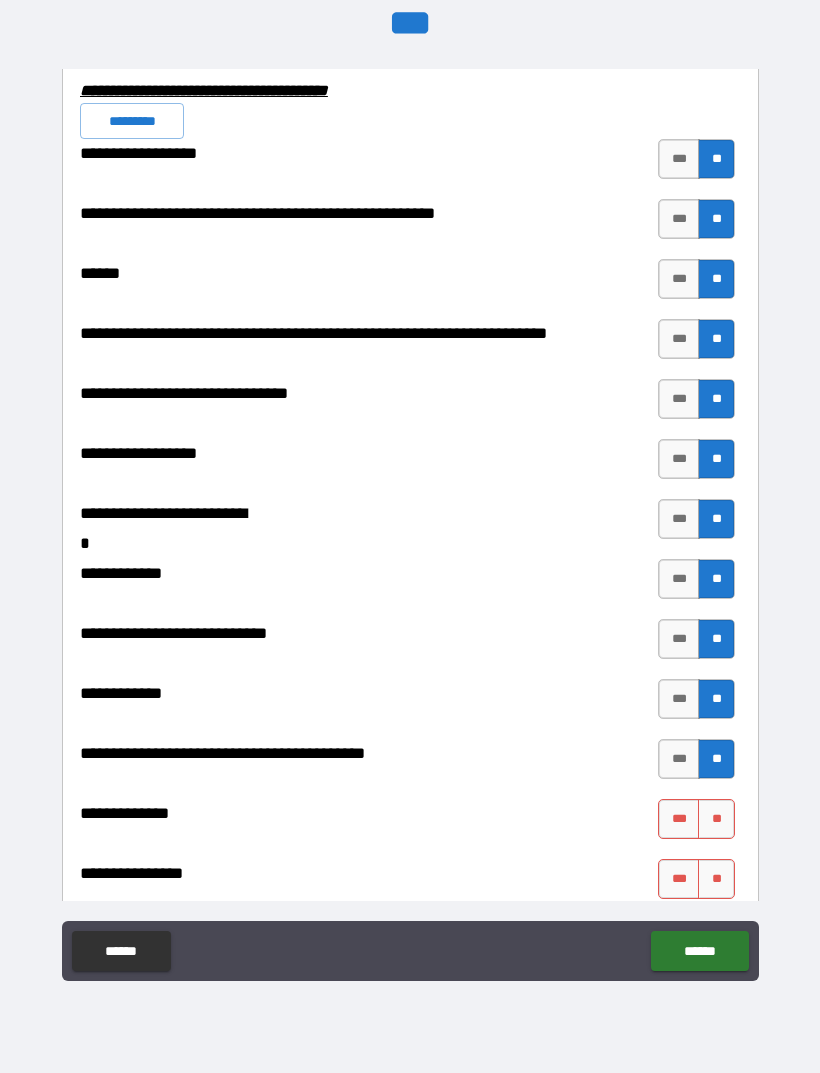 click on "**" at bounding box center (716, 819) 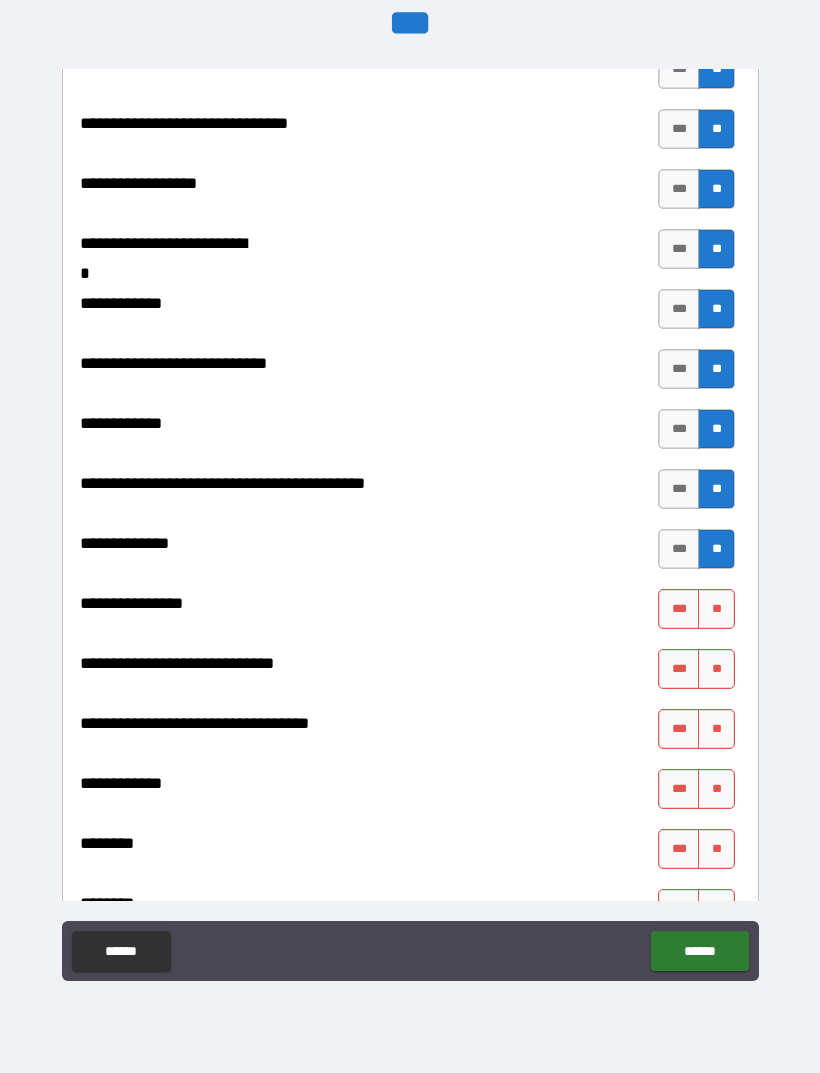 scroll, scrollTop: 9082, scrollLeft: 0, axis: vertical 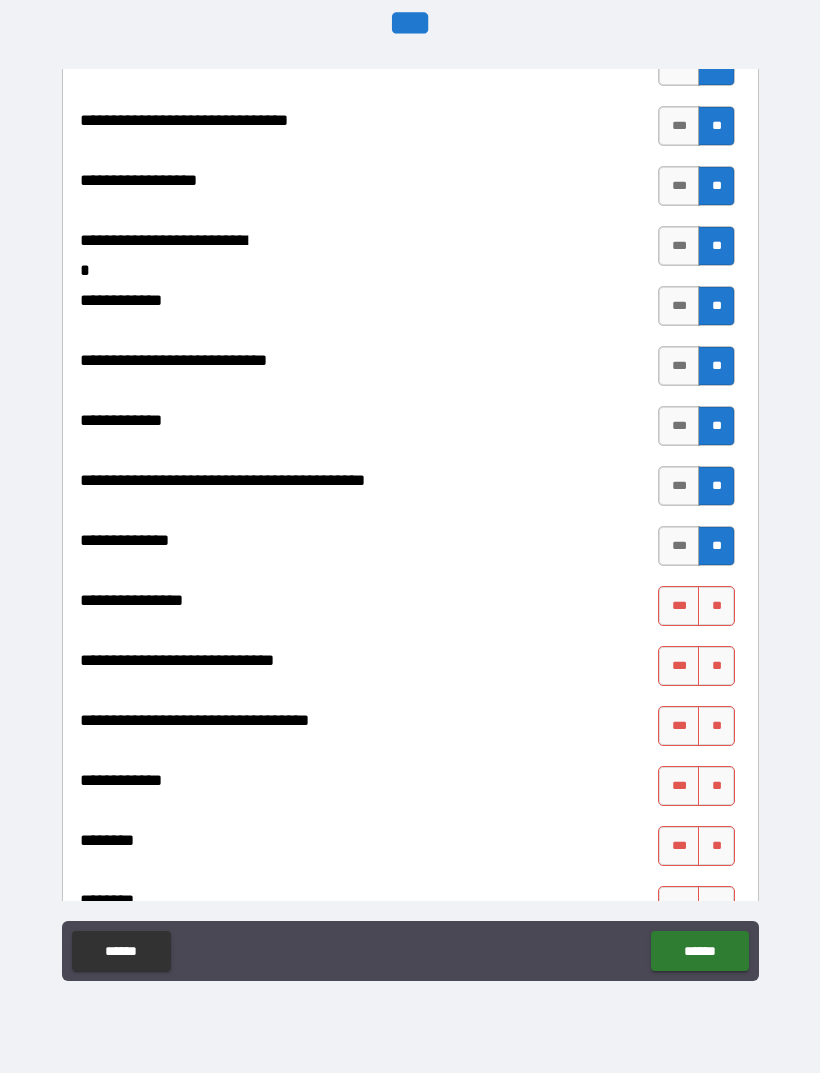 click on "**" at bounding box center (716, 606) 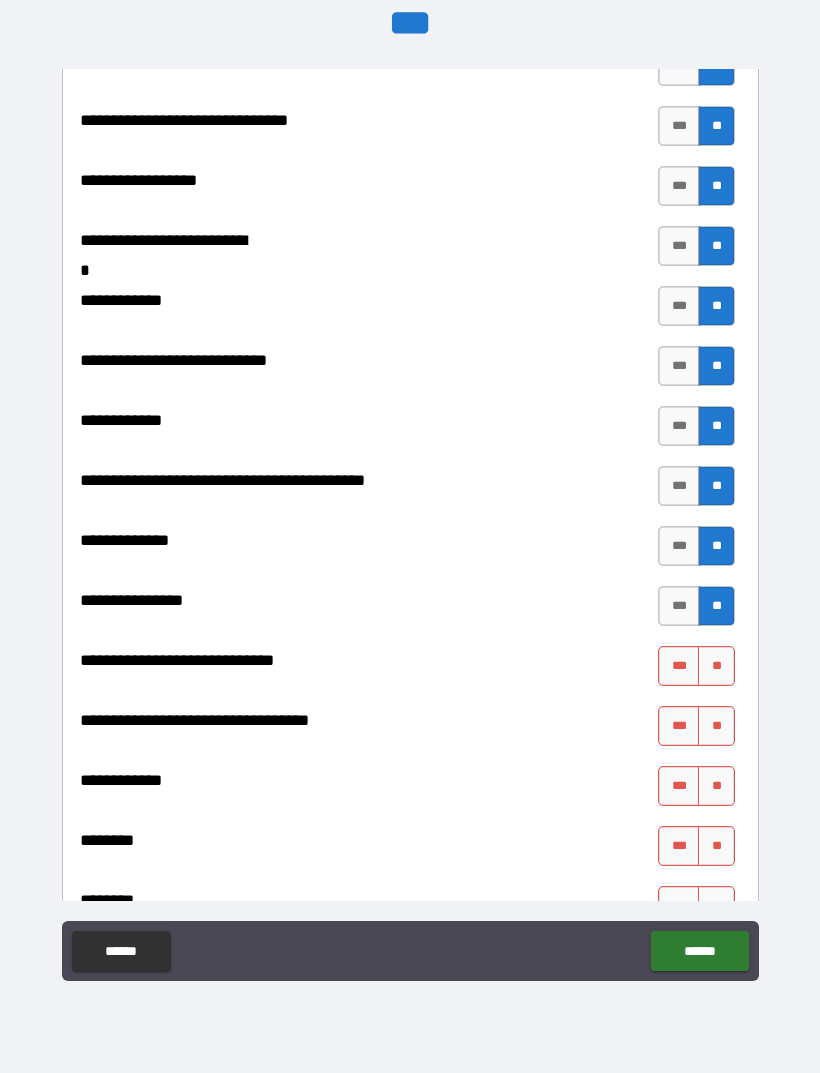 click on "**" at bounding box center (716, 666) 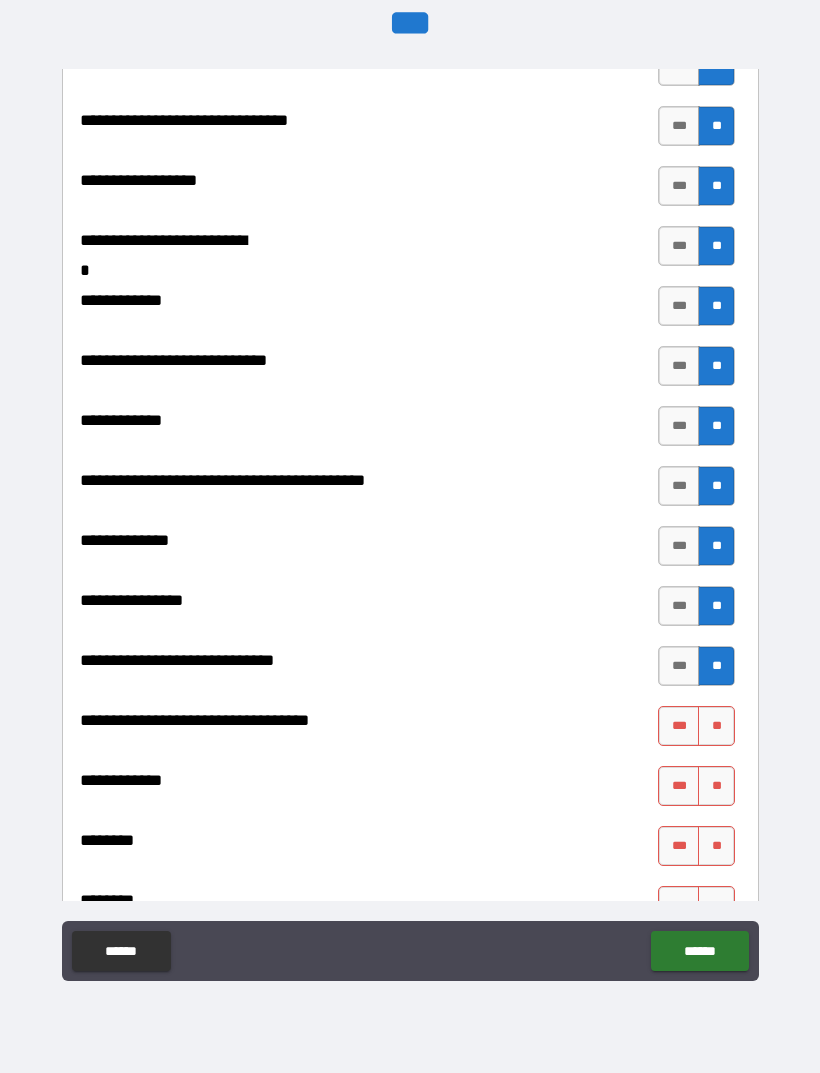 click on "**" at bounding box center (716, 726) 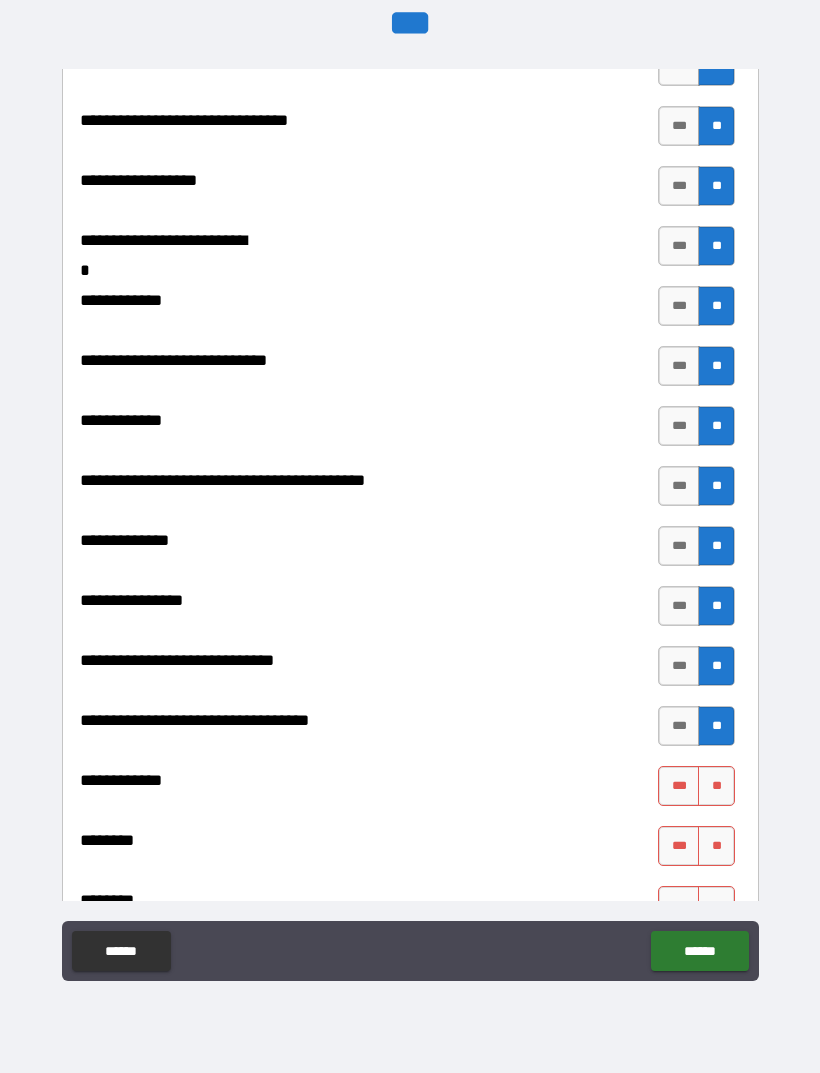 click on "**" at bounding box center [716, 786] 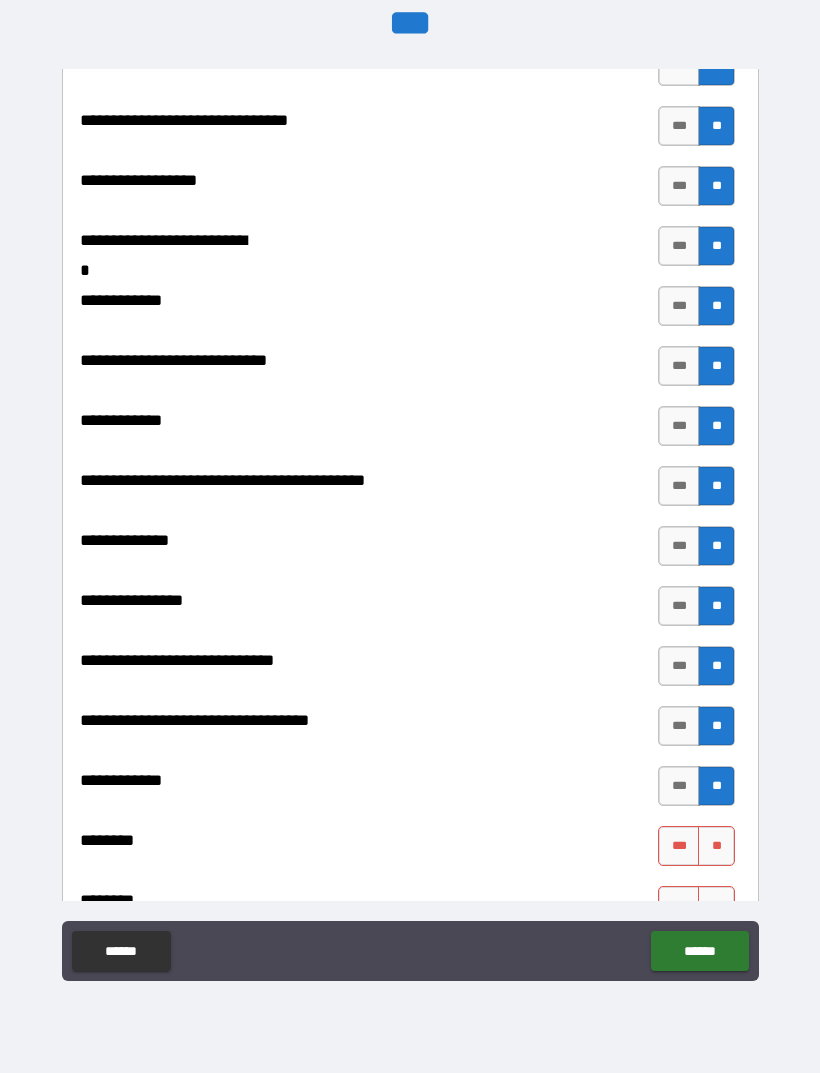 click on "**" at bounding box center [716, 846] 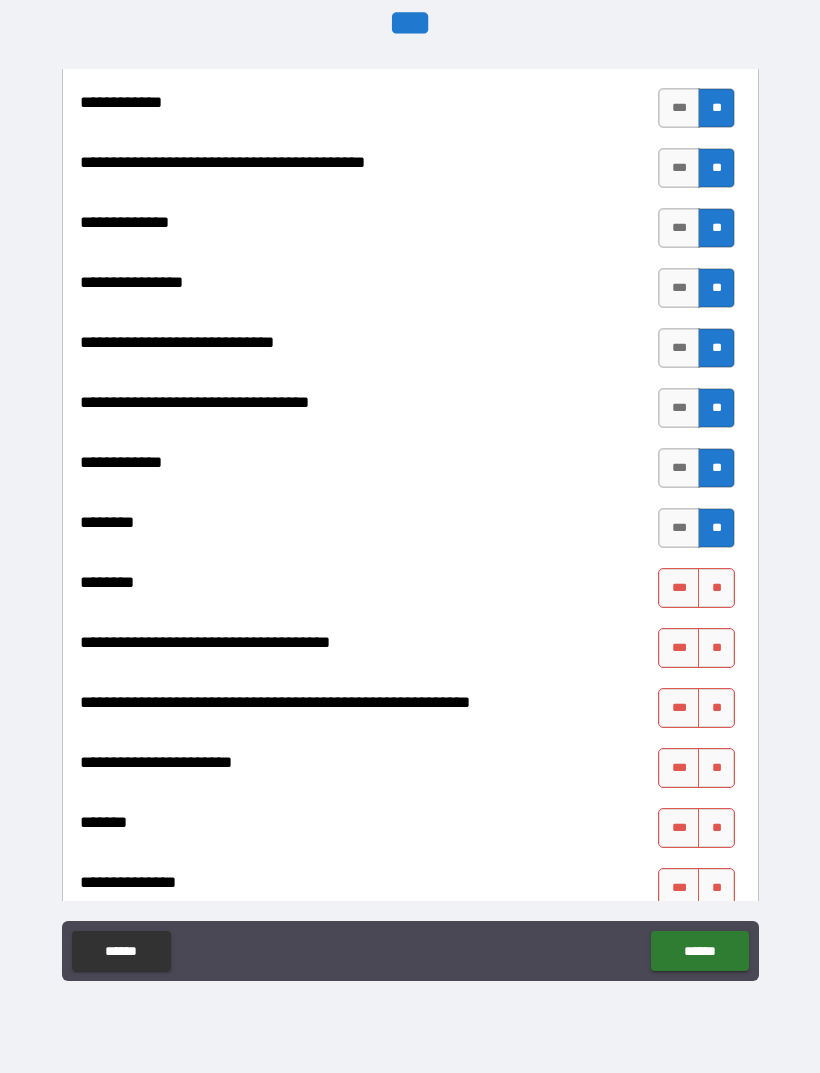 scroll, scrollTop: 9402, scrollLeft: 0, axis: vertical 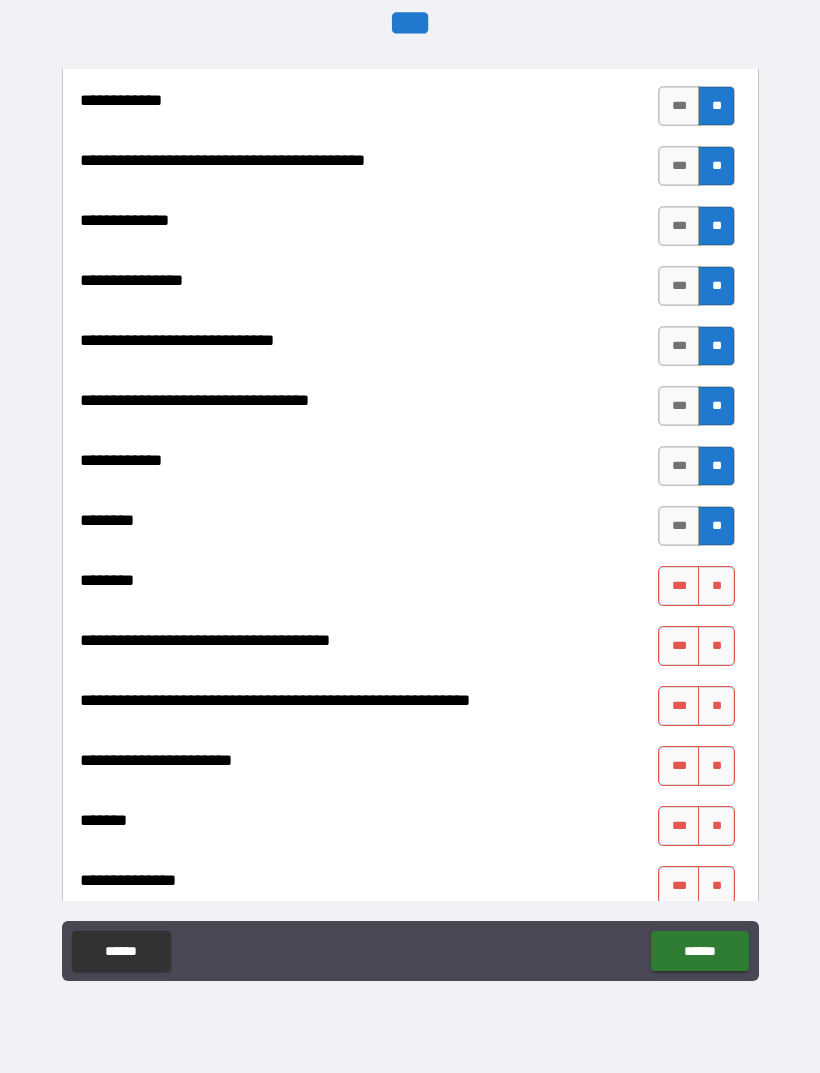 click on "**" at bounding box center (716, 586) 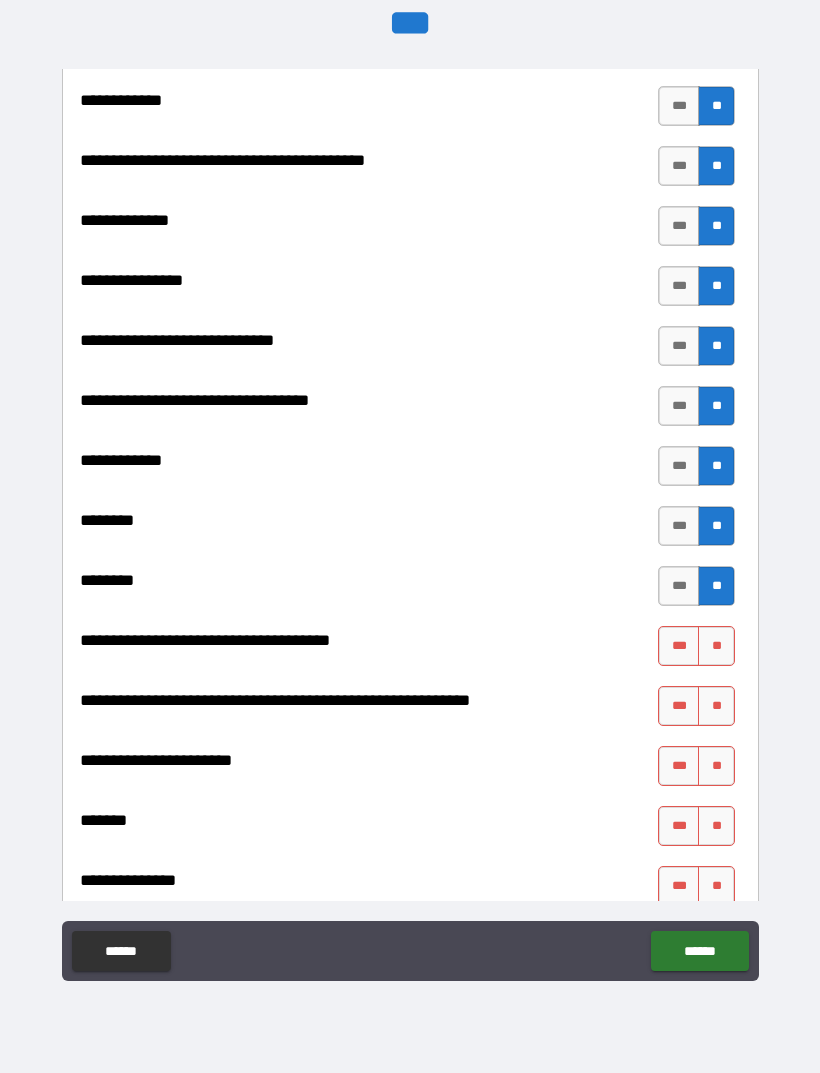 click on "**" at bounding box center [716, 646] 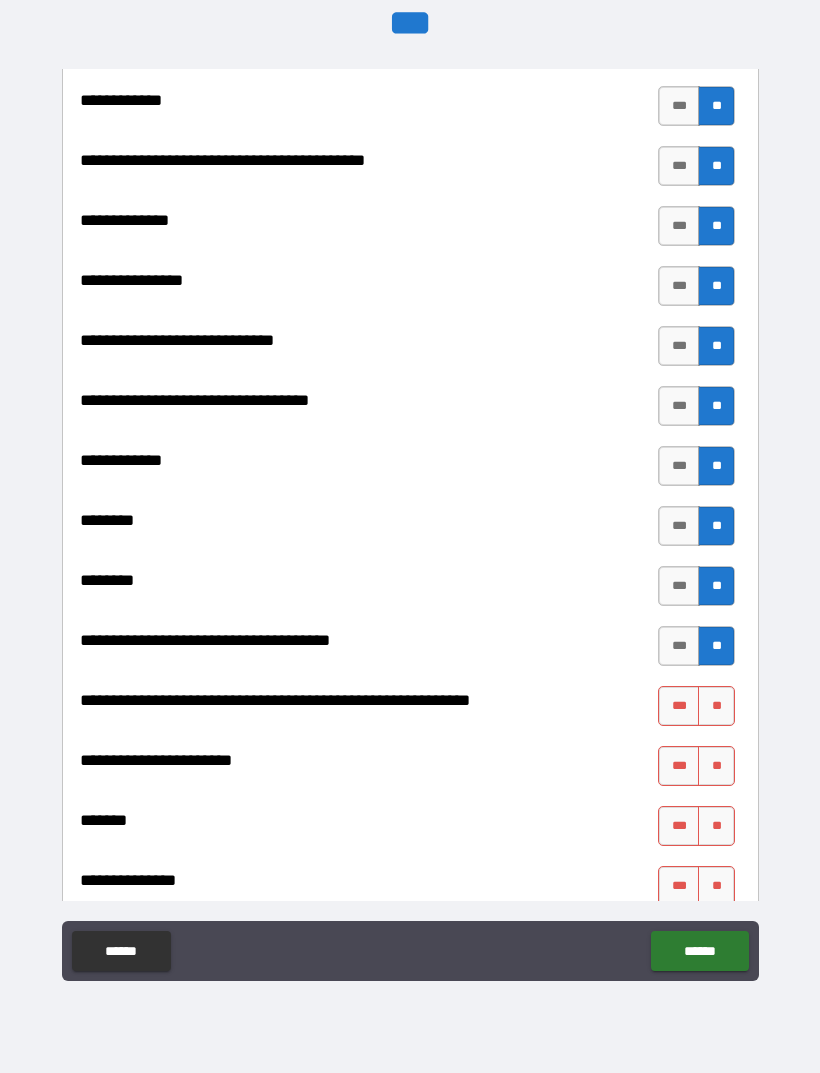 click on "**" at bounding box center [716, 706] 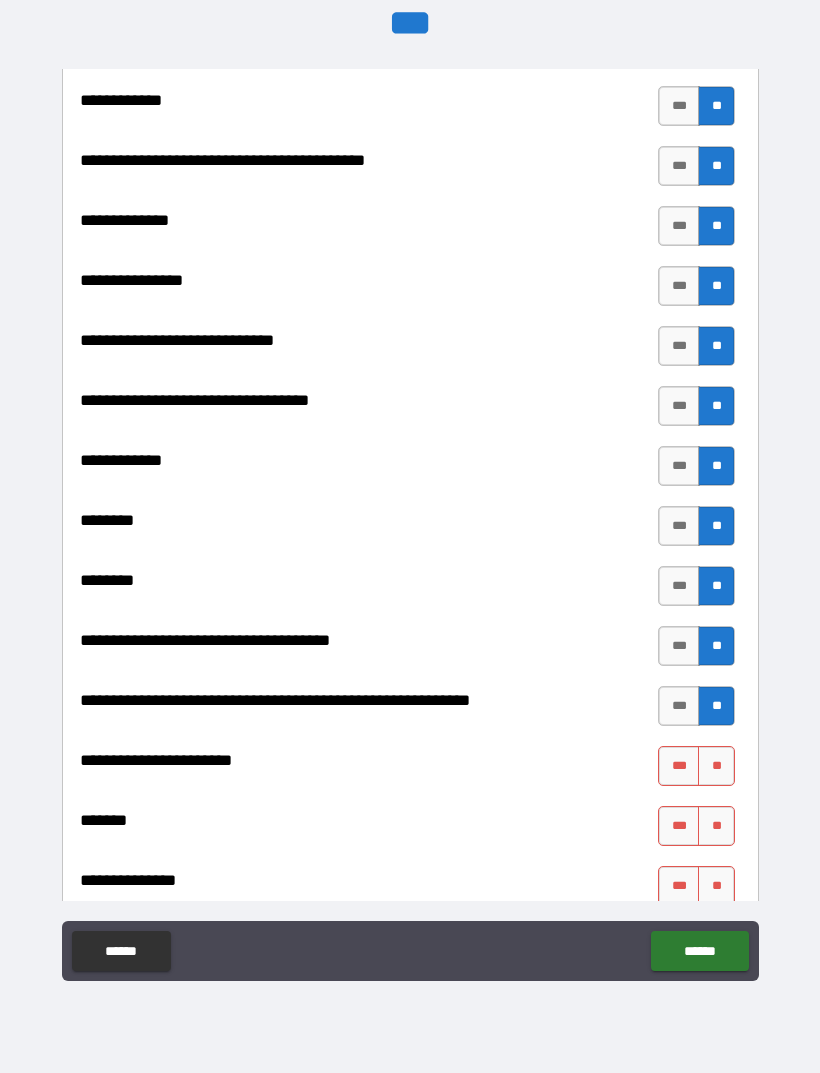 click on "**" at bounding box center (716, 766) 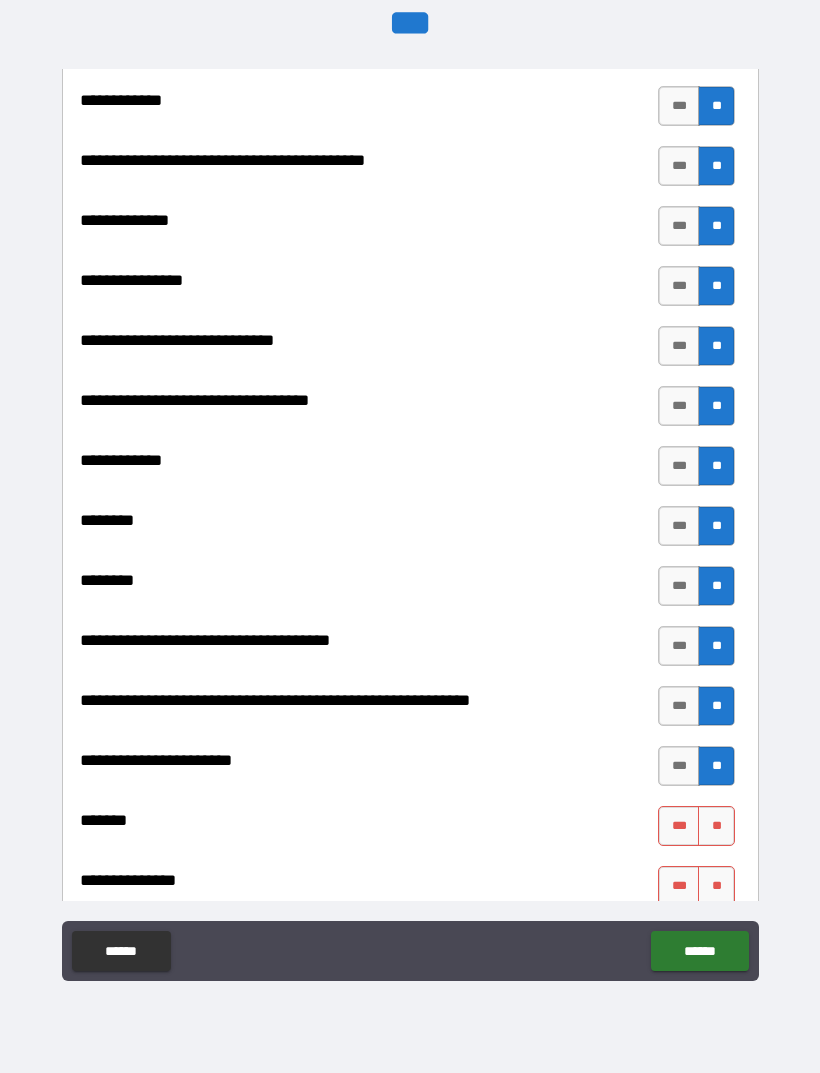 click on "***" at bounding box center [679, 826] 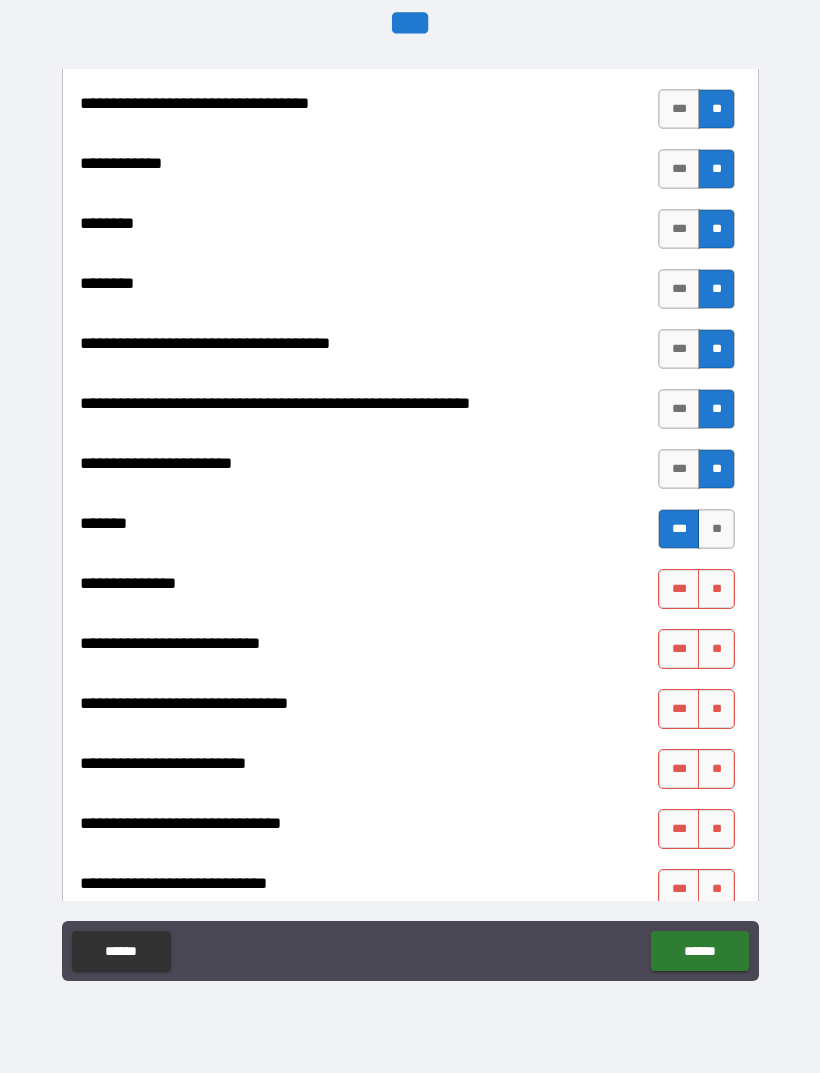 scroll, scrollTop: 9700, scrollLeft: 0, axis: vertical 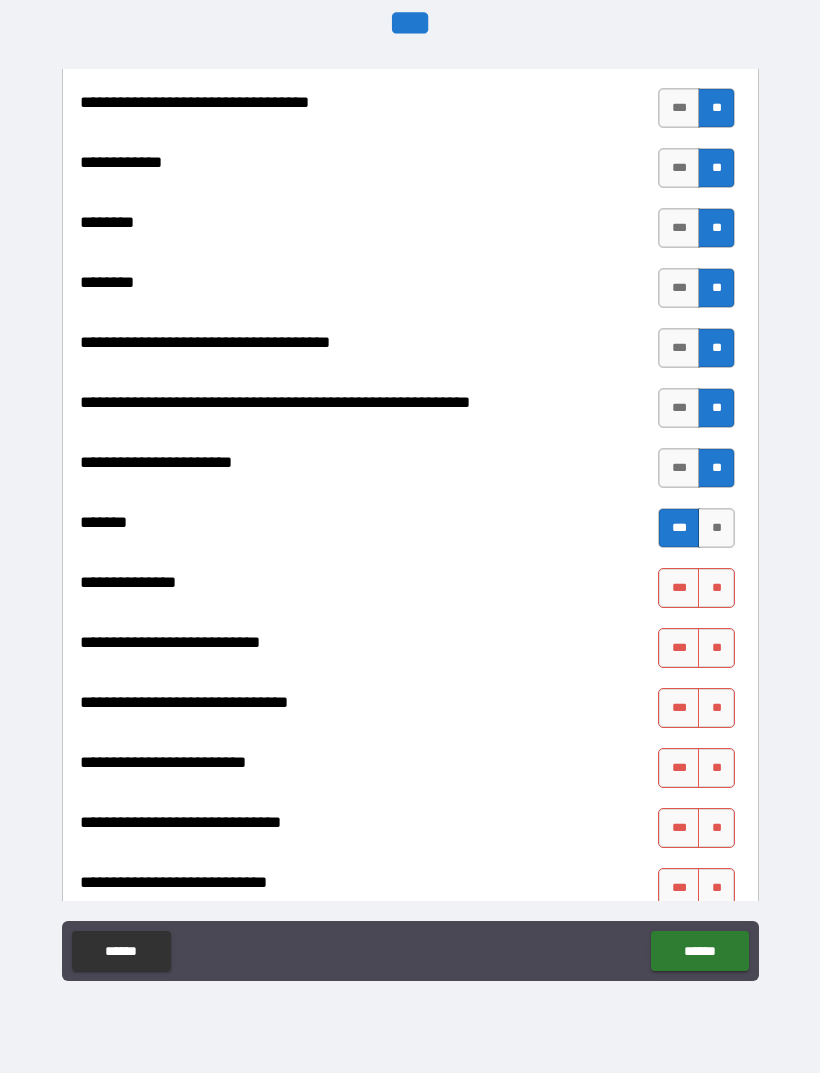 click on "**" at bounding box center [716, 588] 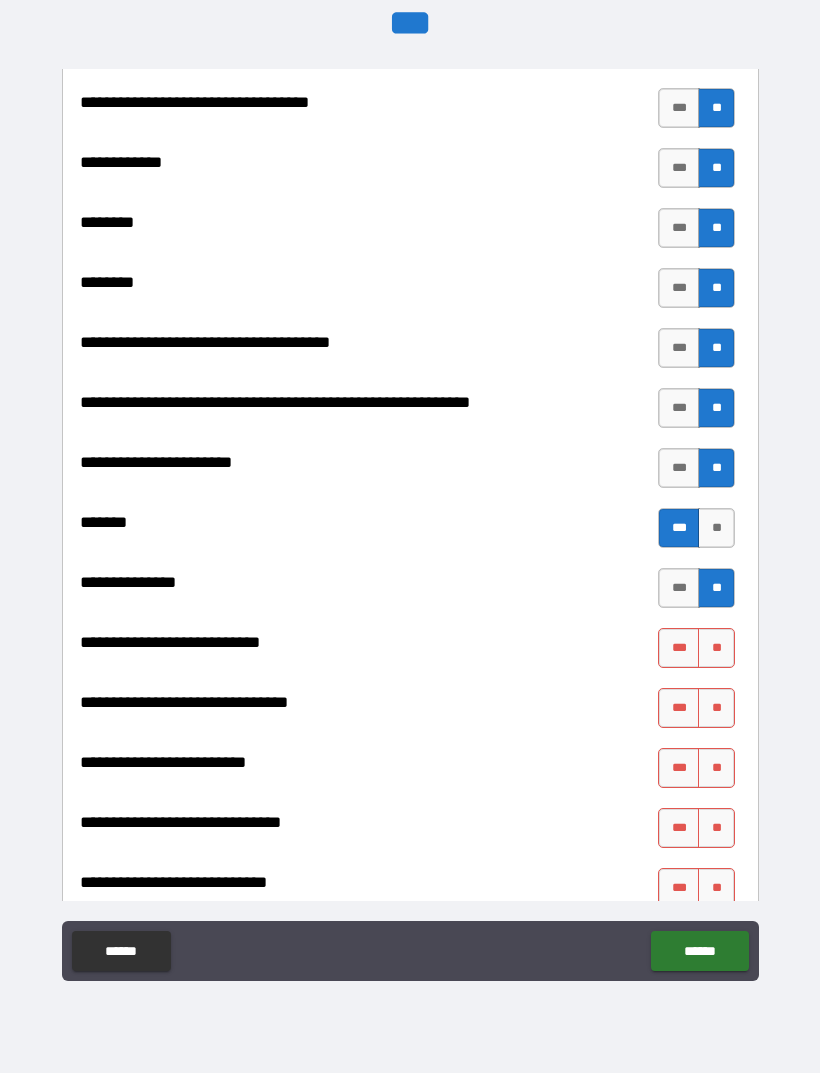 click on "**" at bounding box center (716, 648) 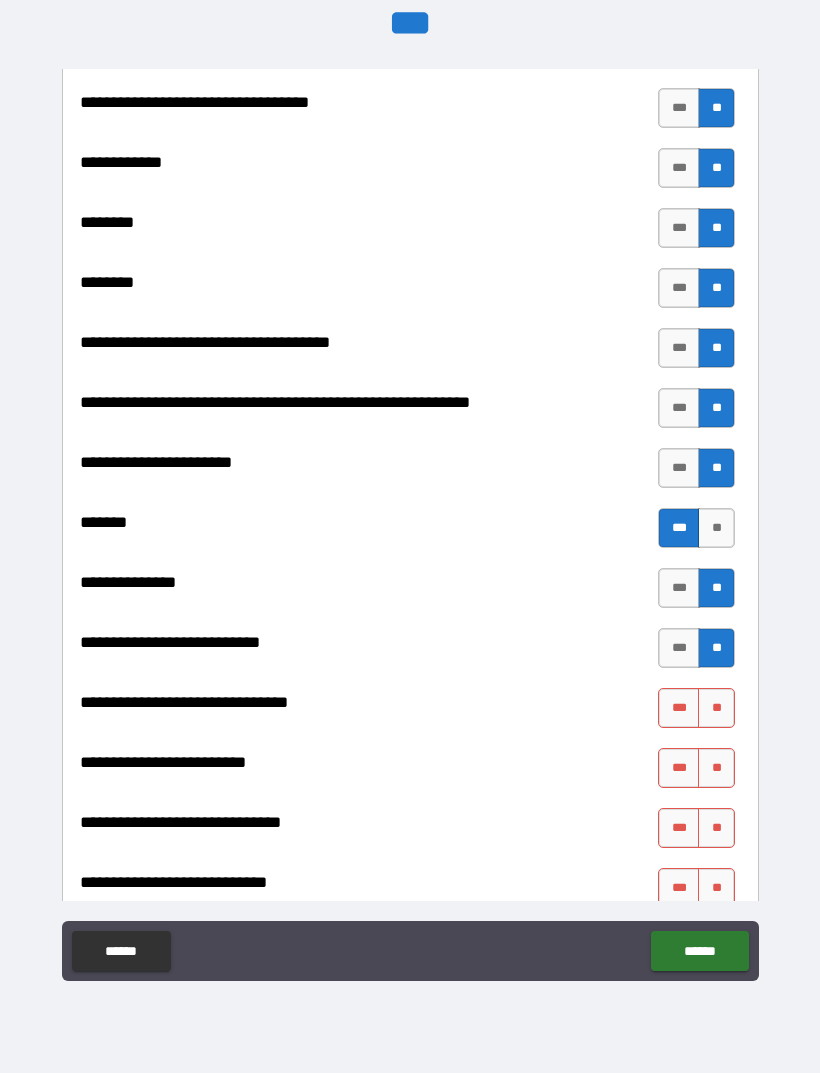 click on "**" at bounding box center (716, 708) 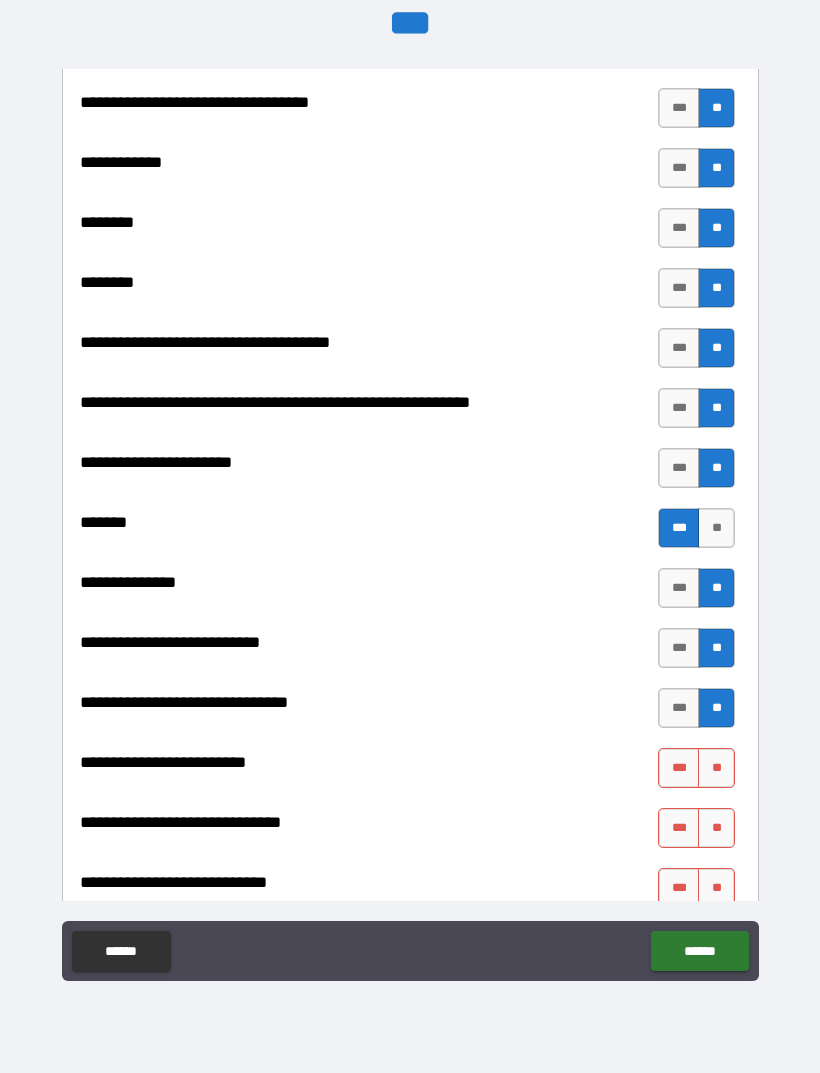 click on "**" at bounding box center (716, 768) 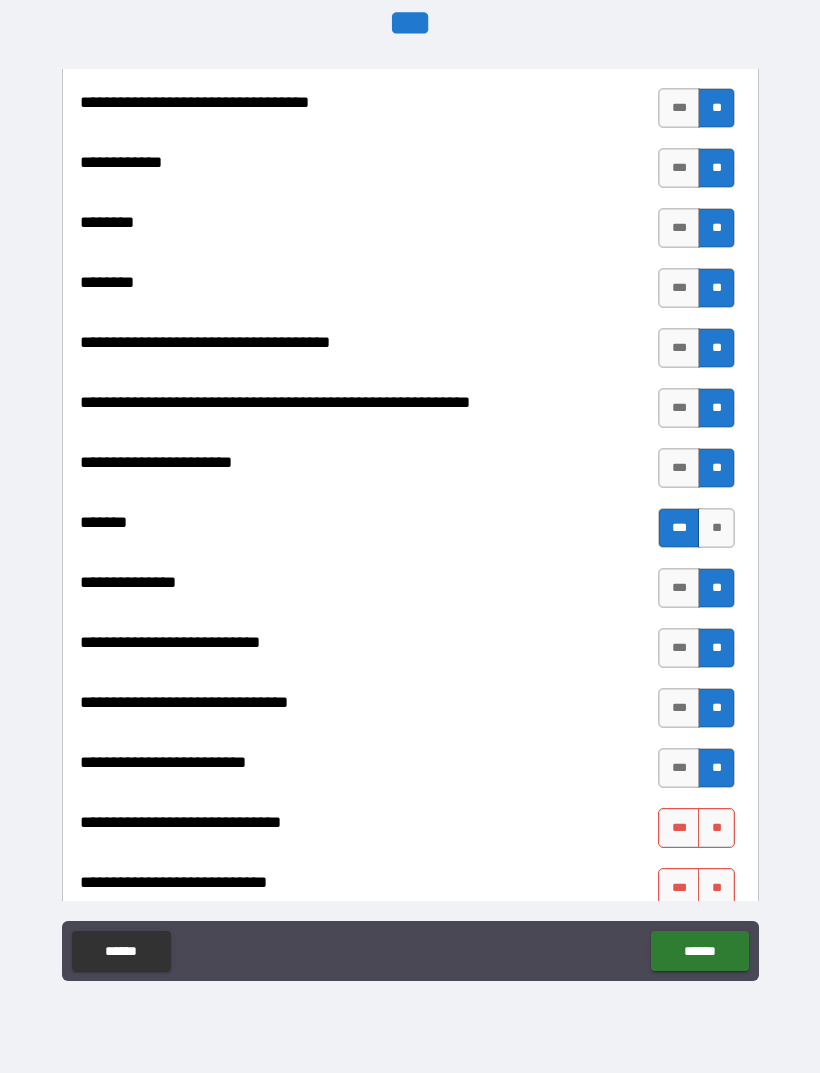 click on "**" at bounding box center [716, 828] 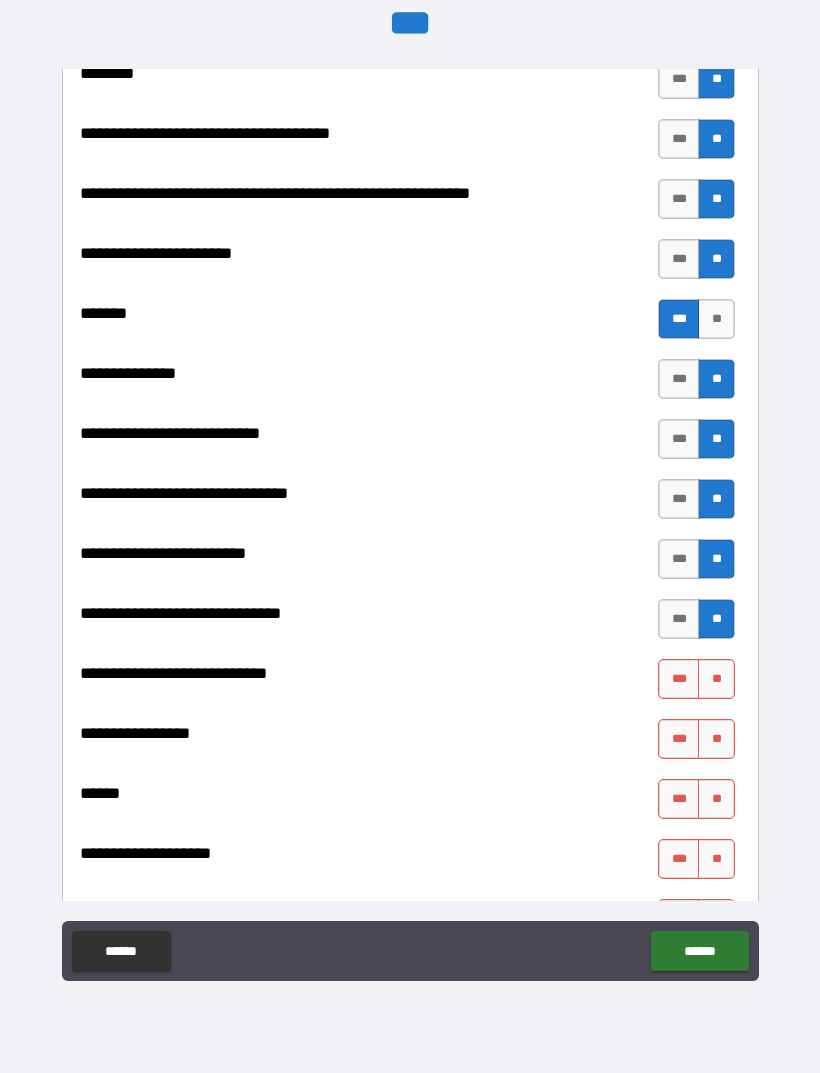scroll, scrollTop: 9911, scrollLeft: 0, axis: vertical 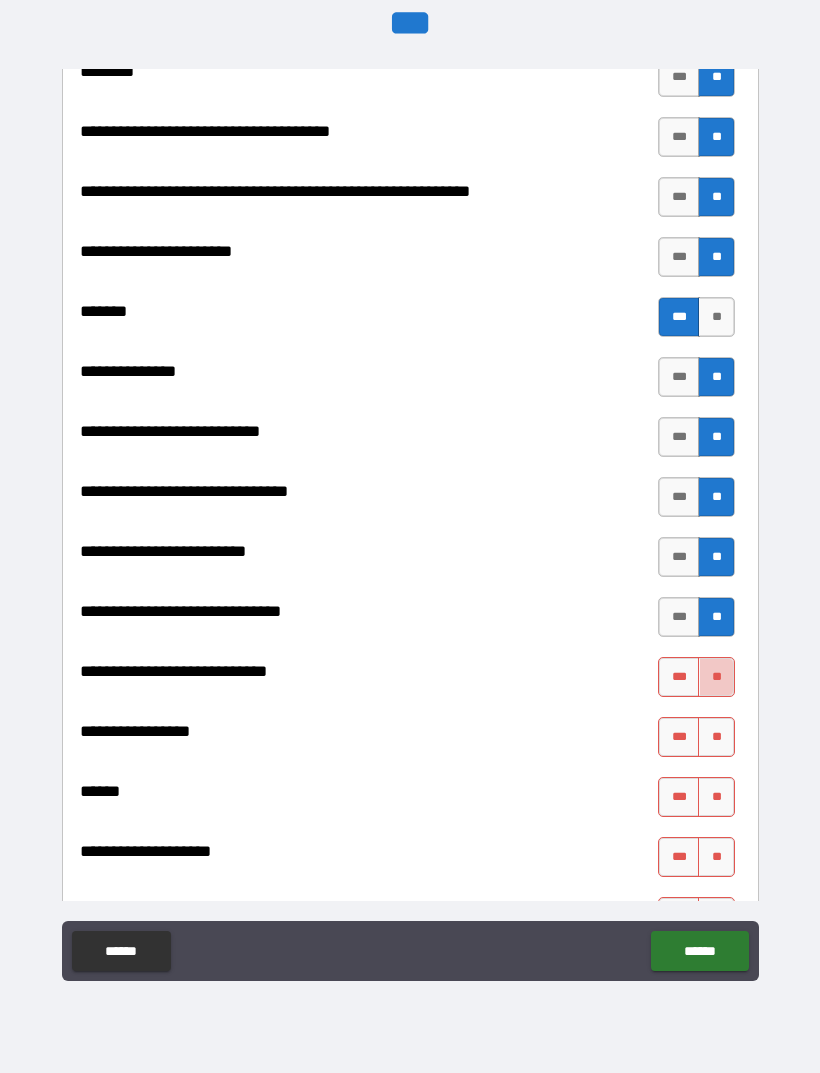 click on "**" at bounding box center (716, 677) 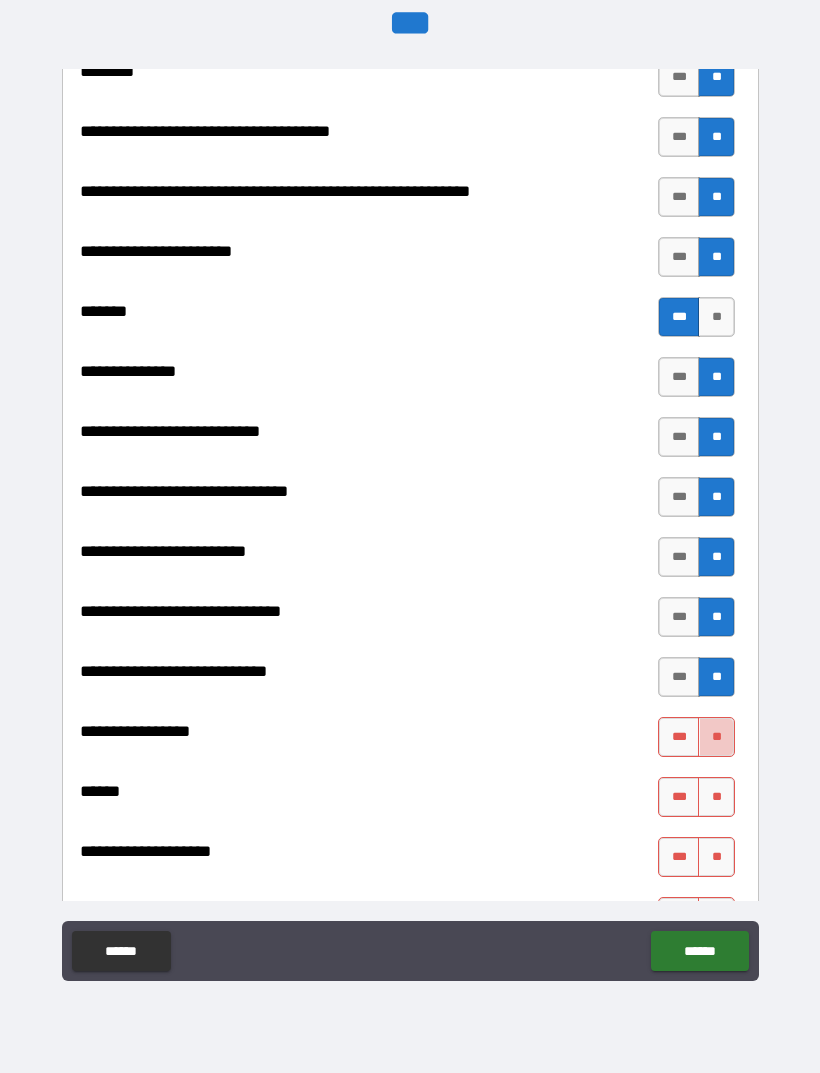 click on "**" at bounding box center [716, 737] 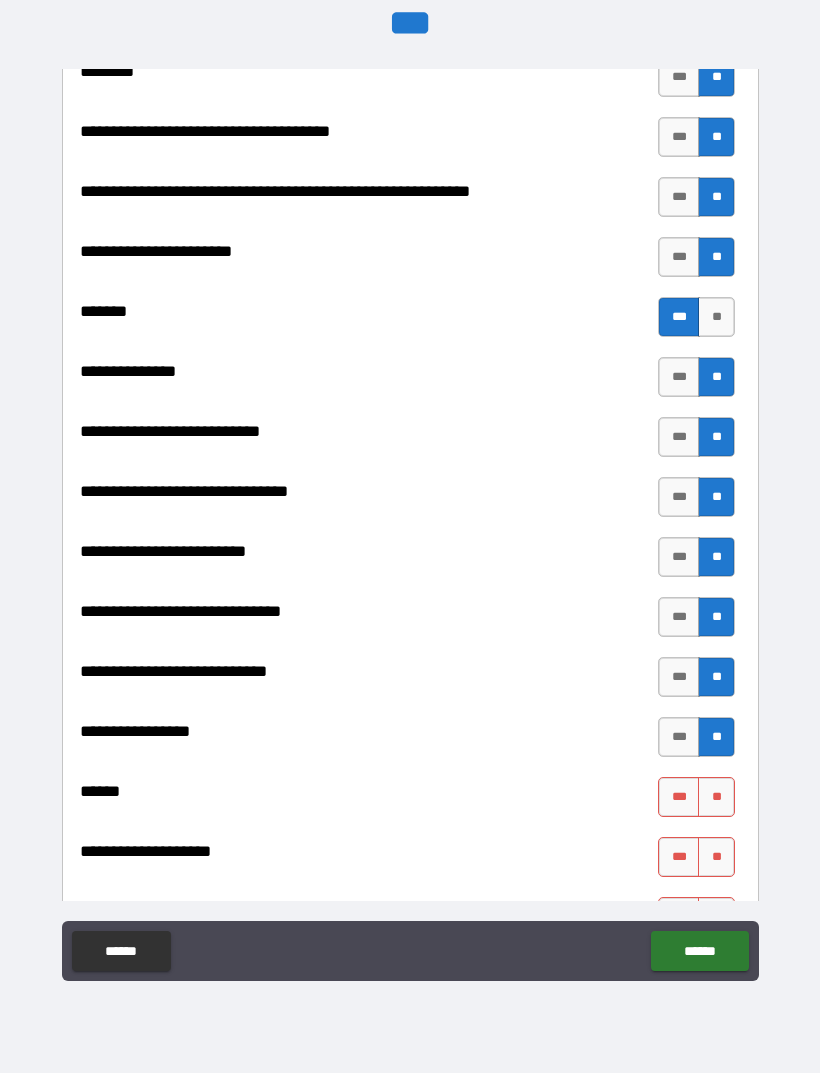 click on "**" at bounding box center [716, 797] 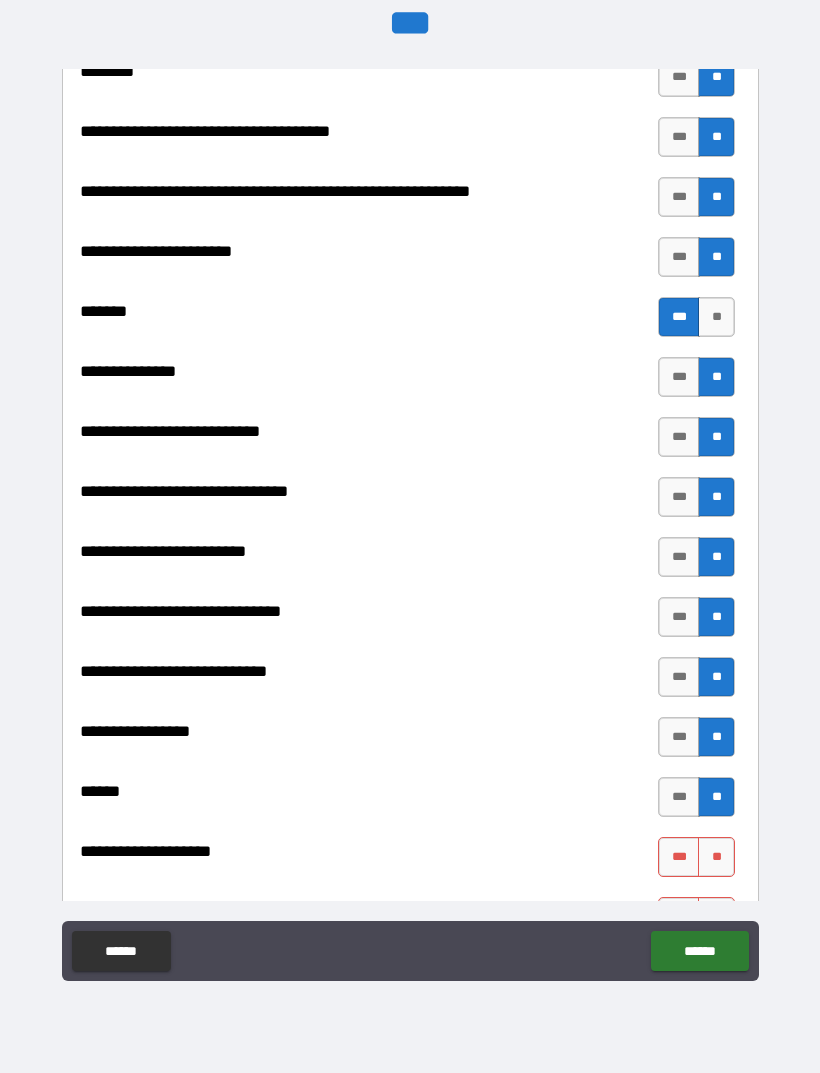 click on "**" at bounding box center [716, 857] 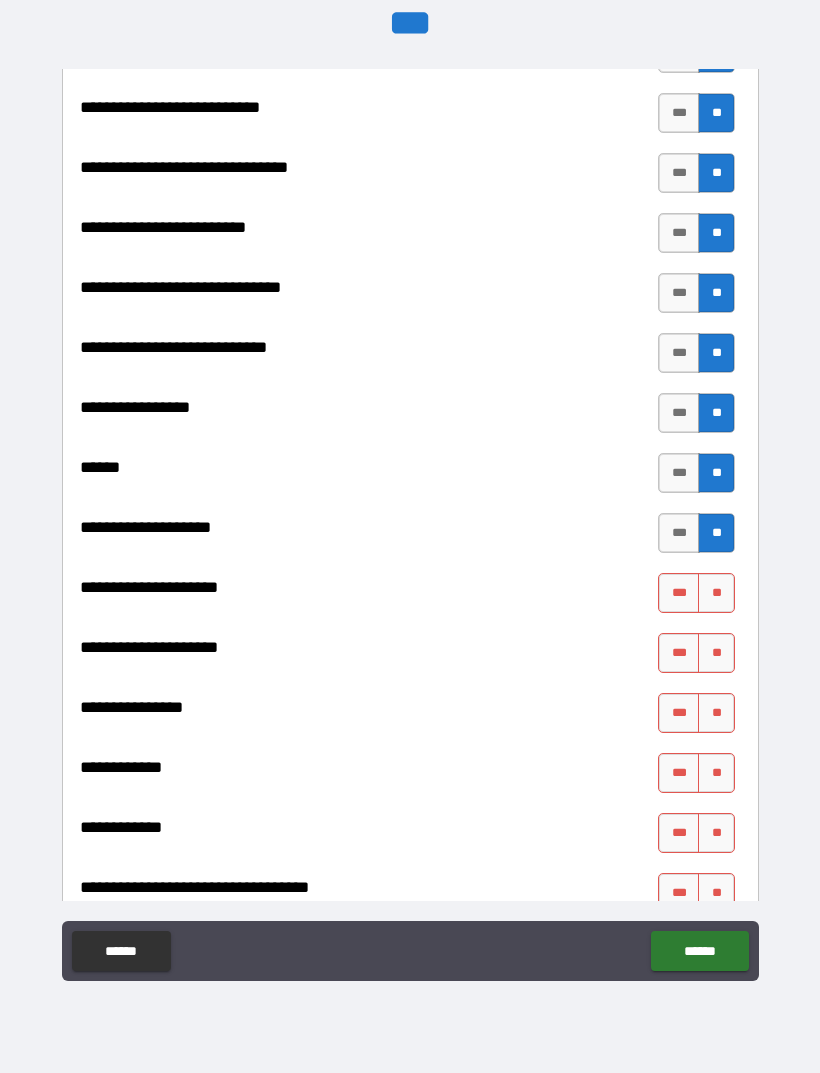 scroll, scrollTop: 10236, scrollLeft: 0, axis: vertical 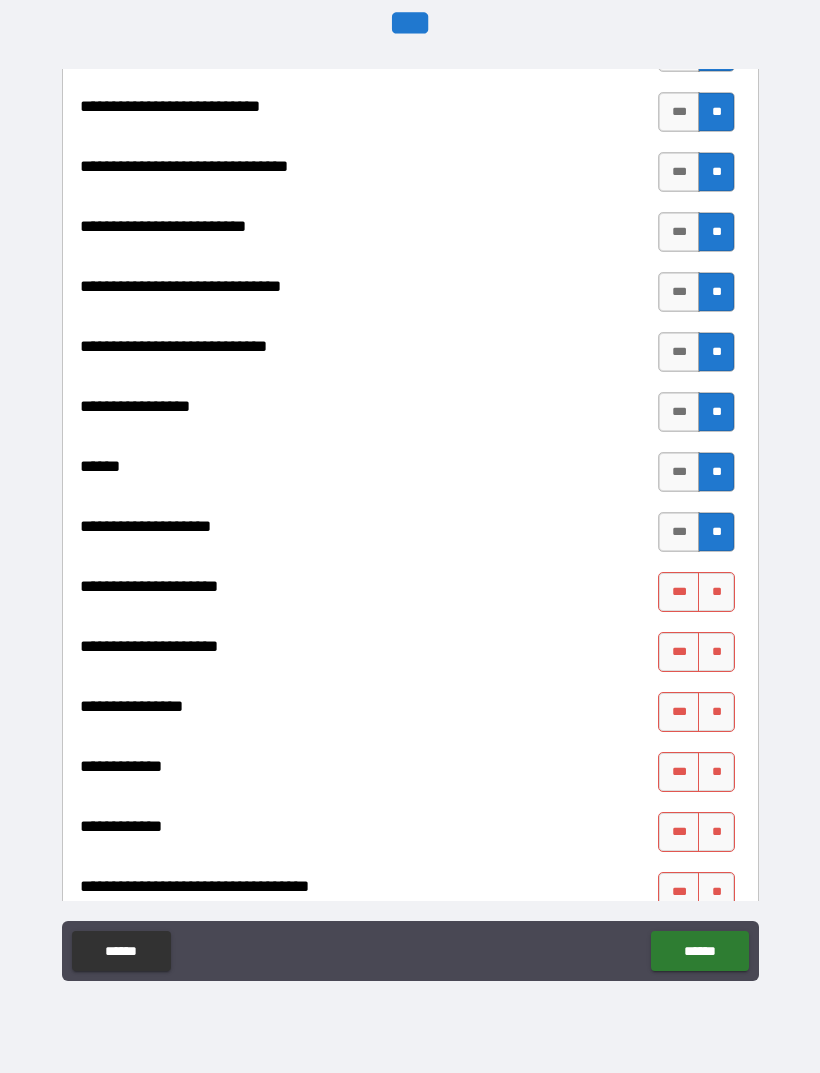 click on "**" at bounding box center (716, 592) 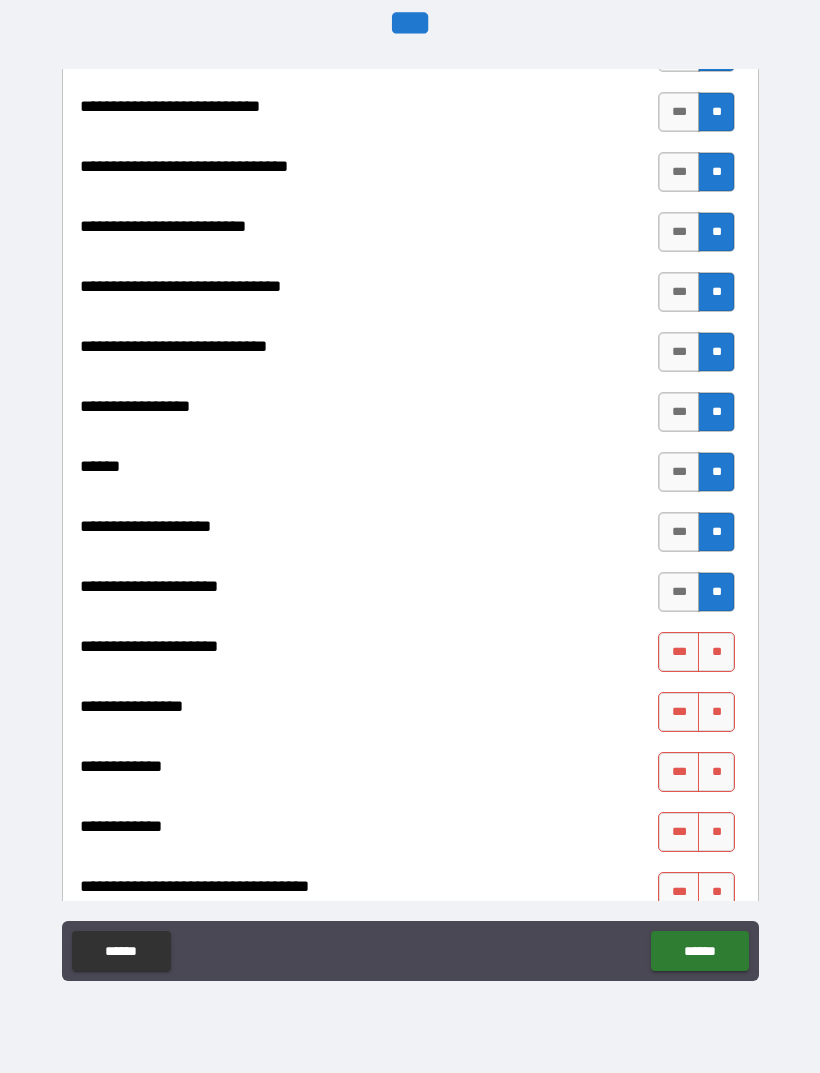 click on "**" at bounding box center (716, 652) 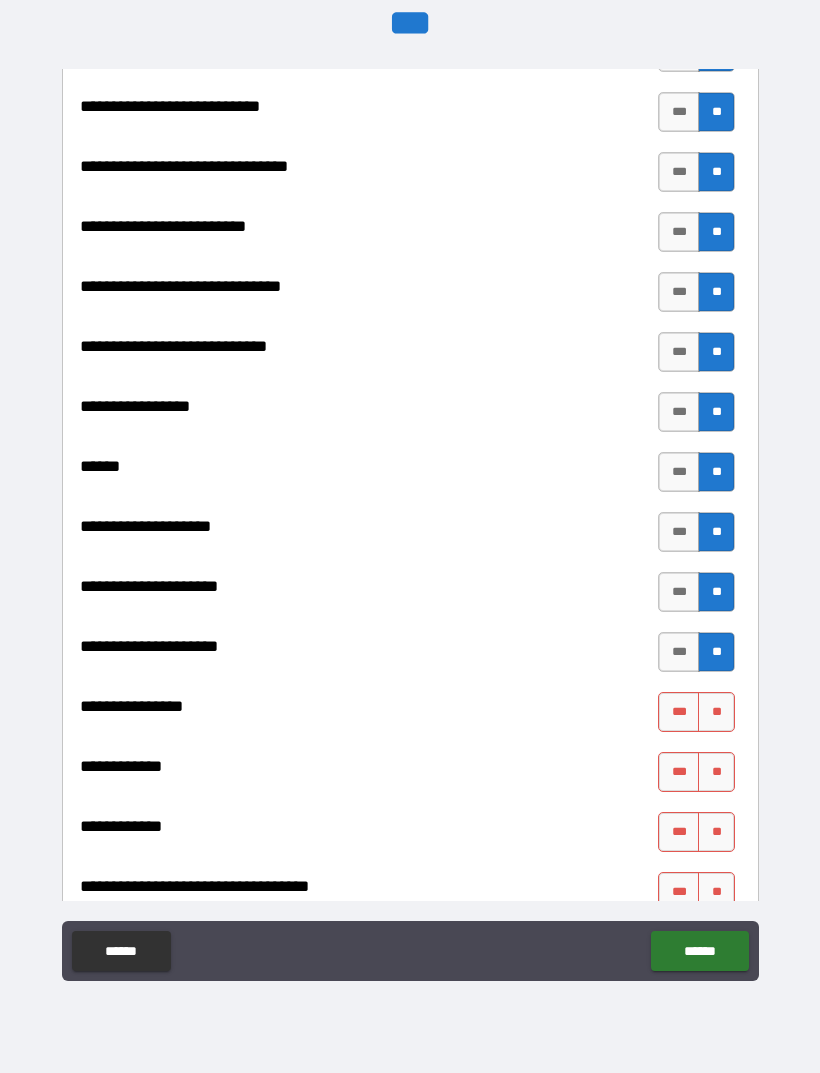 click on "**" at bounding box center [716, 712] 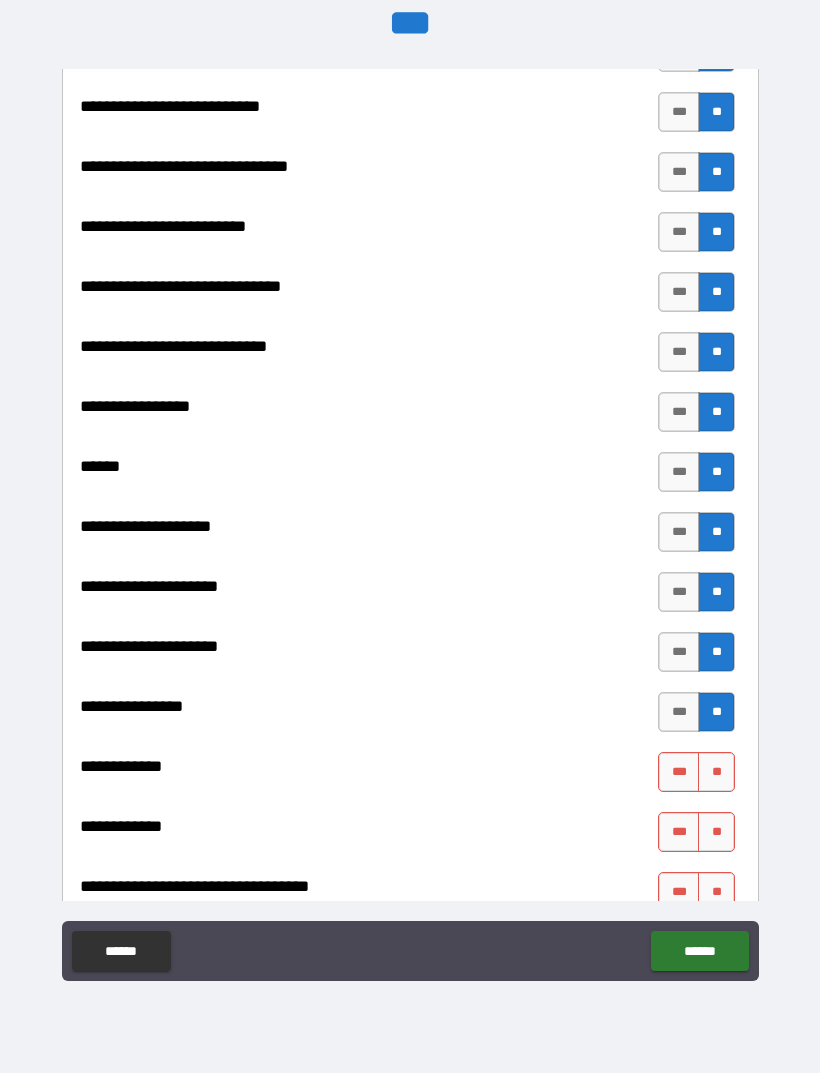 click on "**" at bounding box center (716, 772) 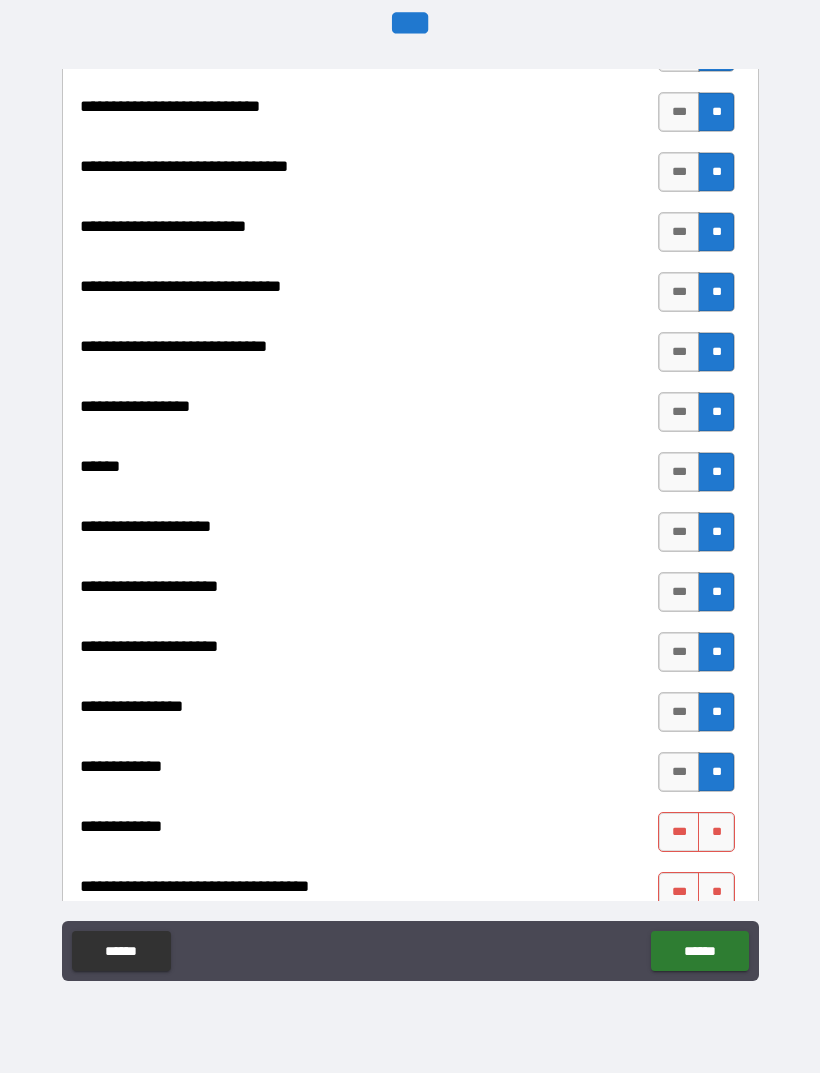 click on "**" at bounding box center [716, 832] 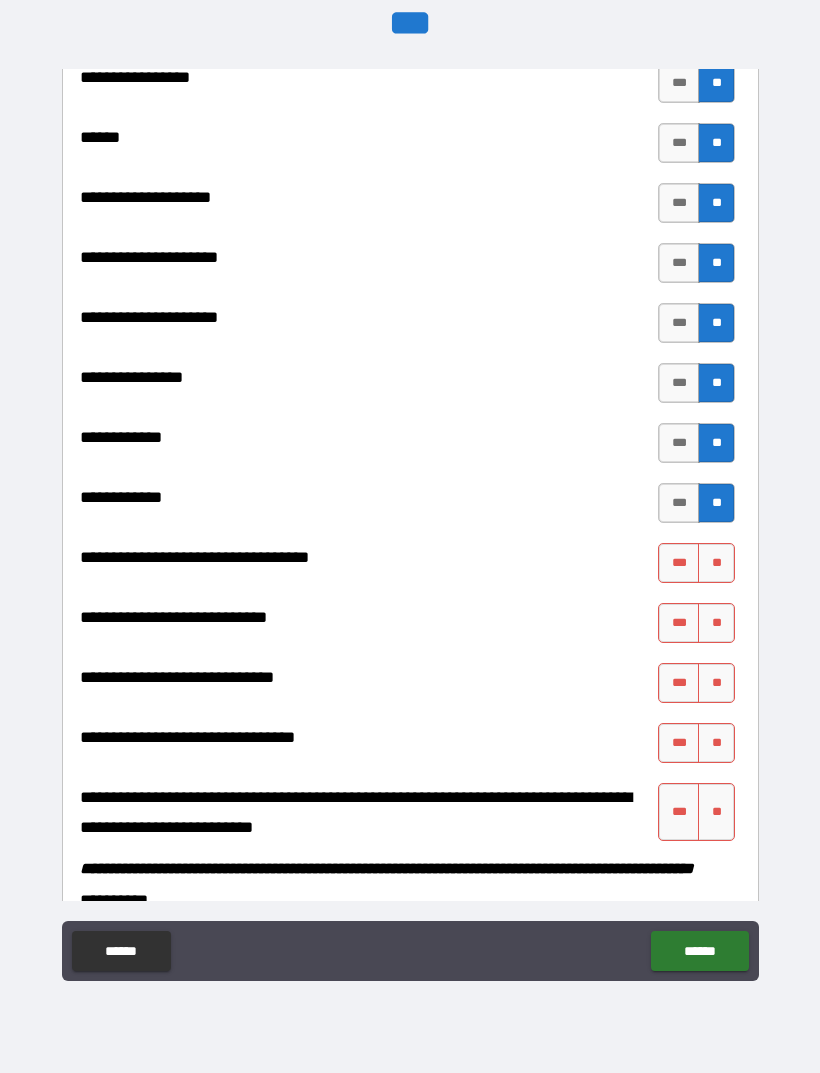 scroll, scrollTop: 10568, scrollLeft: 0, axis: vertical 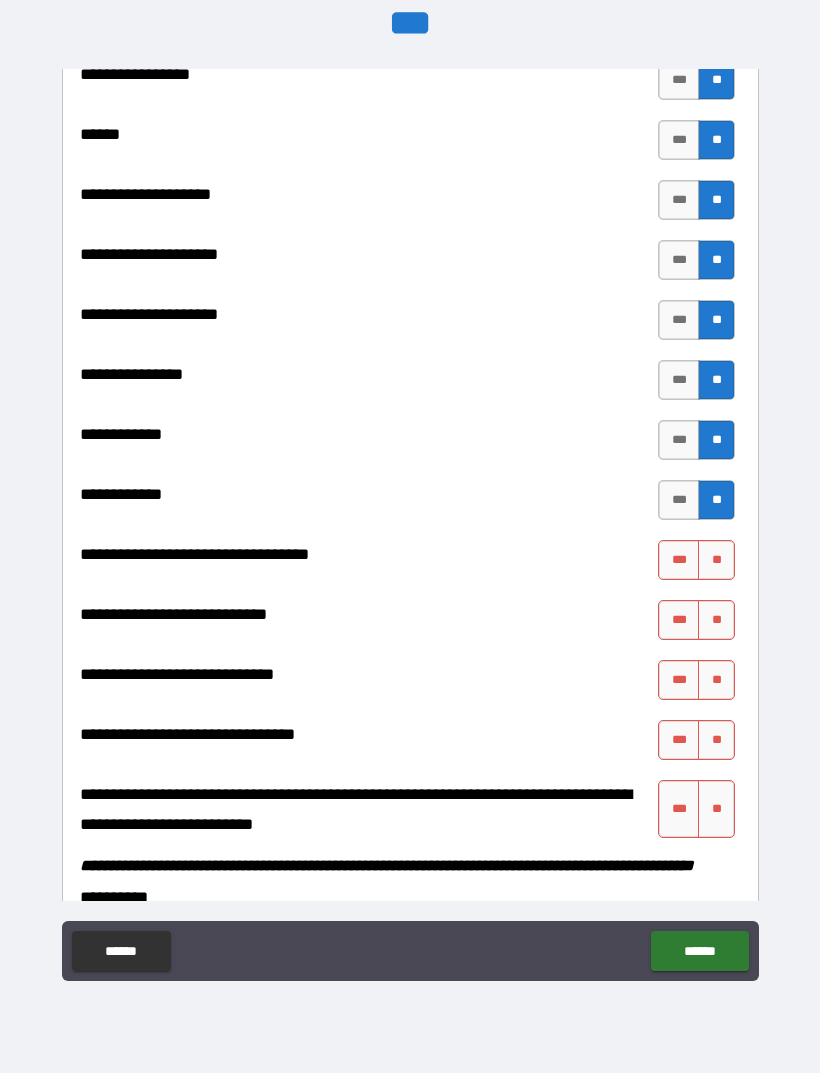 click on "**" at bounding box center (716, 560) 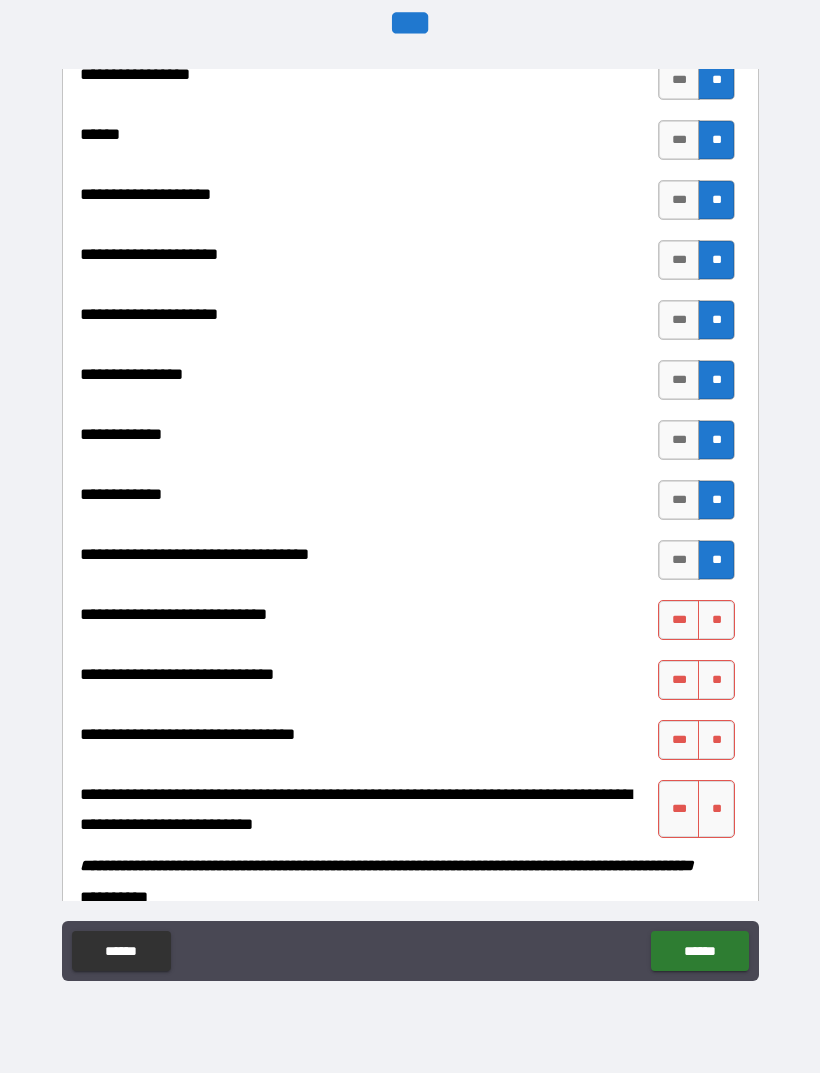 click on "**" at bounding box center (716, 620) 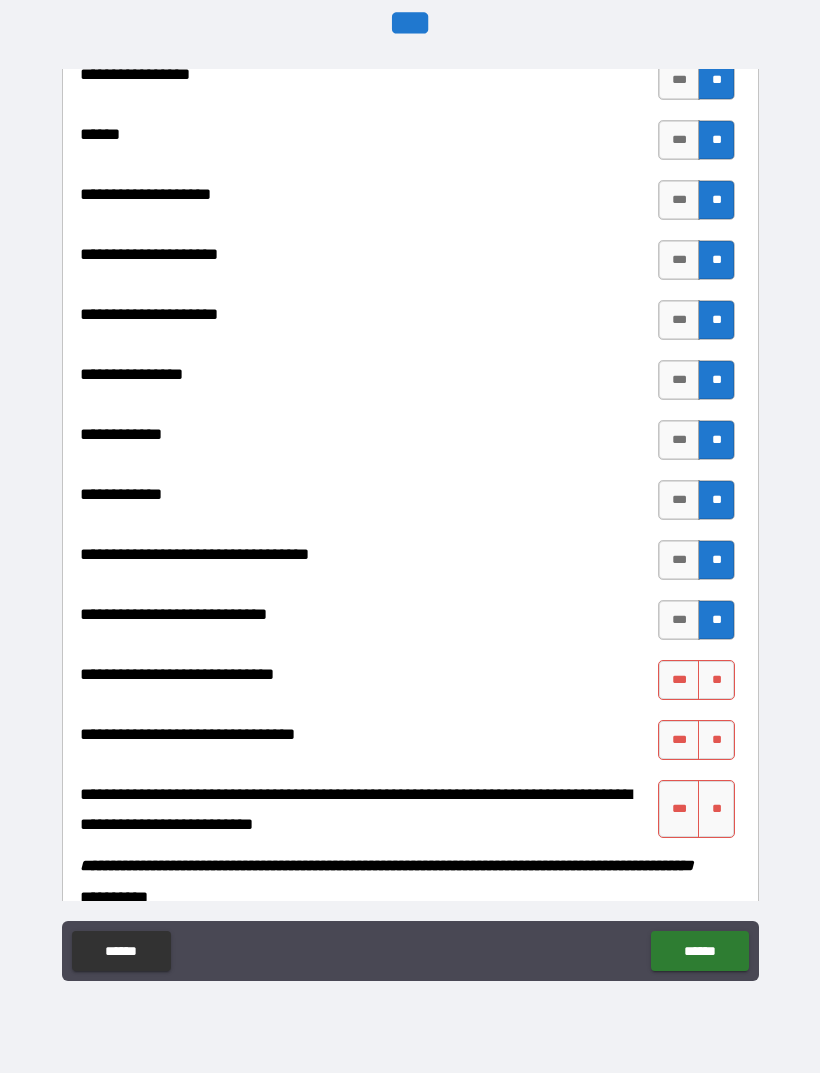 click on "**" at bounding box center (716, 680) 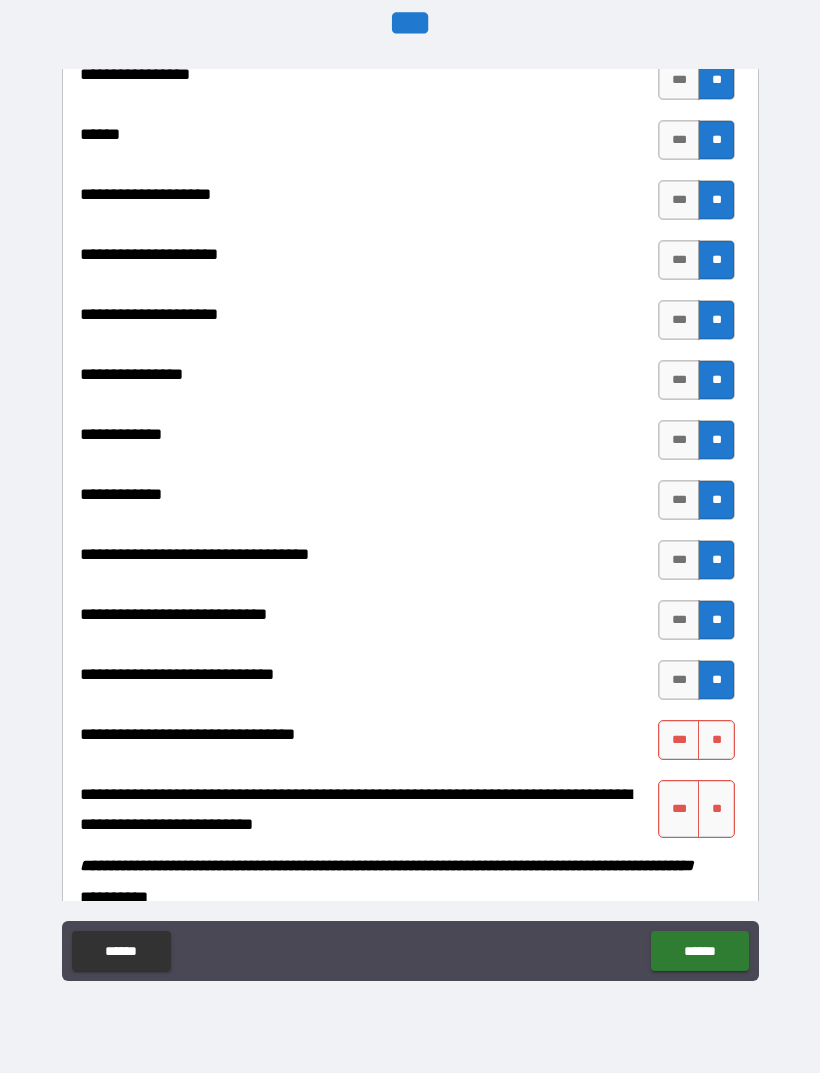 click on "**" at bounding box center (716, 740) 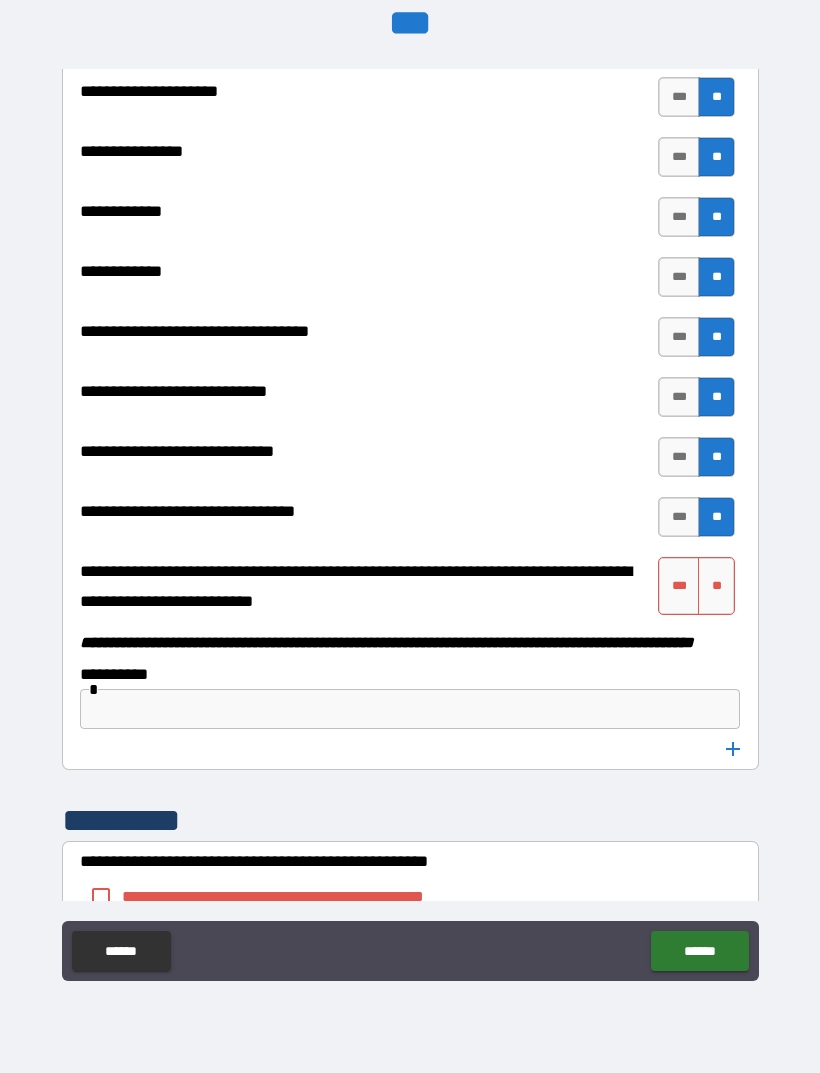 scroll, scrollTop: 10792, scrollLeft: 0, axis: vertical 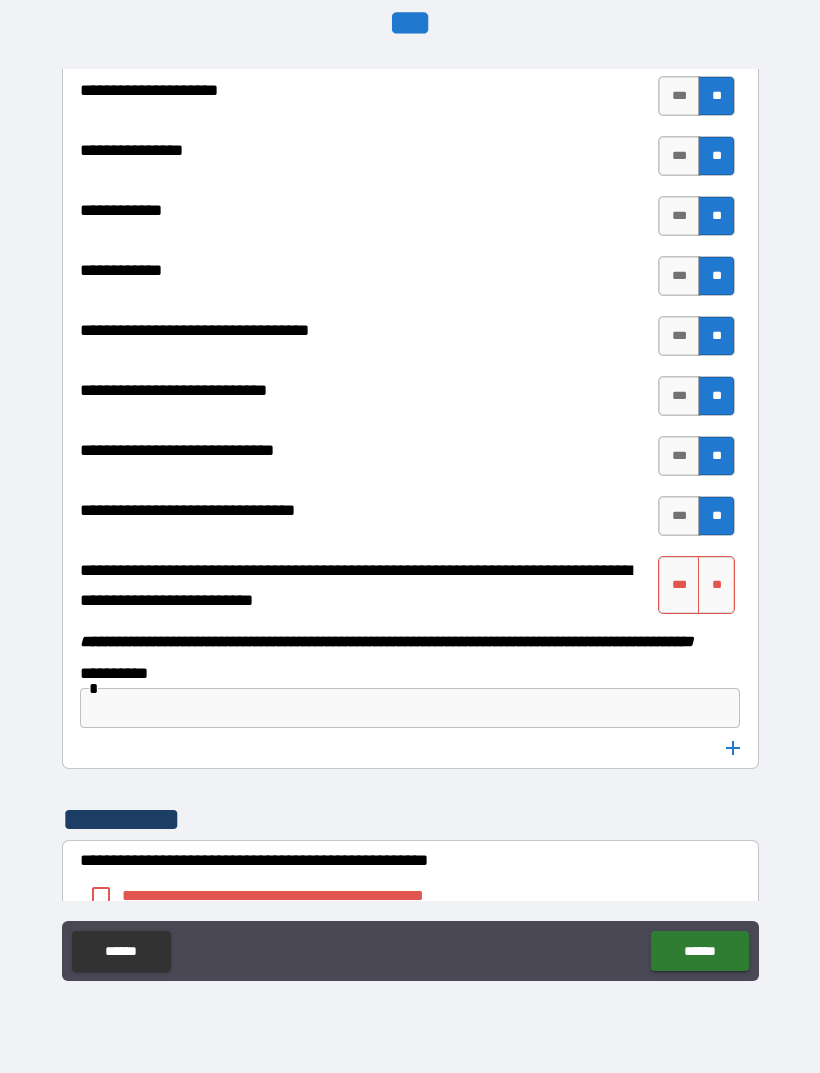 click on "**" at bounding box center (716, 585) 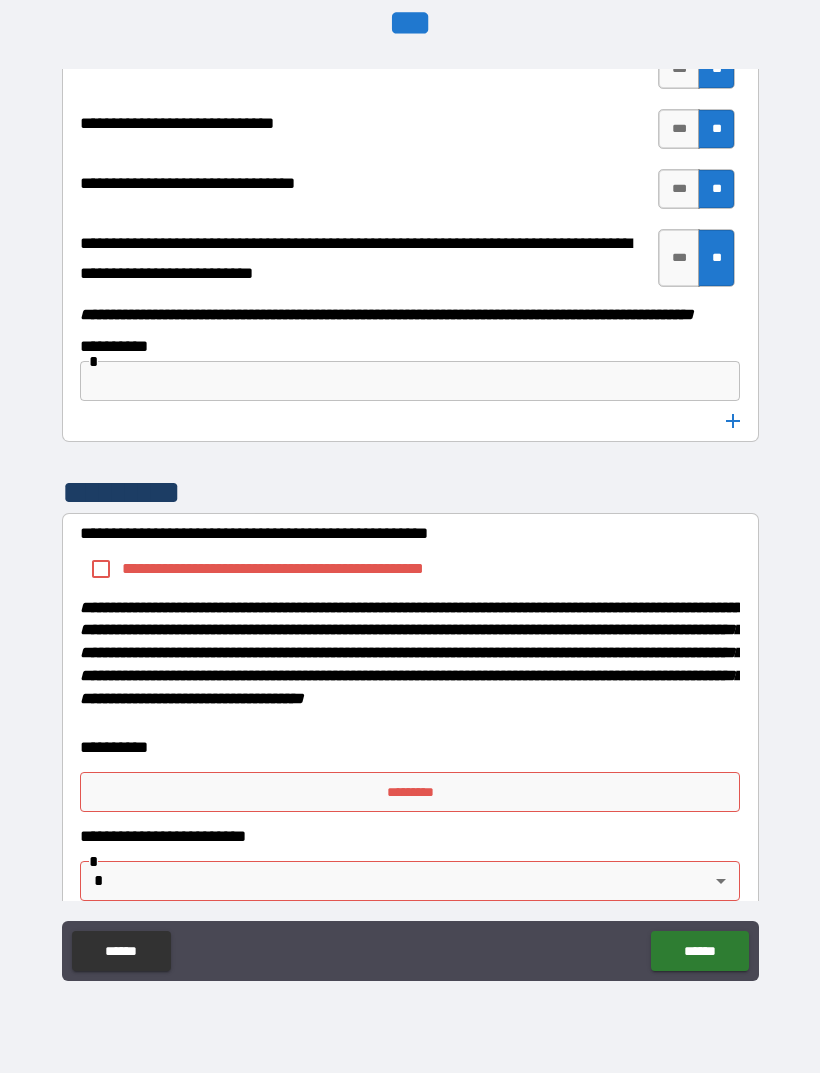 scroll, scrollTop: 11121, scrollLeft: 0, axis: vertical 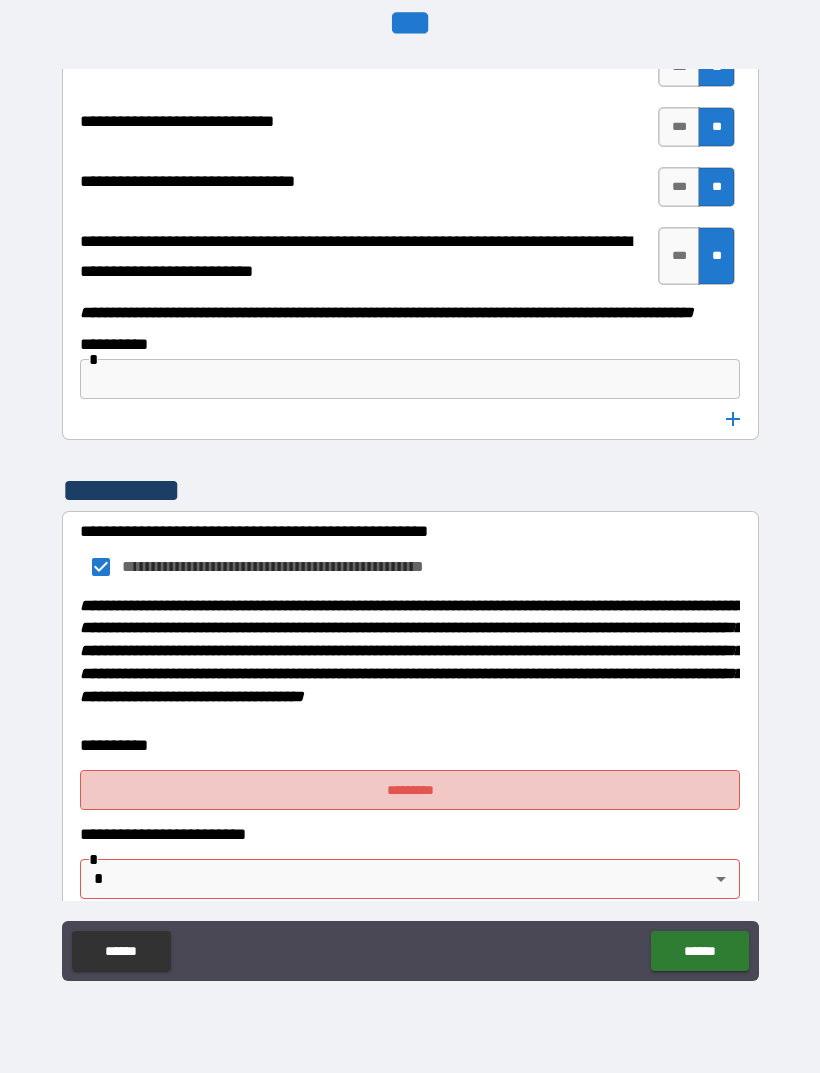 click on "*********" at bounding box center [410, 790] 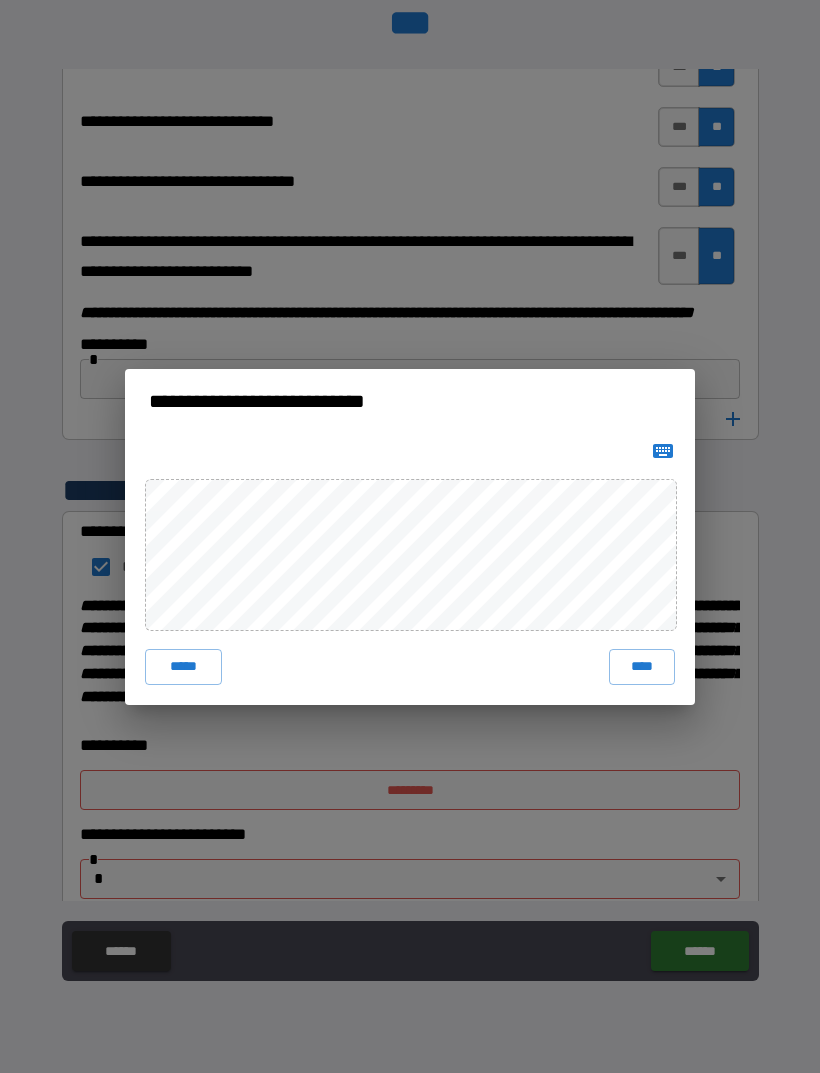click on "****" at bounding box center [642, 667] 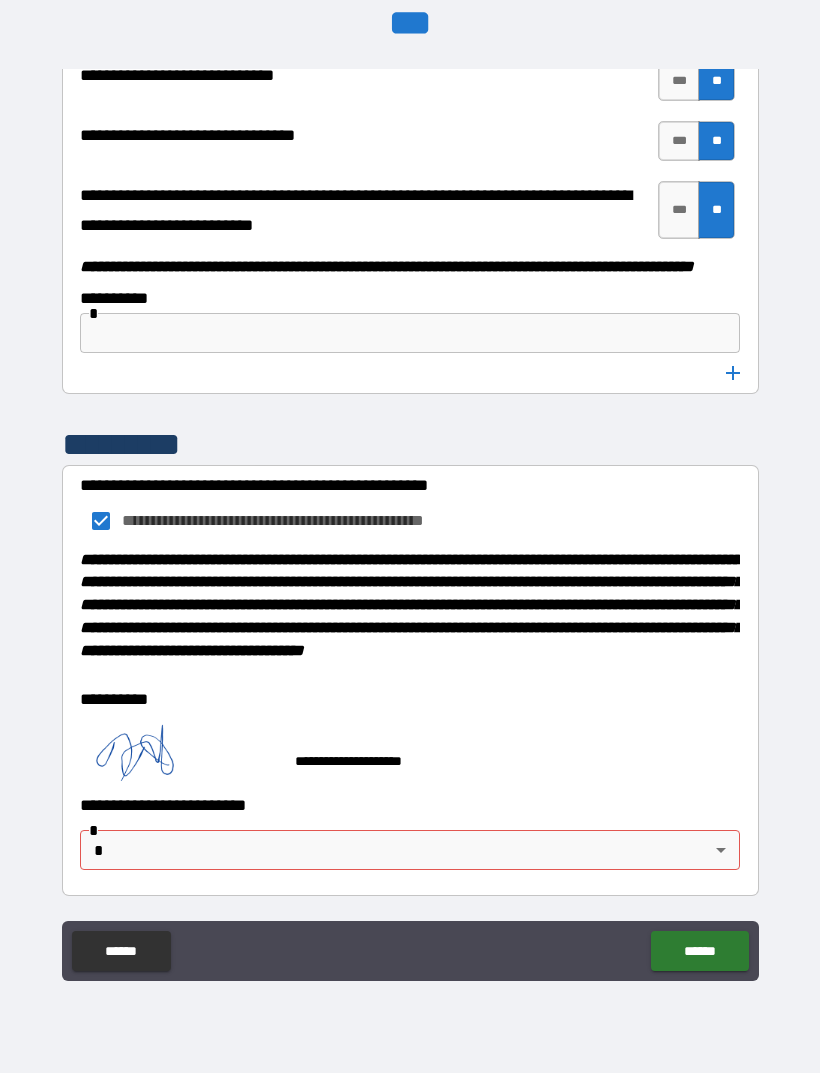 scroll, scrollTop: 11220, scrollLeft: 0, axis: vertical 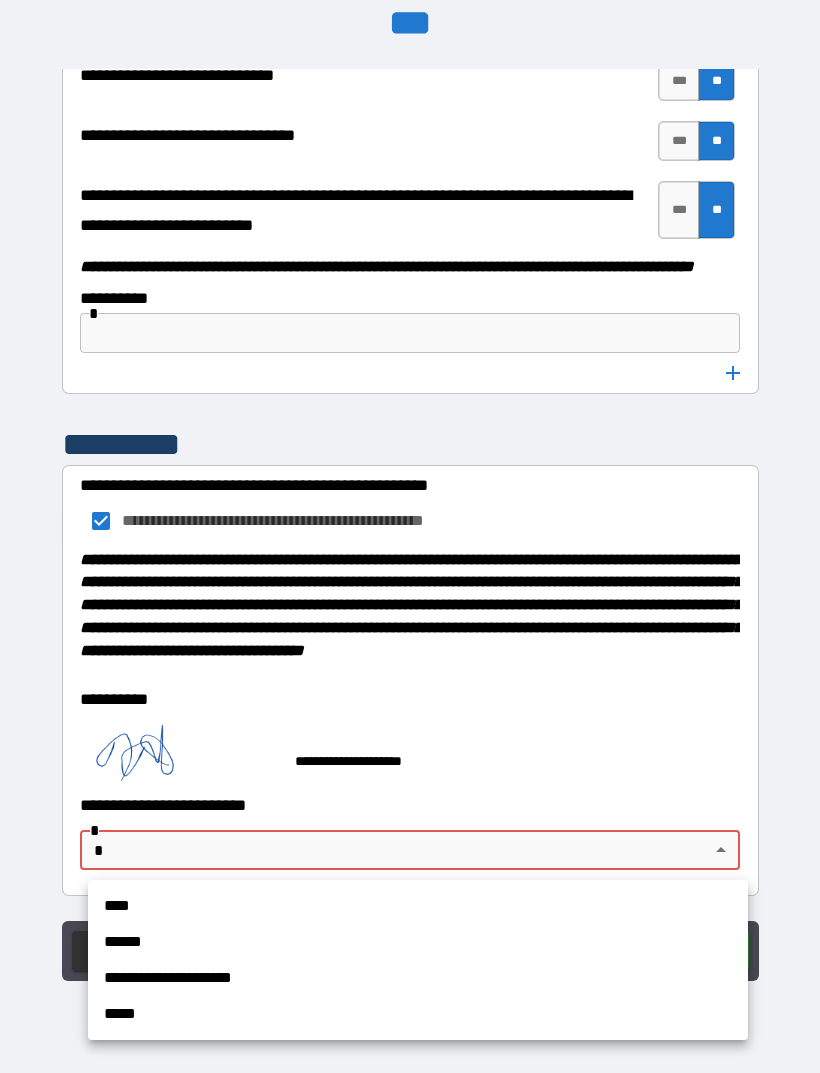 click on "****" at bounding box center [418, 906] 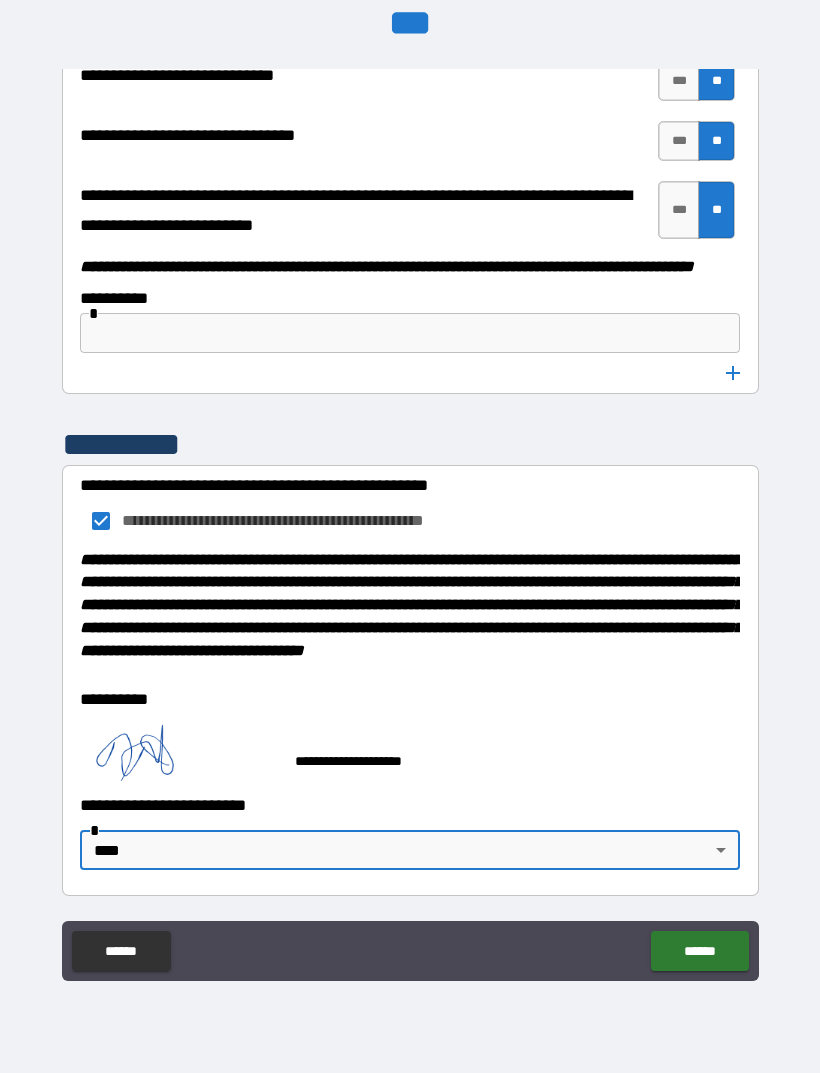 type on "****" 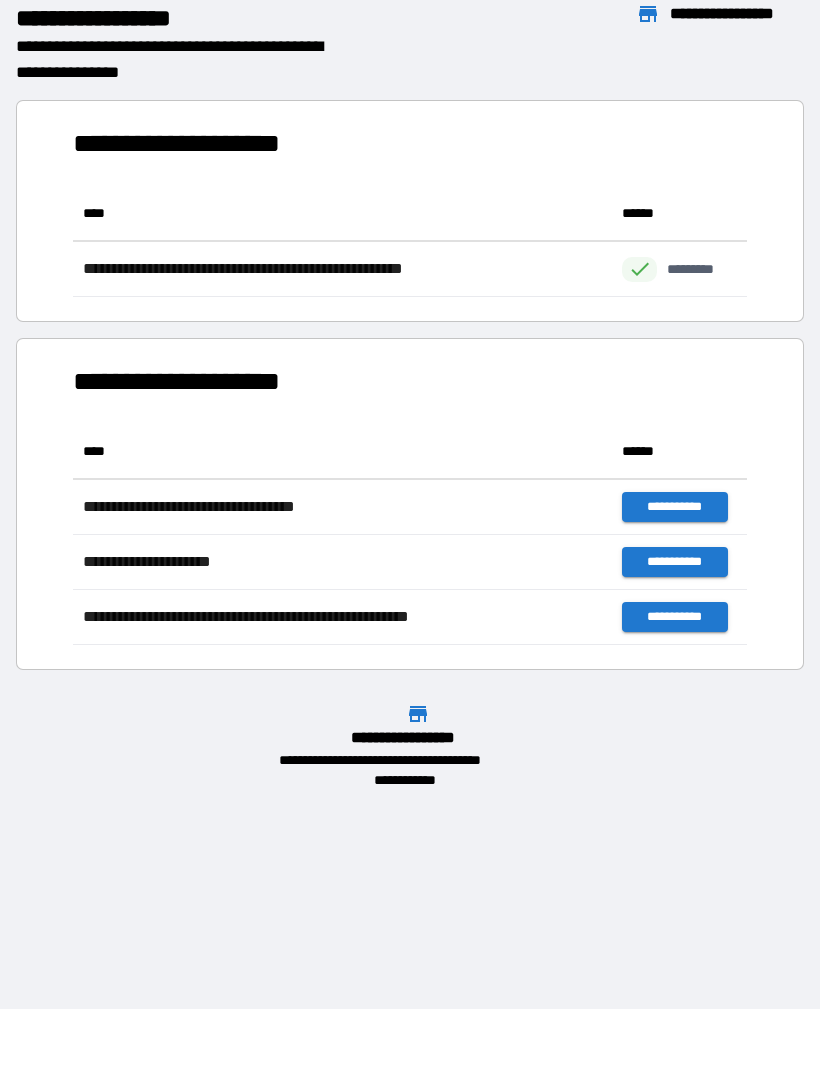 scroll, scrollTop: 1, scrollLeft: 1, axis: both 